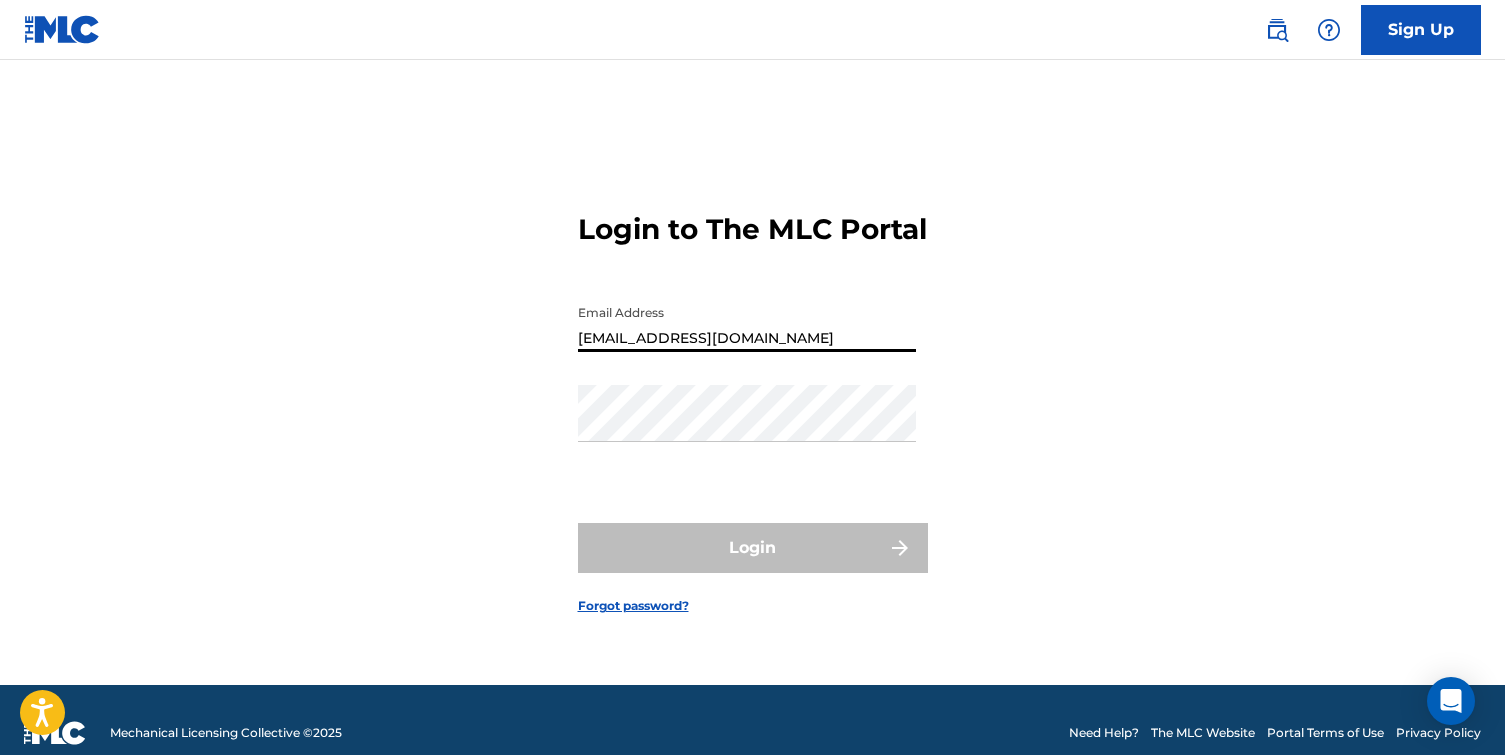 scroll, scrollTop: 0, scrollLeft: 0, axis: both 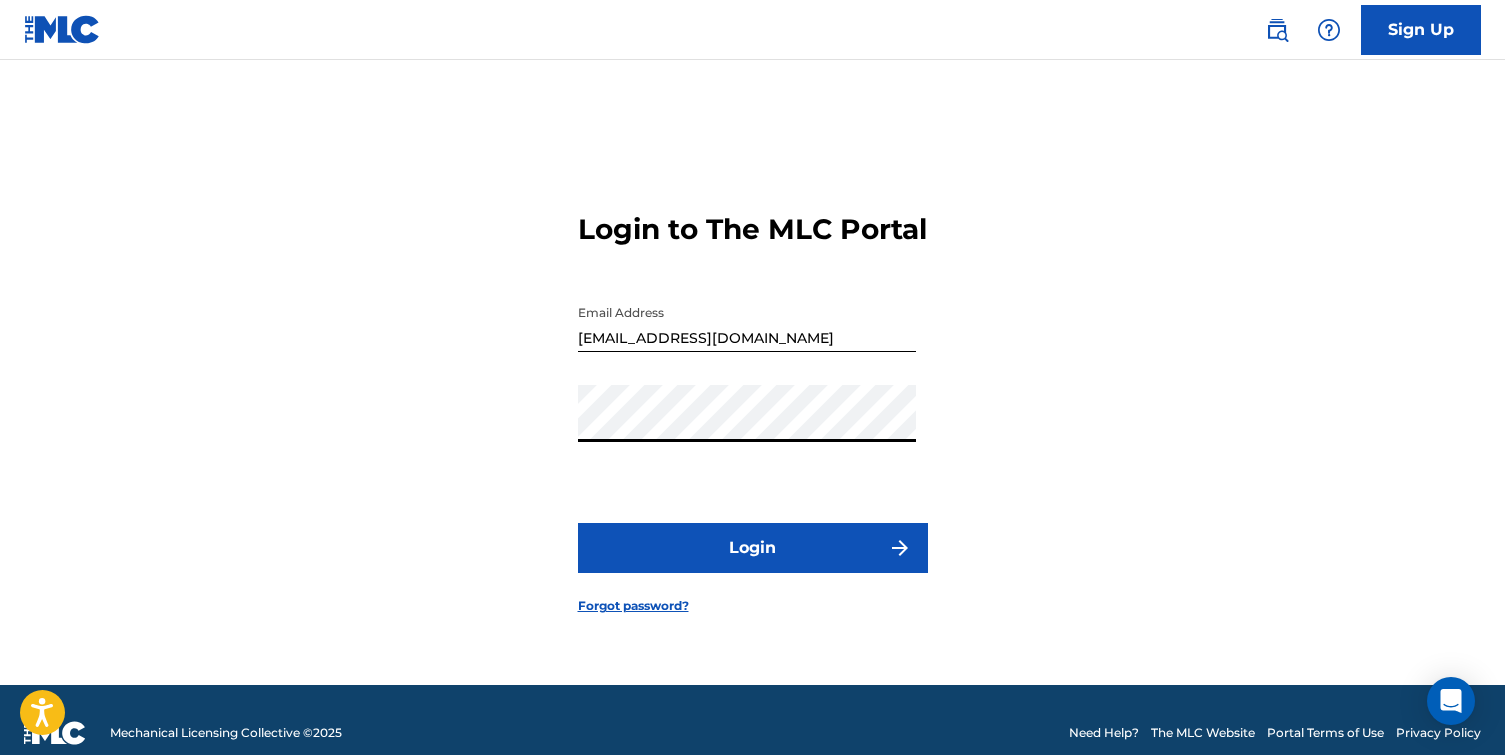 click on "Login" at bounding box center [753, 548] 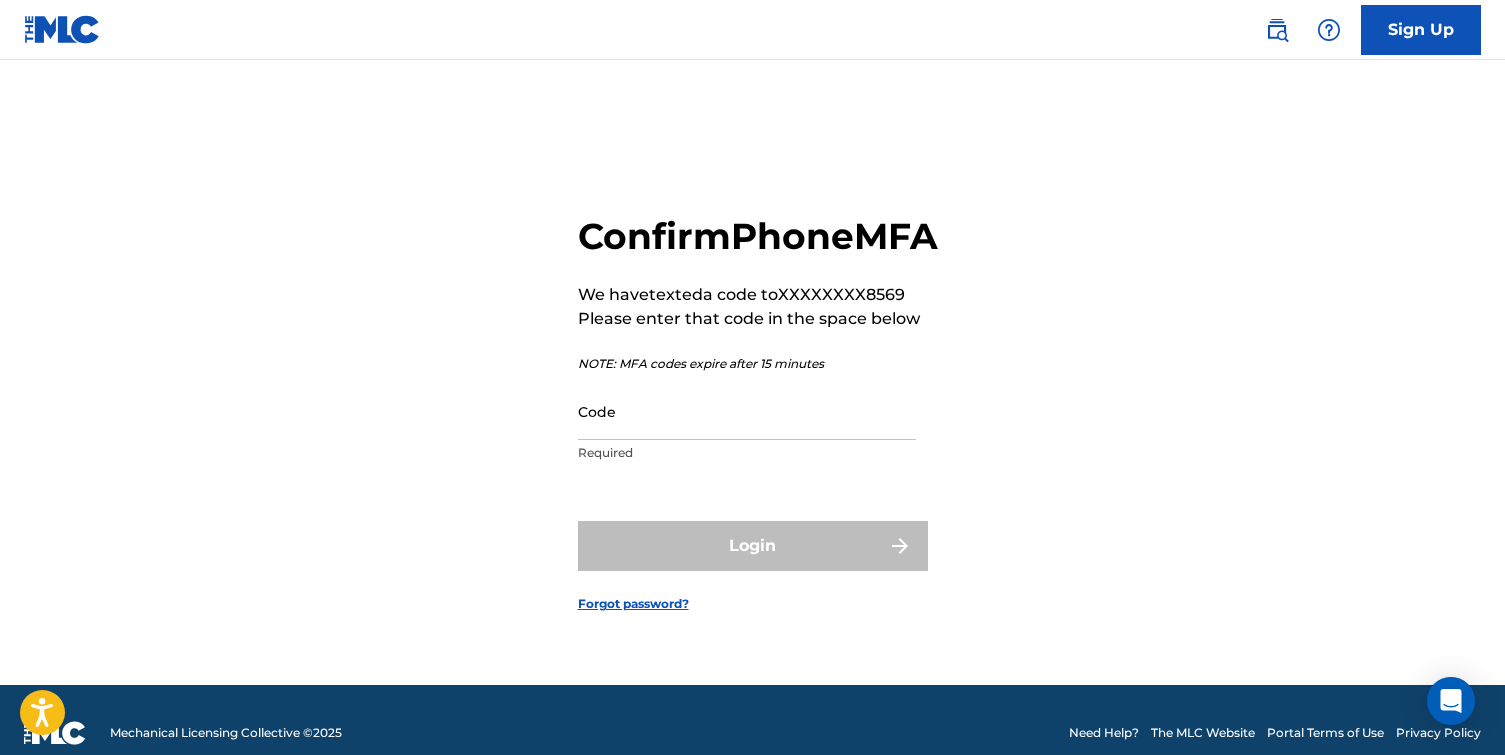scroll, scrollTop: 0, scrollLeft: 0, axis: both 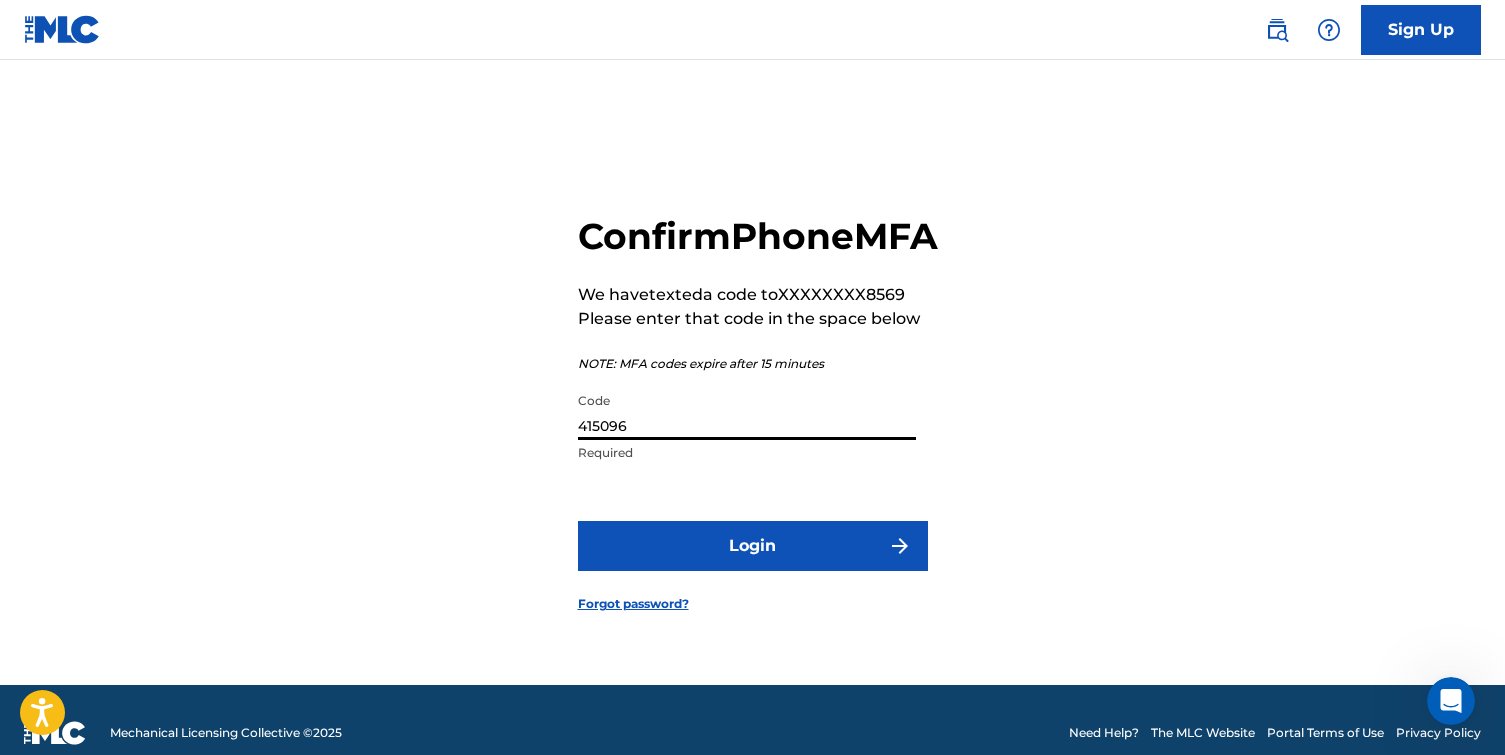 type on "415096" 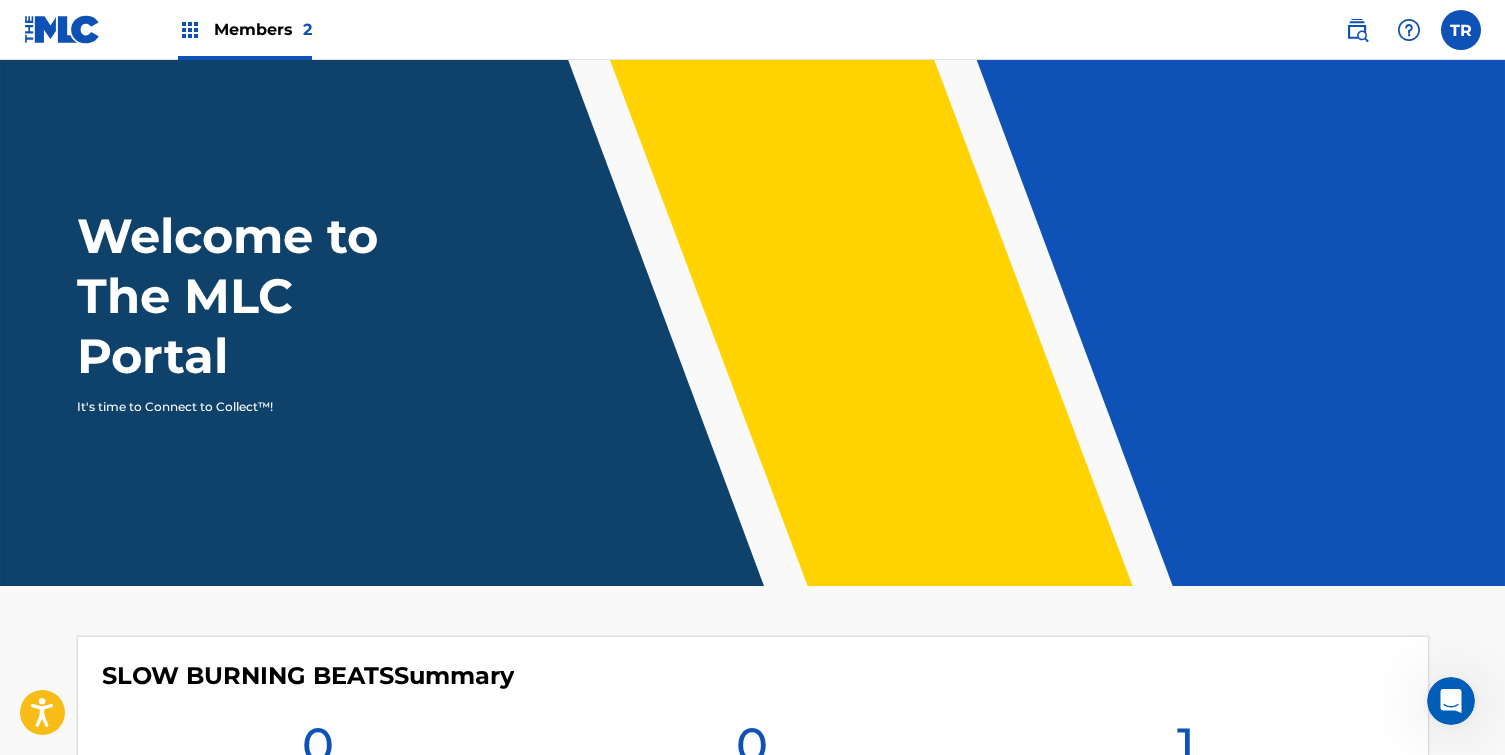 scroll, scrollTop: 0, scrollLeft: 0, axis: both 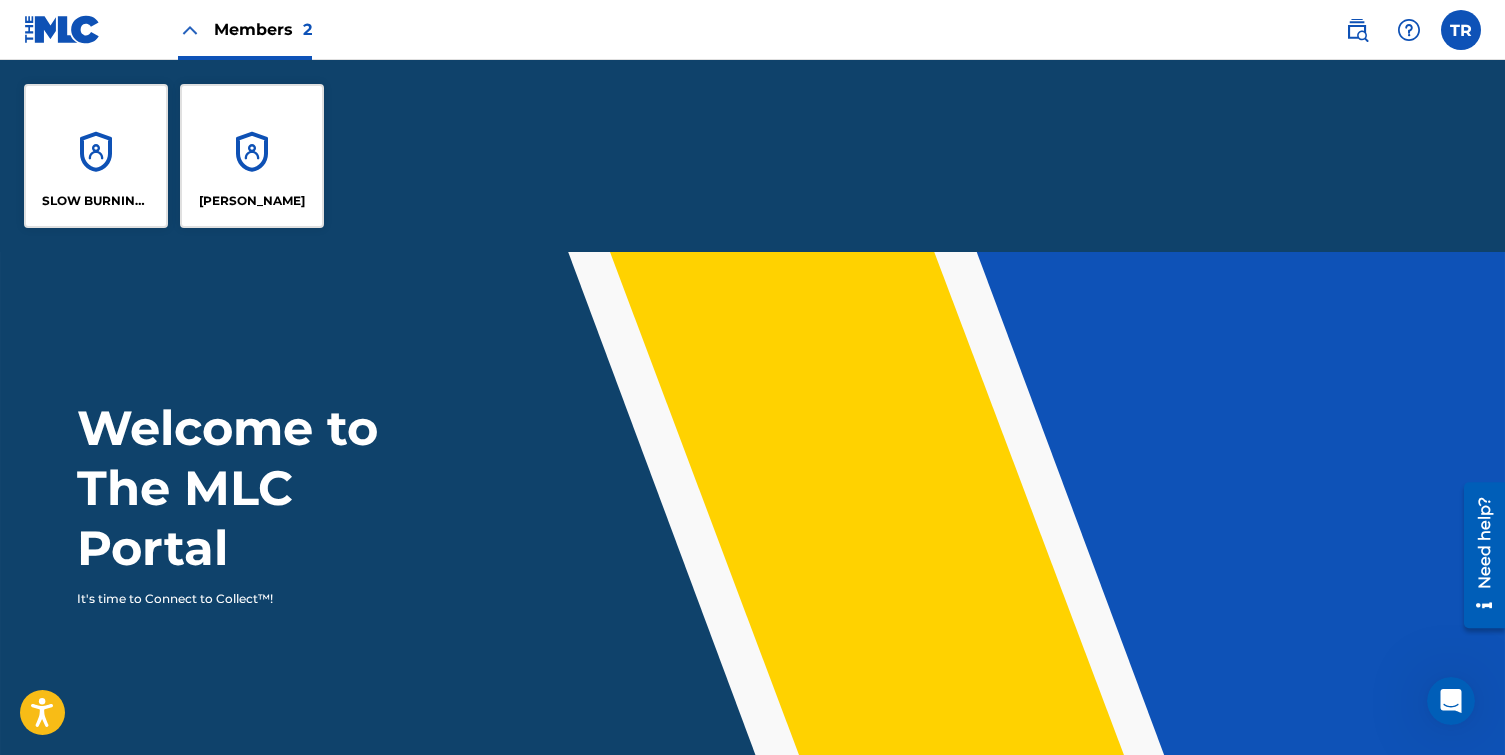 click on "TOBY RODRIGUEZ II" at bounding box center (252, 201) 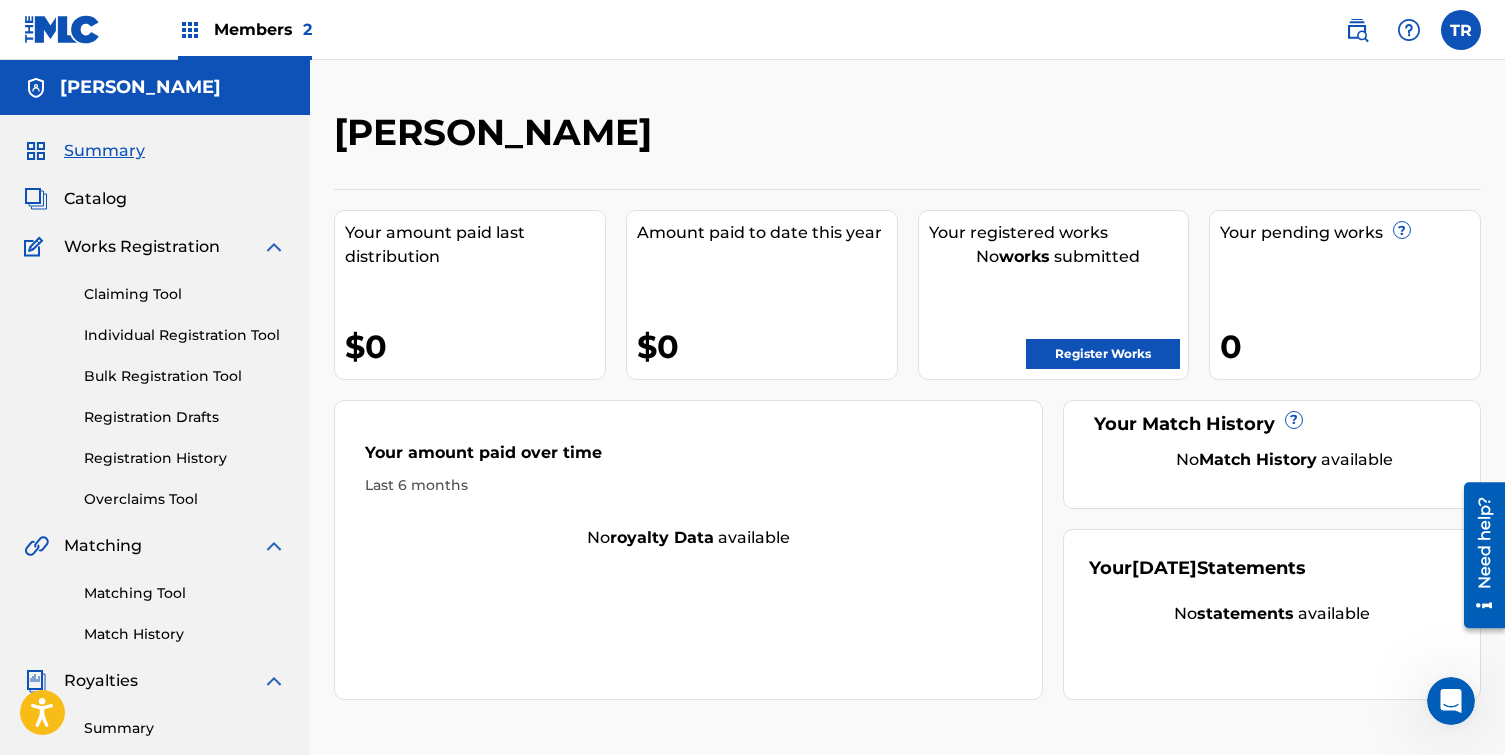 click on "Members    2" at bounding box center [263, 29] 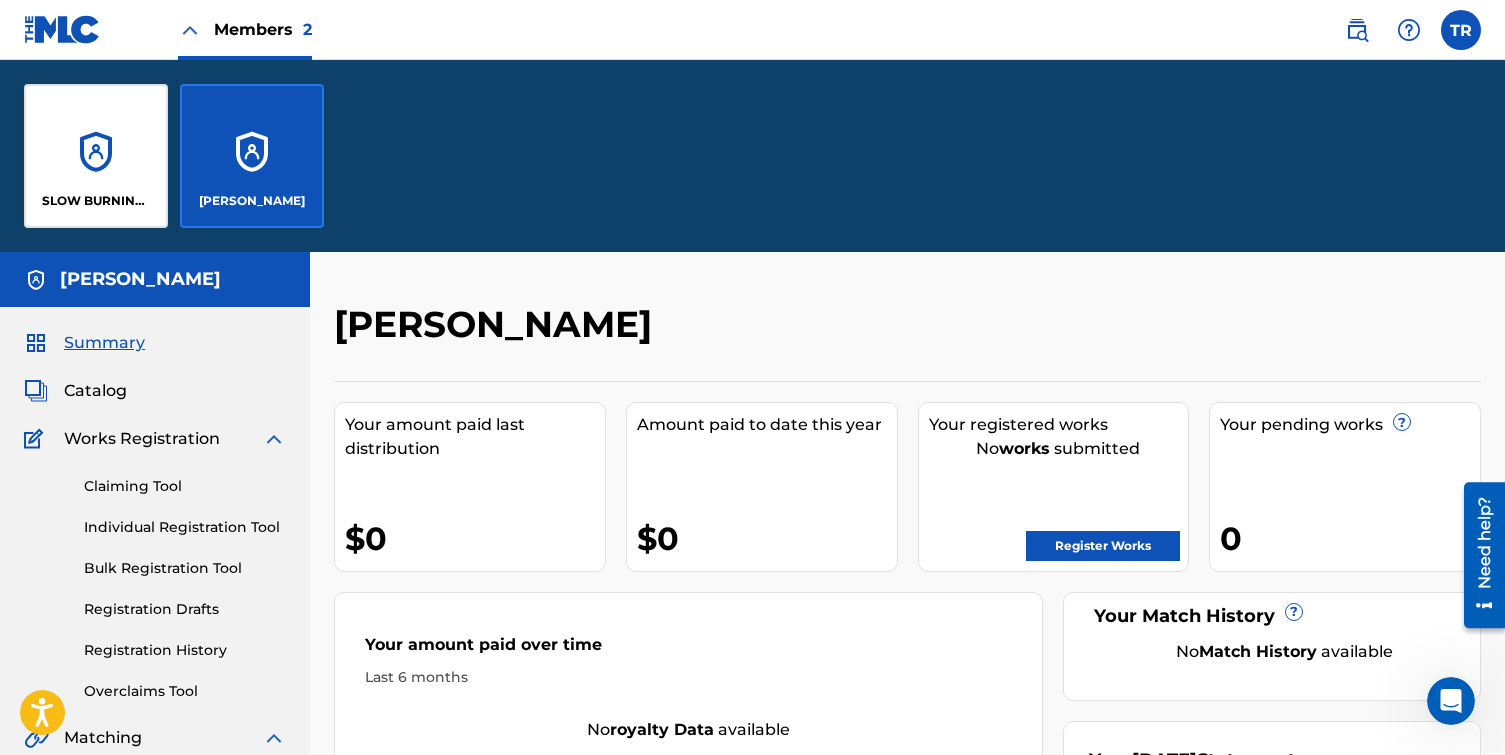 click on "SLOW BURNING BEATS" at bounding box center (96, 156) 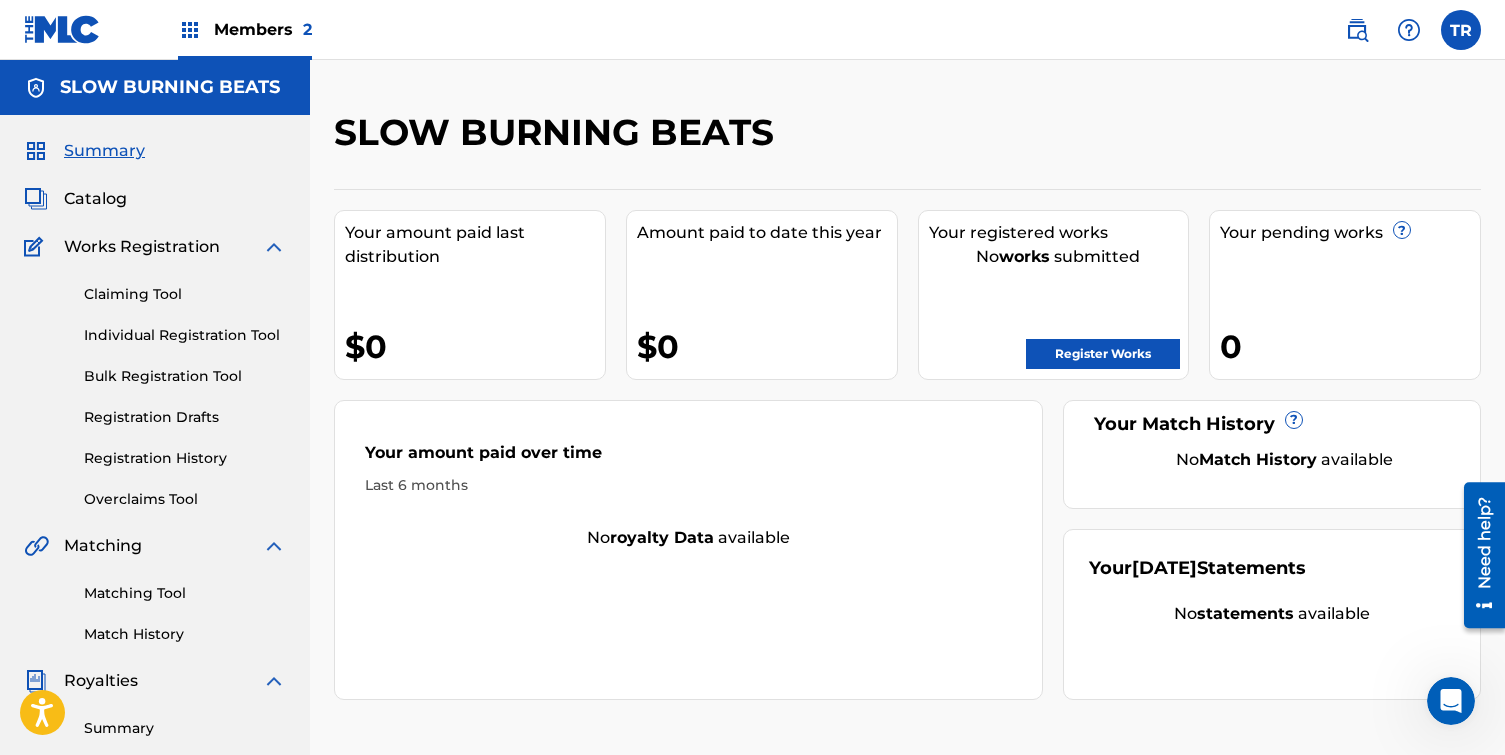 click at bounding box center [1461, 30] 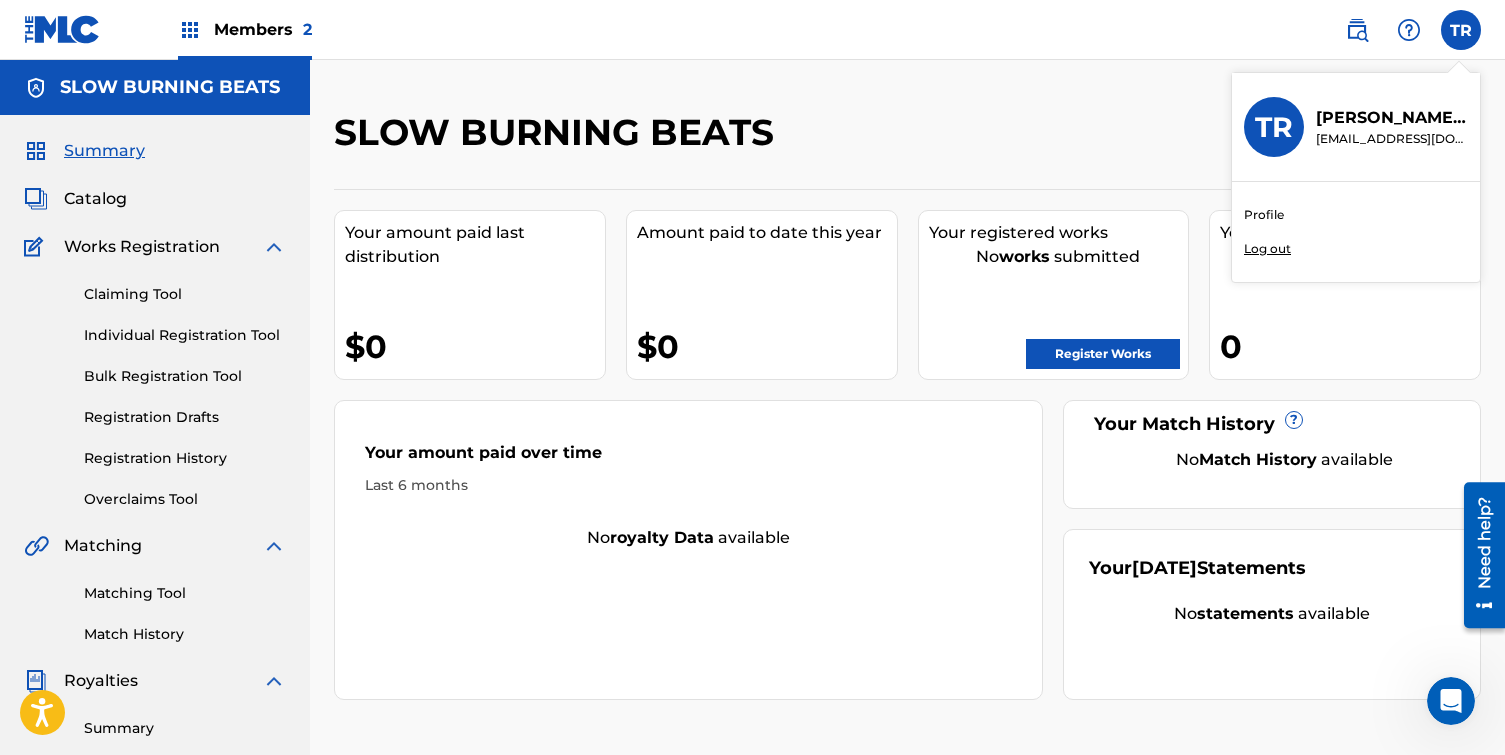click on "Profile" at bounding box center (1264, 215) 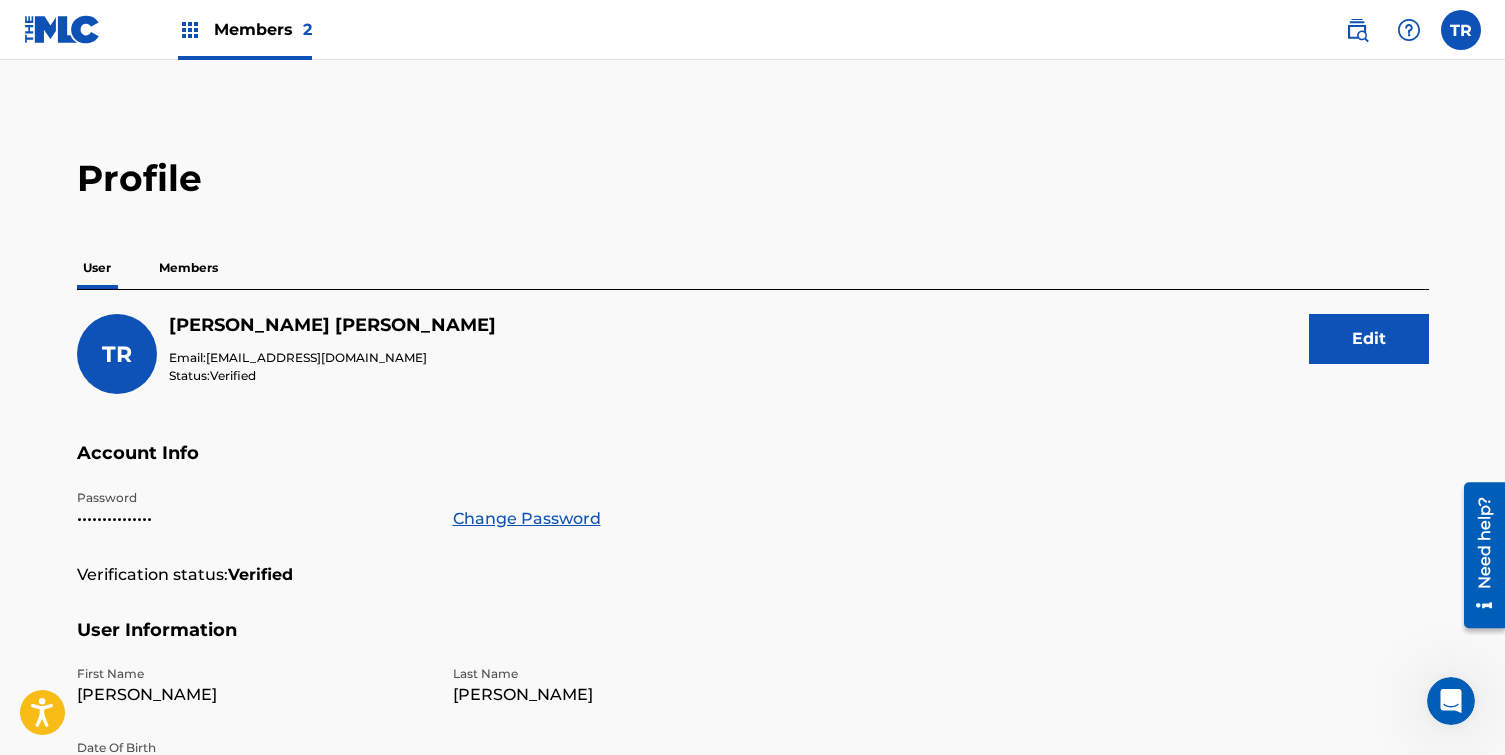 click on "Members" at bounding box center (188, 268) 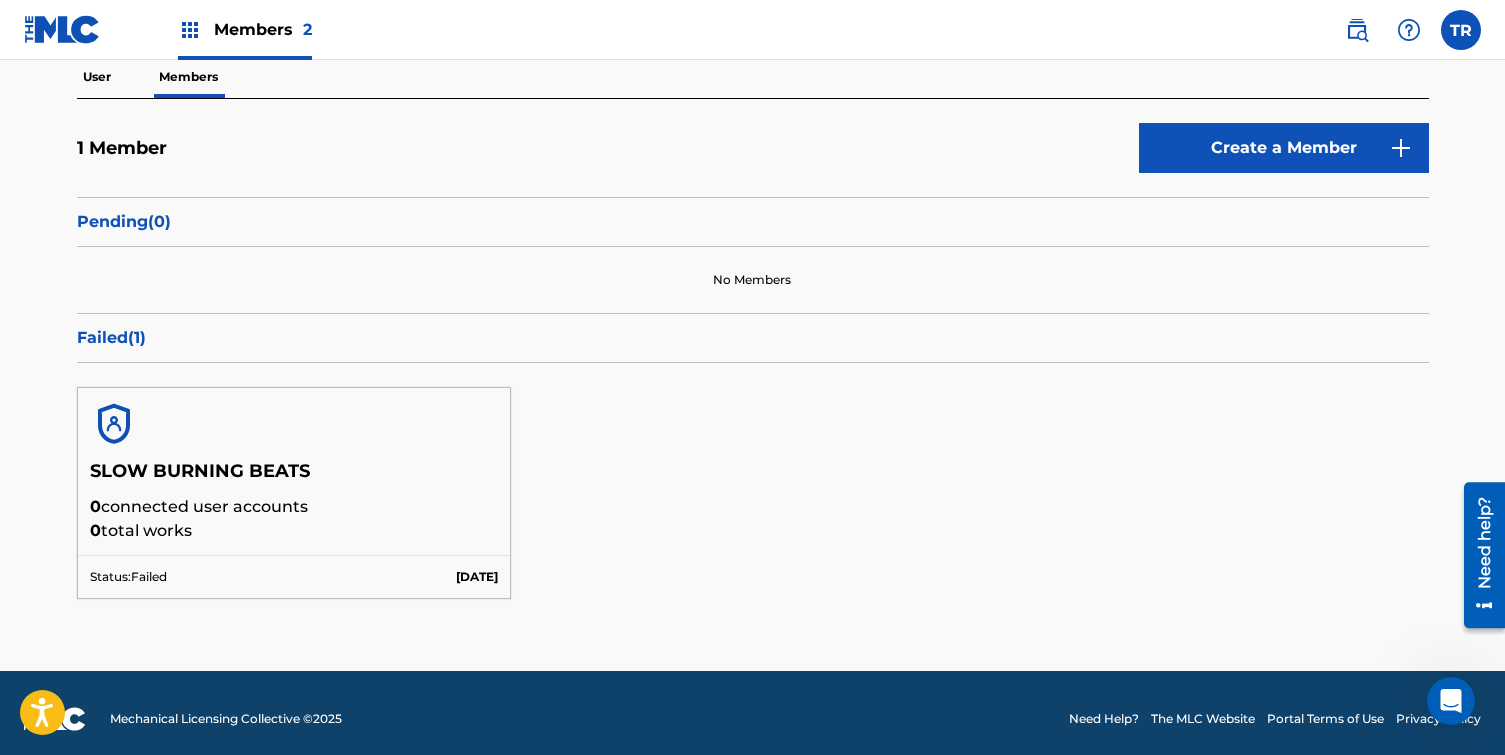scroll, scrollTop: 202, scrollLeft: 0, axis: vertical 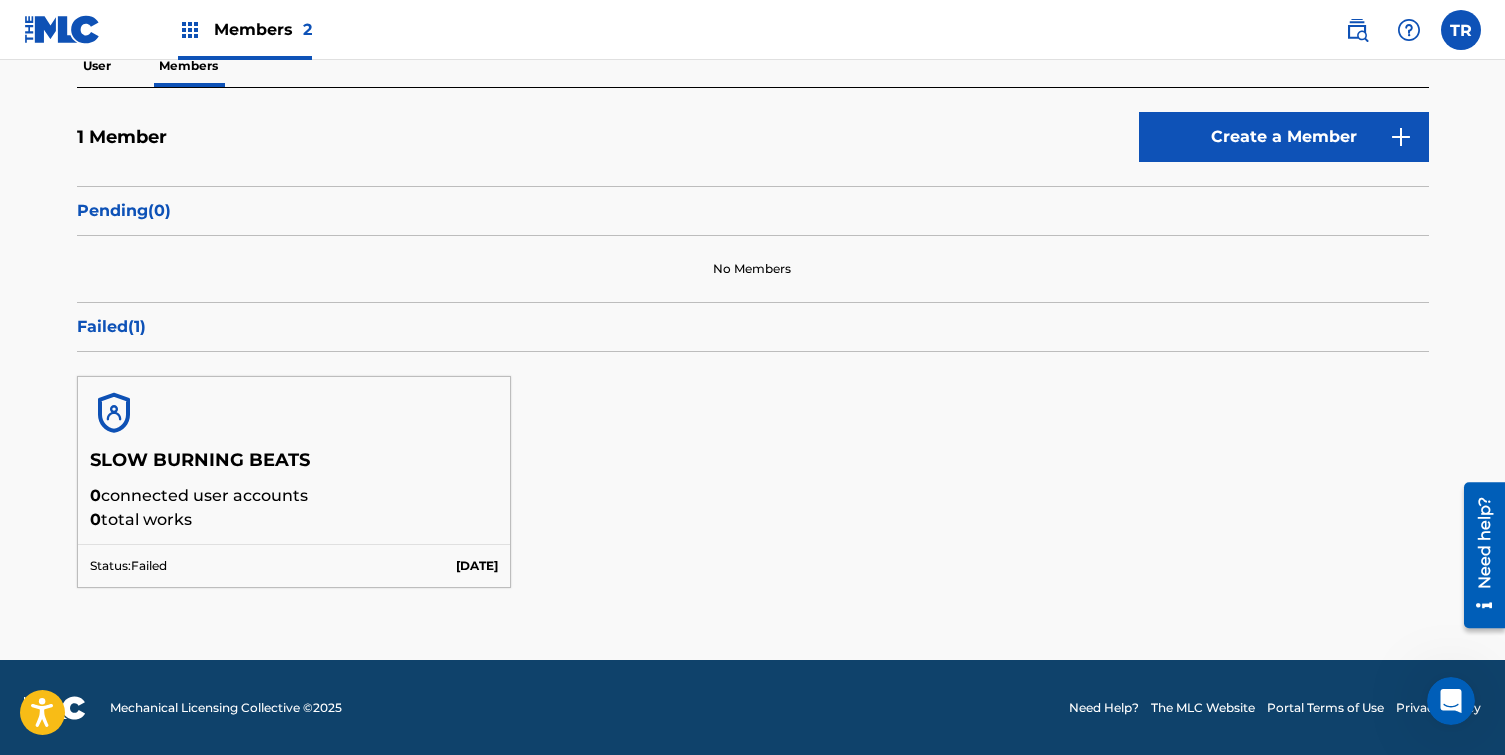 click at bounding box center [294, 413] 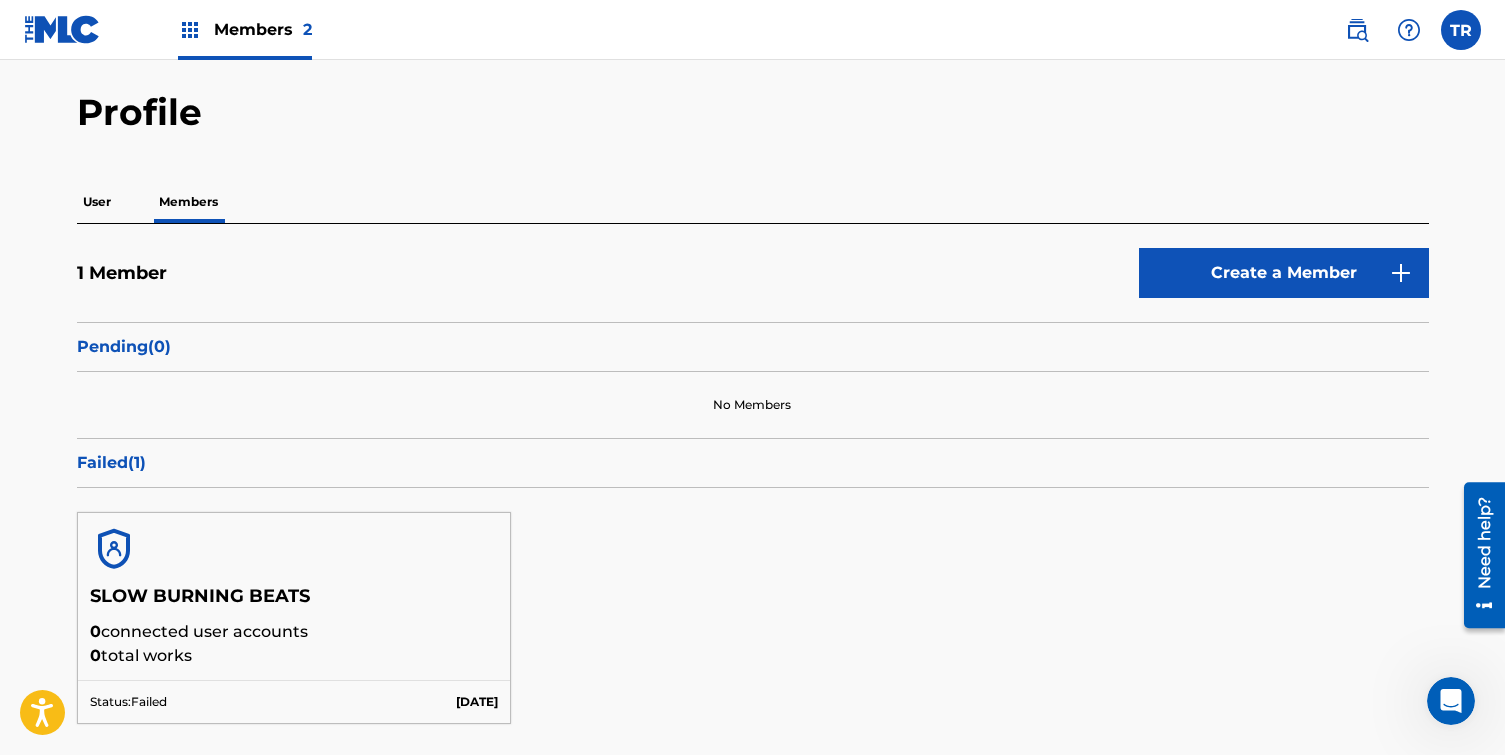 scroll, scrollTop: 0, scrollLeft: 0, axis: both 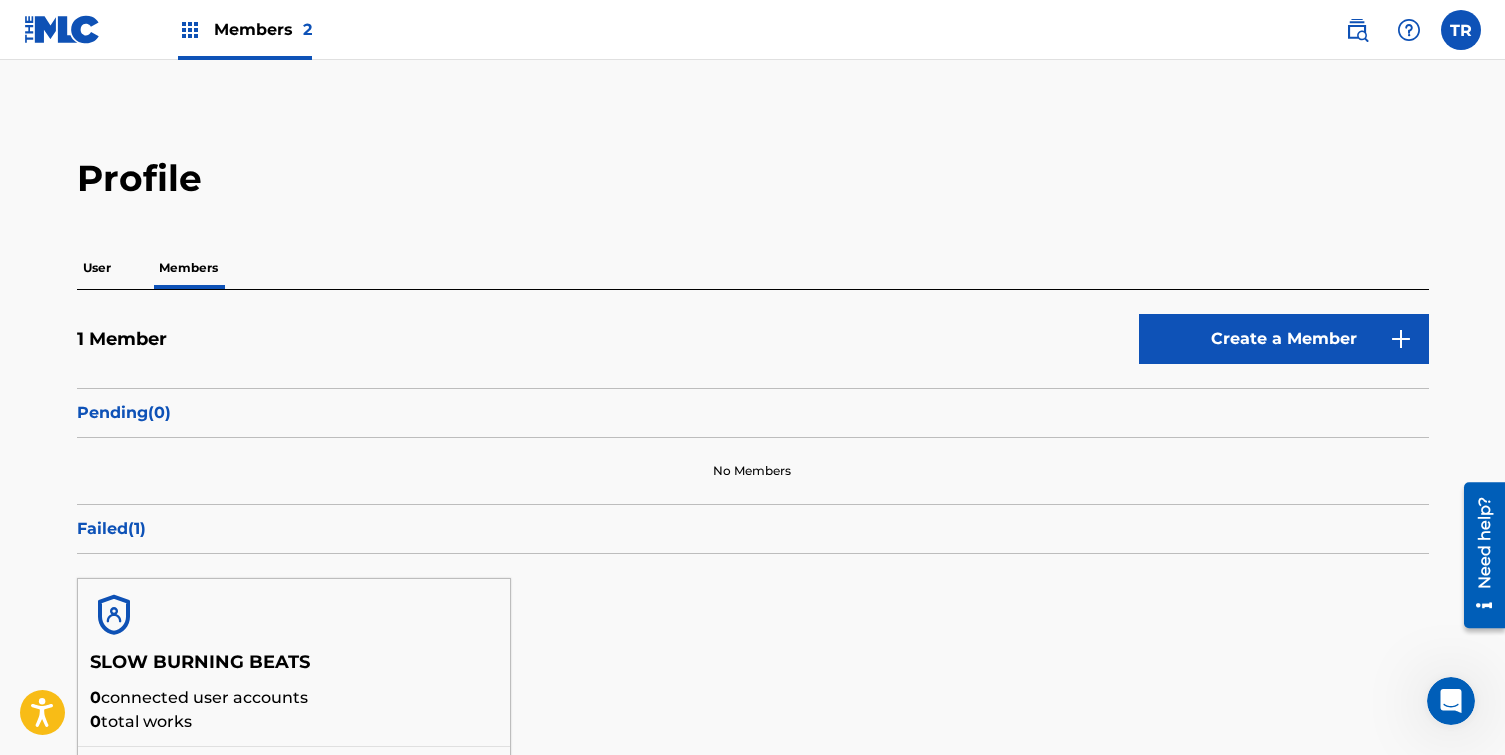 click on "User" at bounding box center (97, 268) 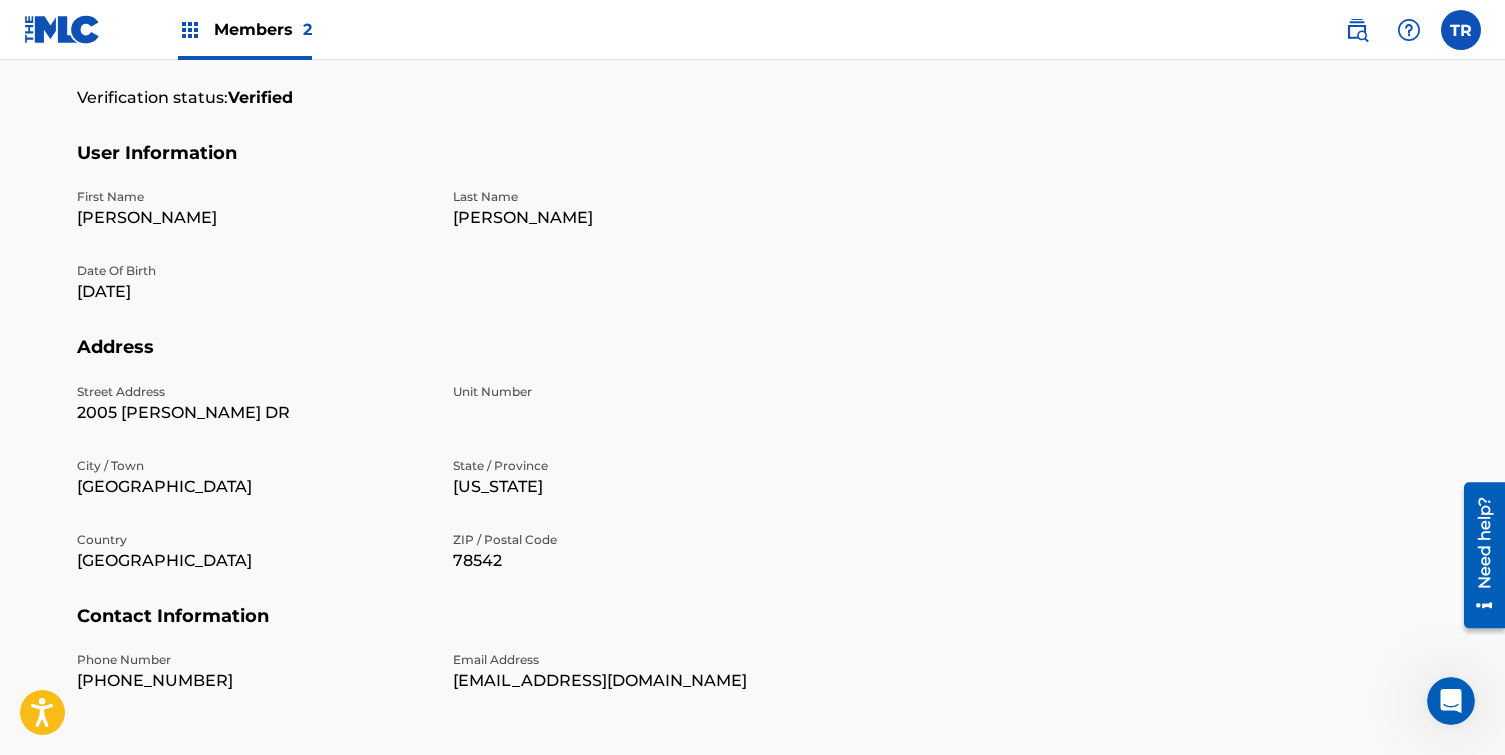 scroll, scrollTop: 473, scrollLeft: 0, axis: vertical 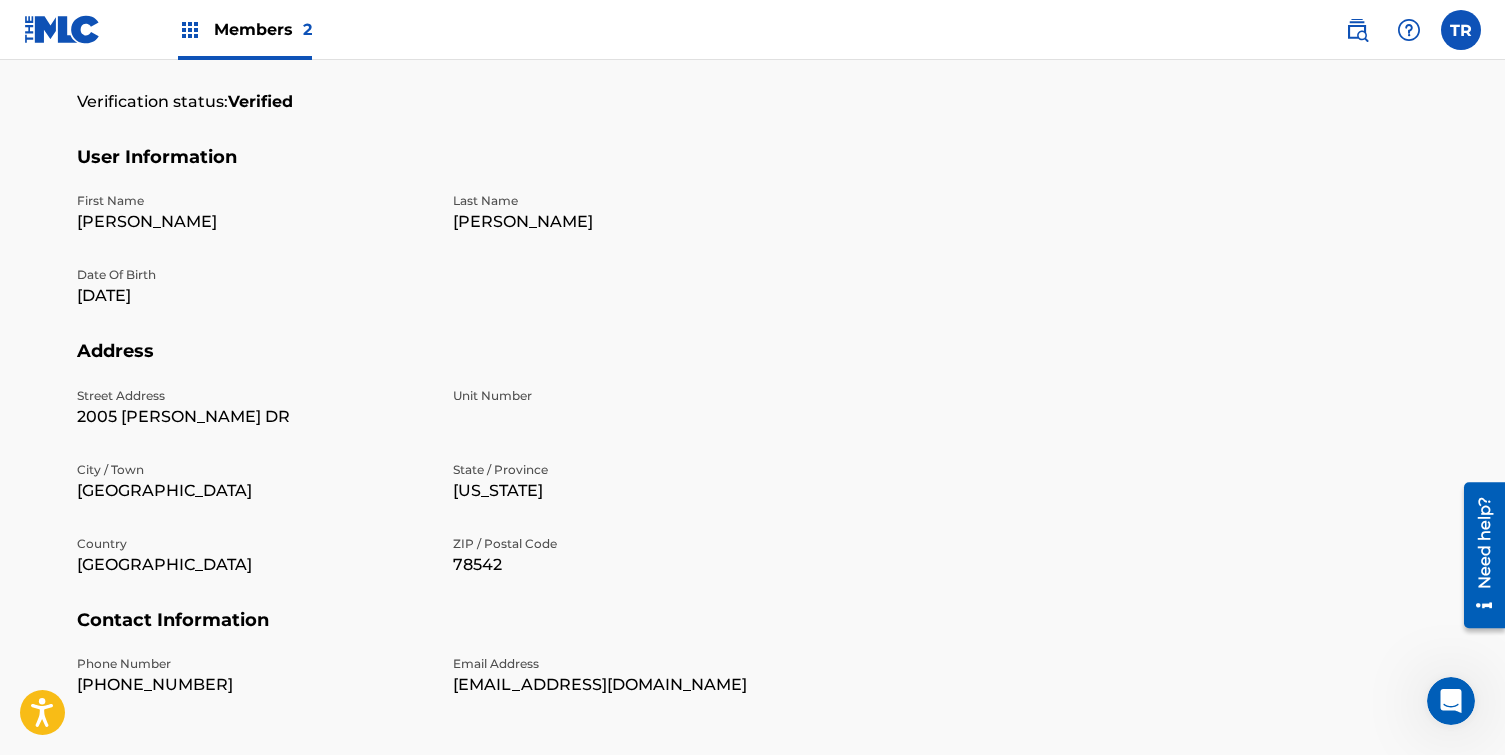 click on "Members    2" at bounding box center (245, 29) 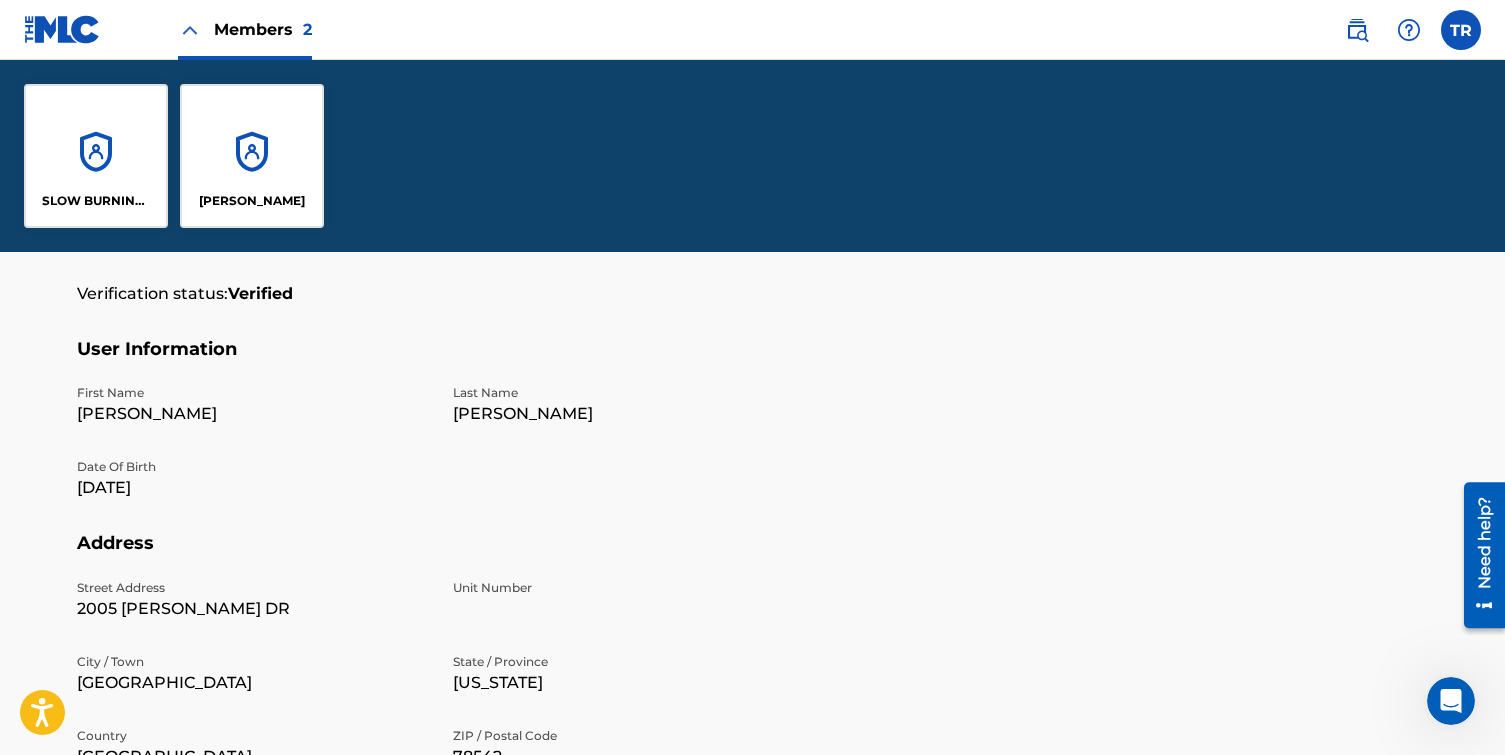 scroll, scrollTop: 665, scrollLeft: 0, axis: vertical 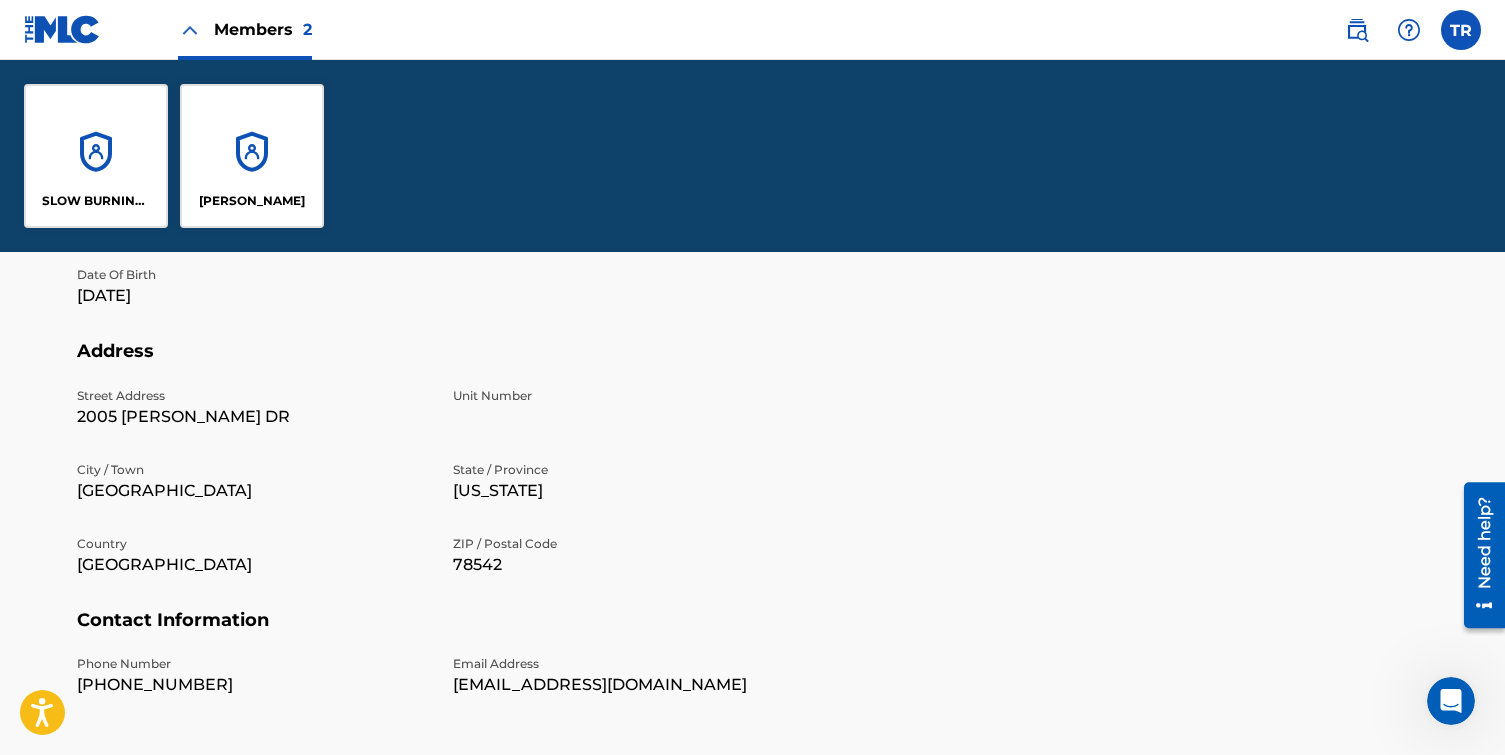 click on "TOBY RODRIGUEZ II" at bounding box center (252, 156) 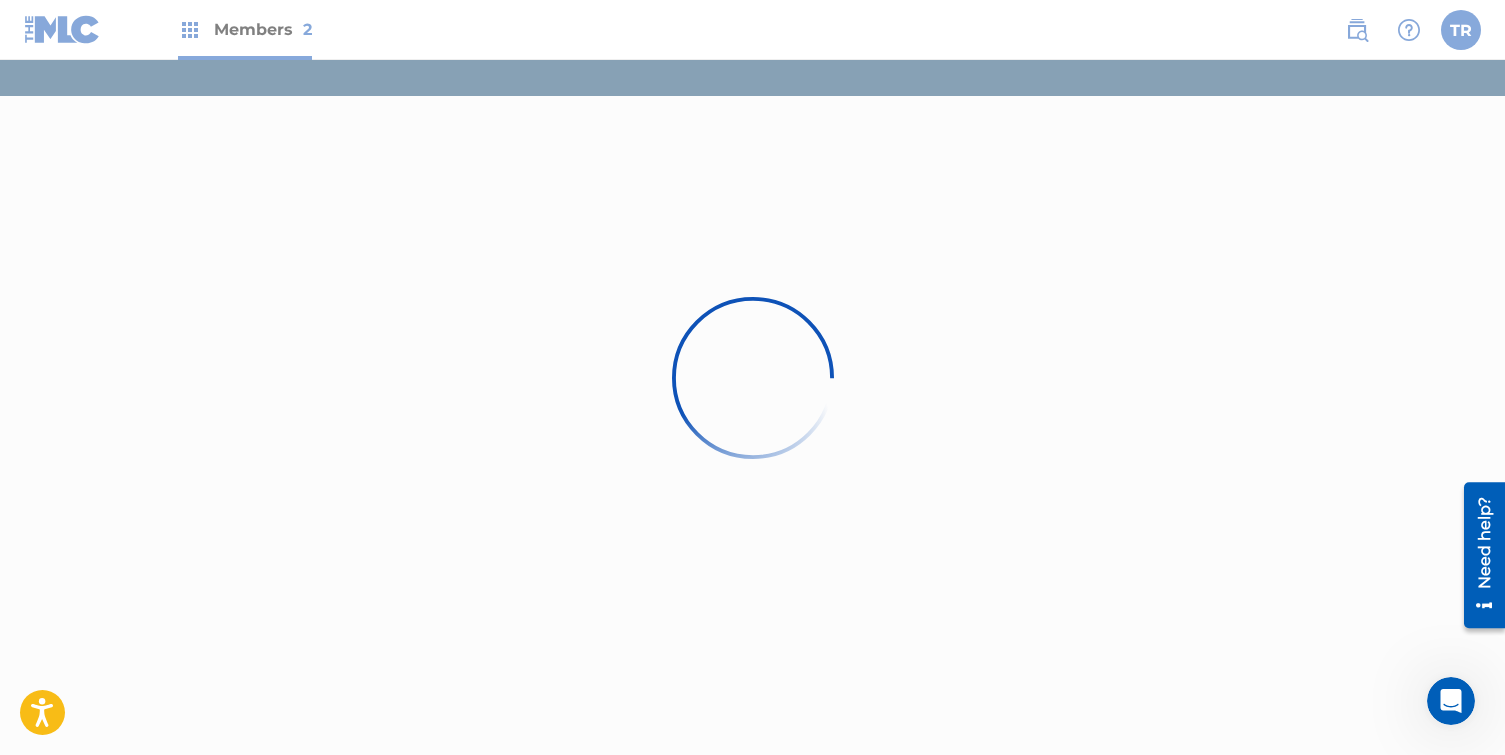 scroll, scrollTop: 0, scrollLeft: 0, axis: both 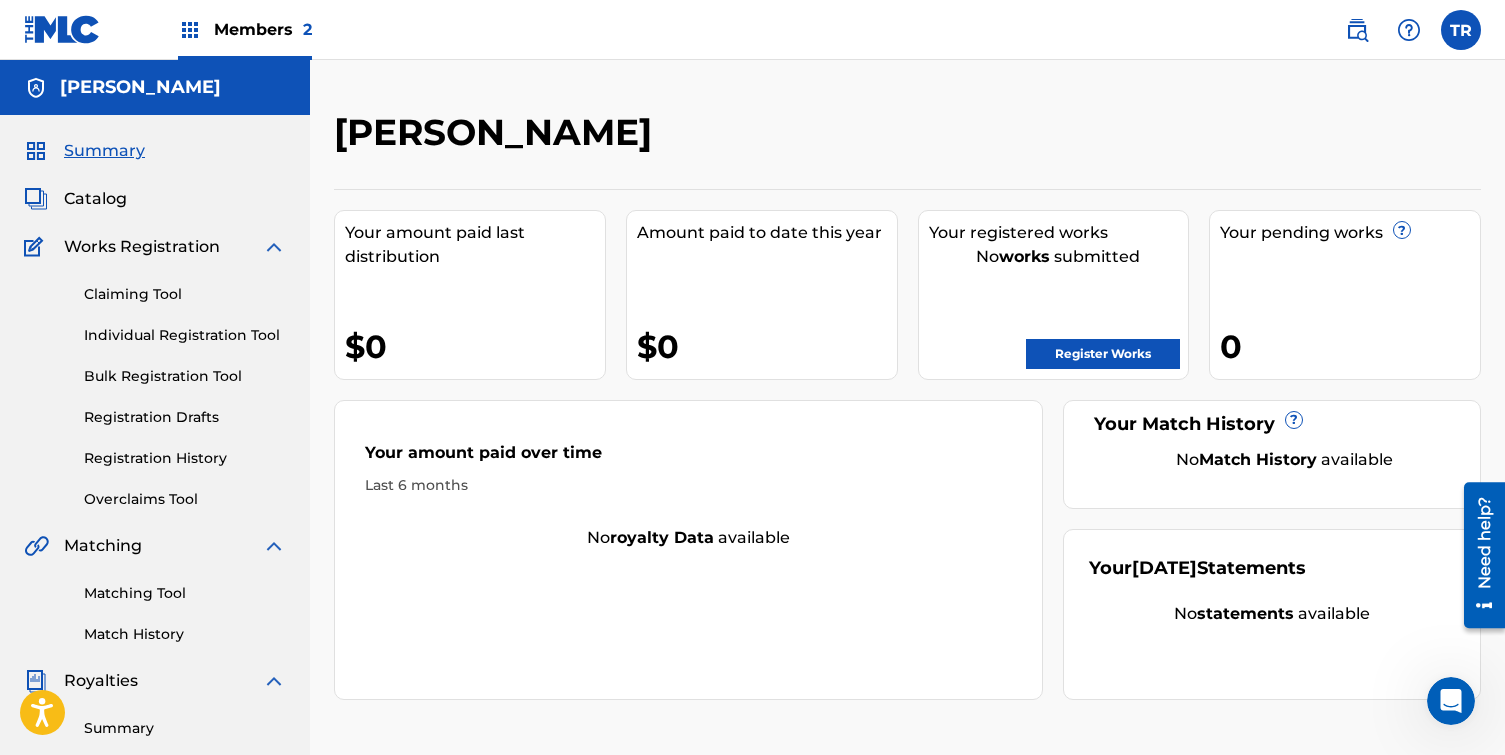 click on "Members    2" at bounding box center (245, 29) 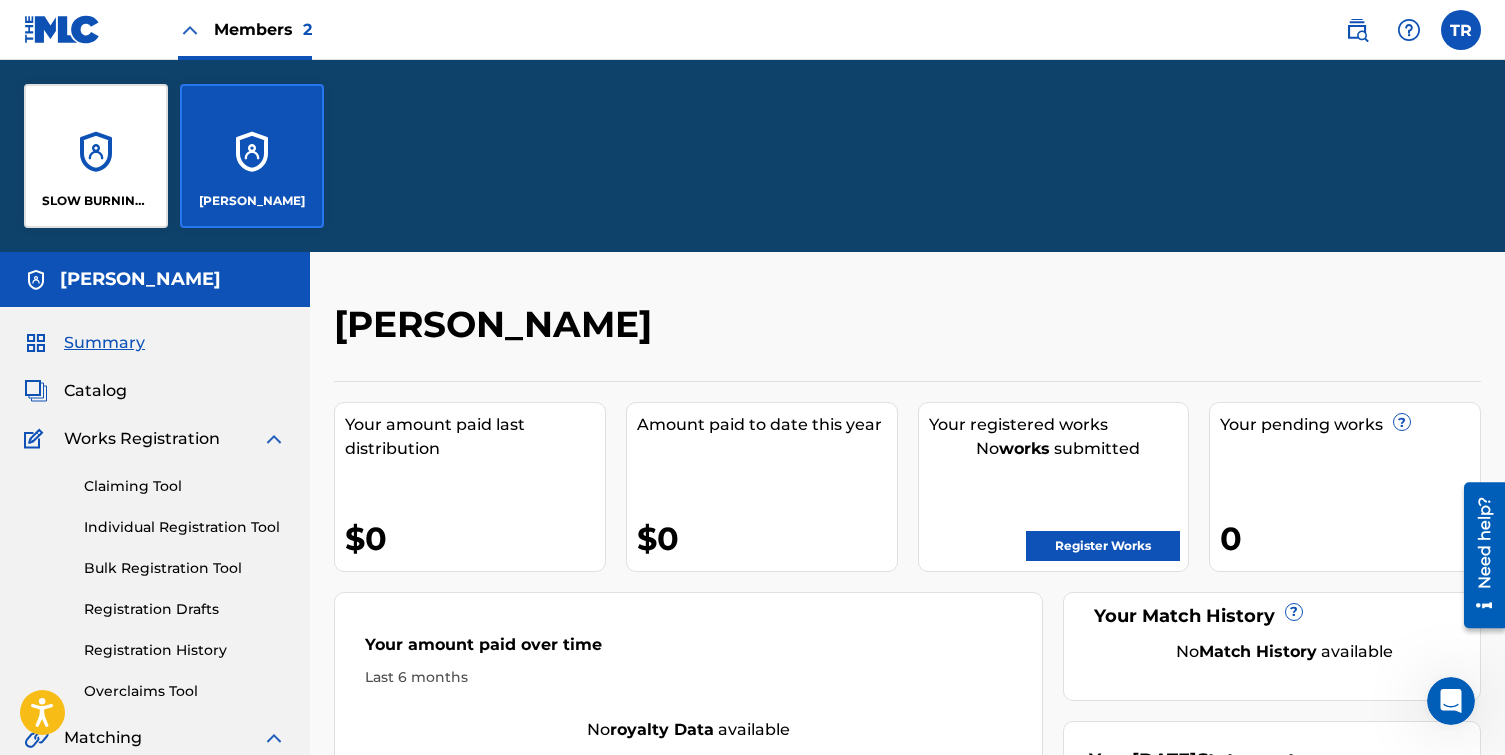 click on "SLOW BURNING BEATS" at bounding box center (96, 156) 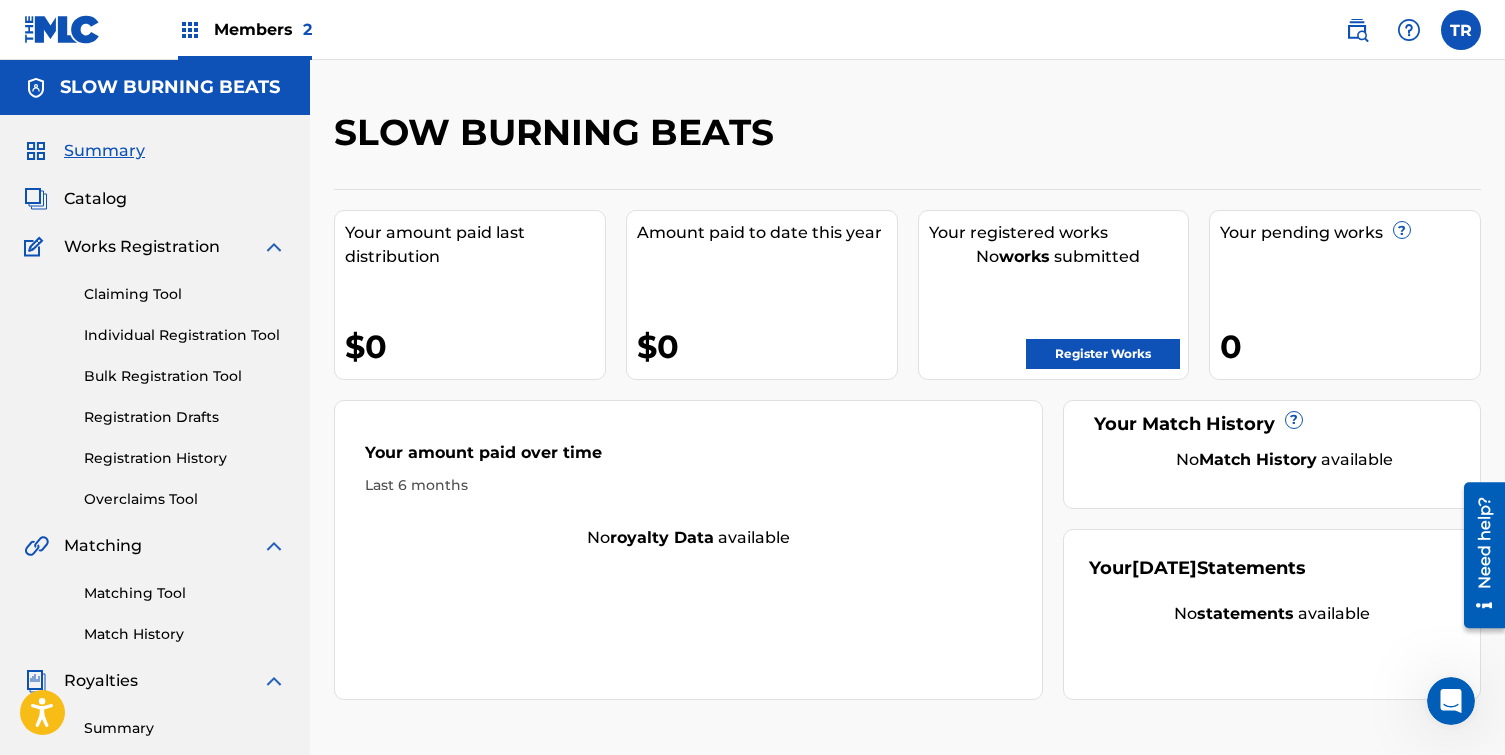 click at bounding box center (1461, 30) 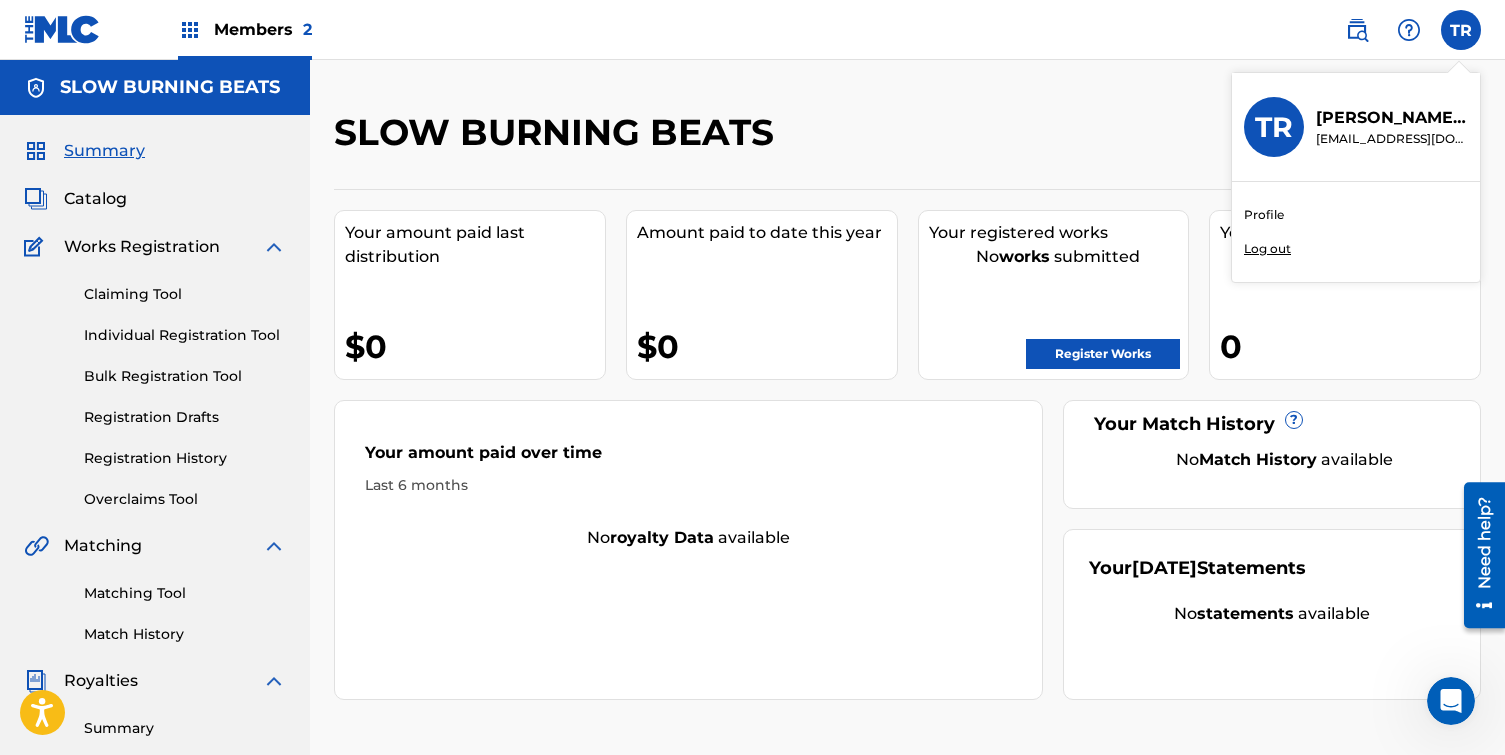 click on "Profile" at bounding box center (1264, 215) 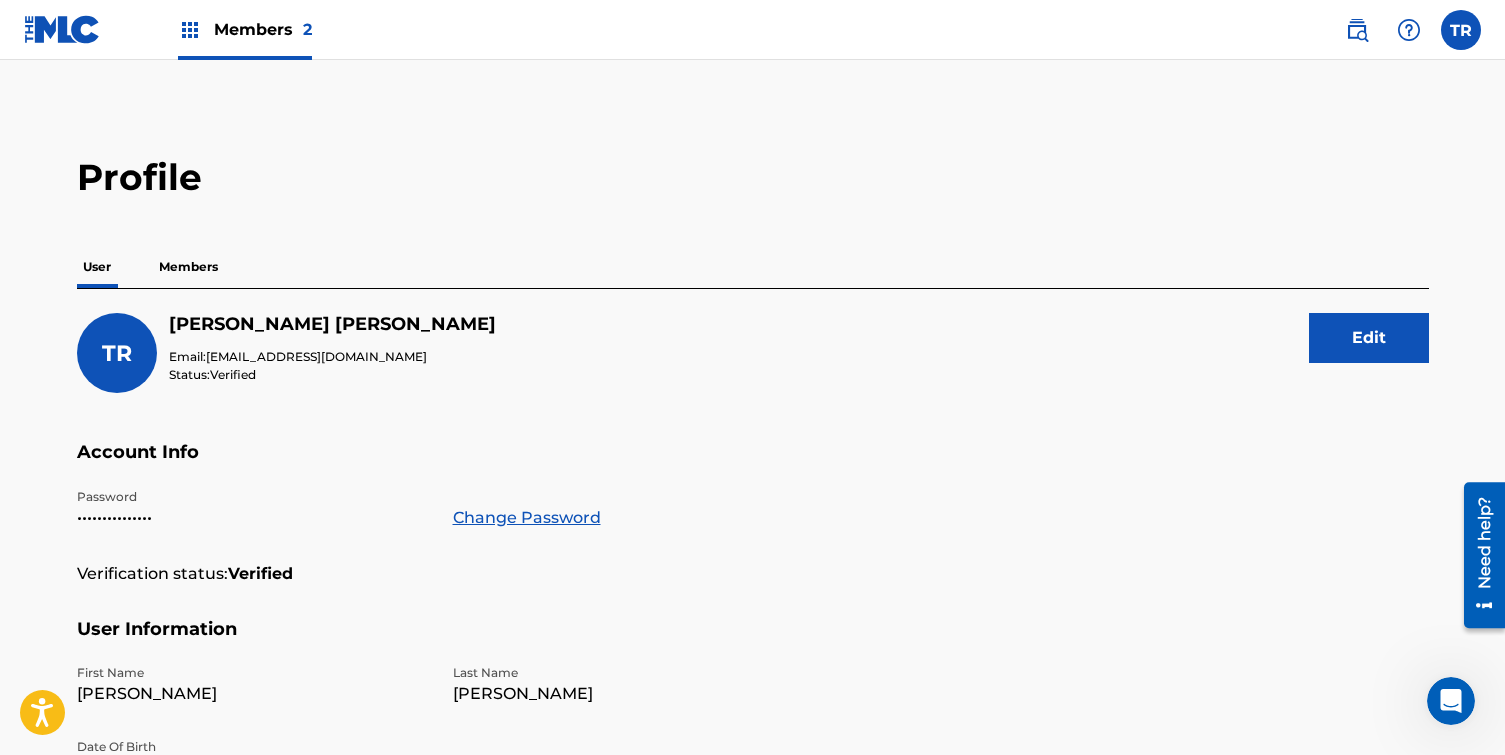 scroll, scrollTop: 0, scrollLeft: 0, axis: both 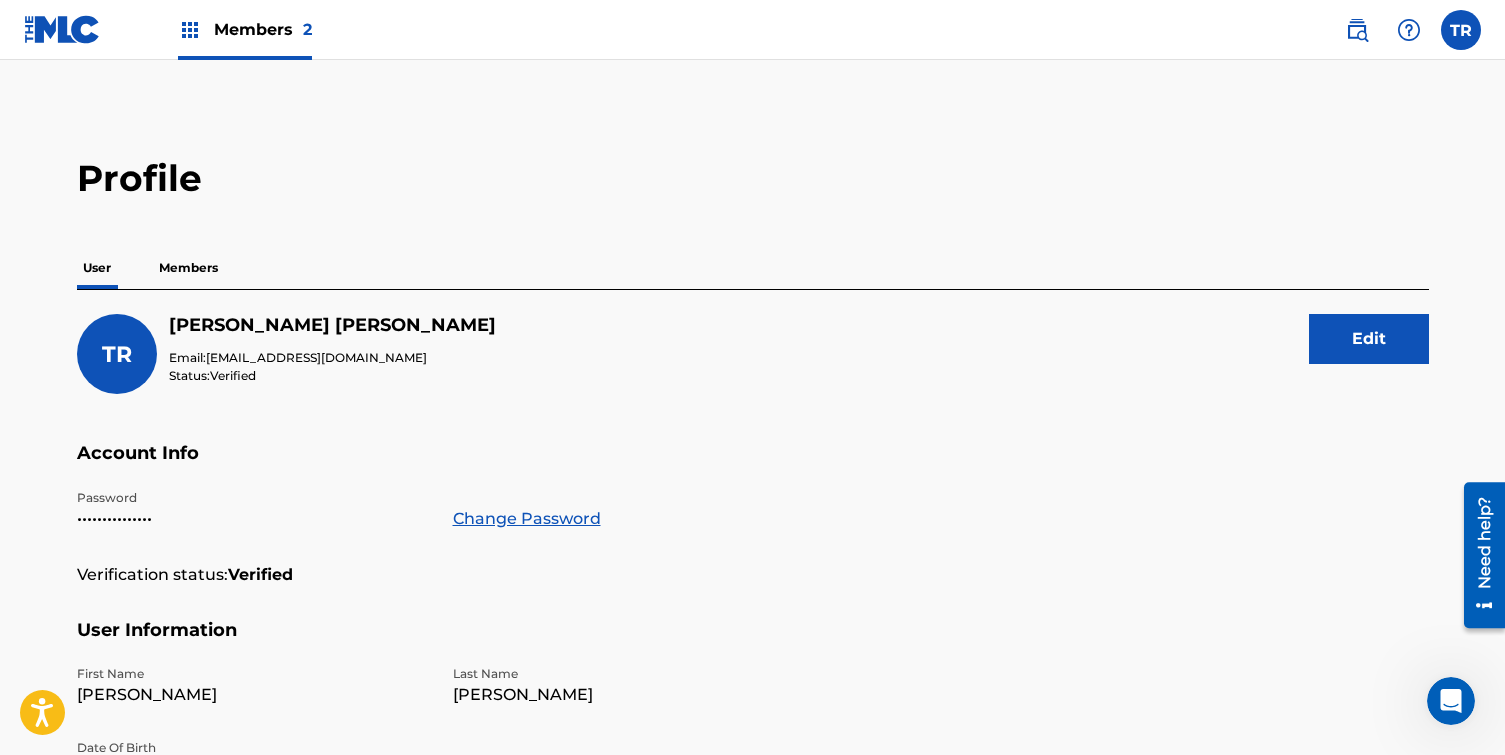 click on "Members    2" at bounding box center (245, 29) 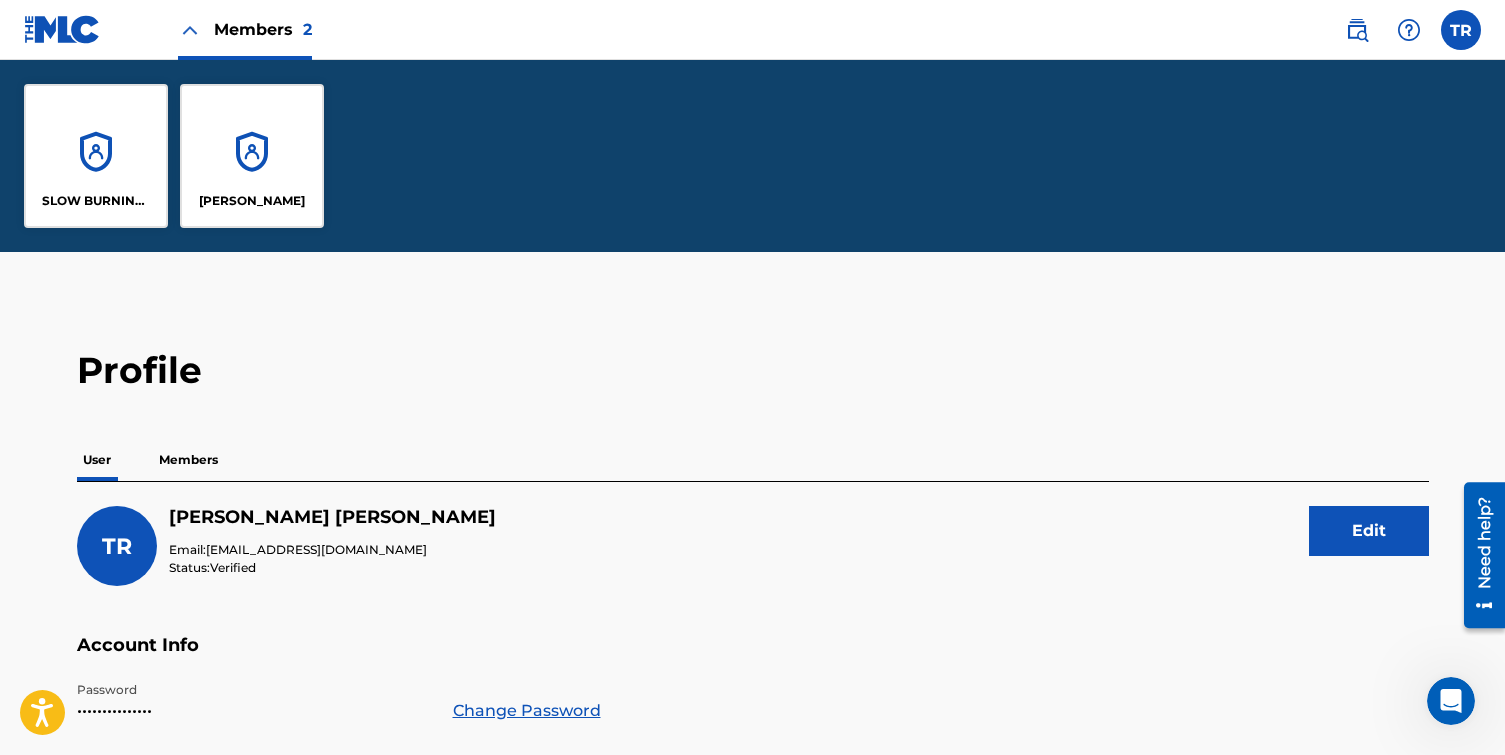 click on "SLOW BURNING BEATS" at bounding box center (96, 156) 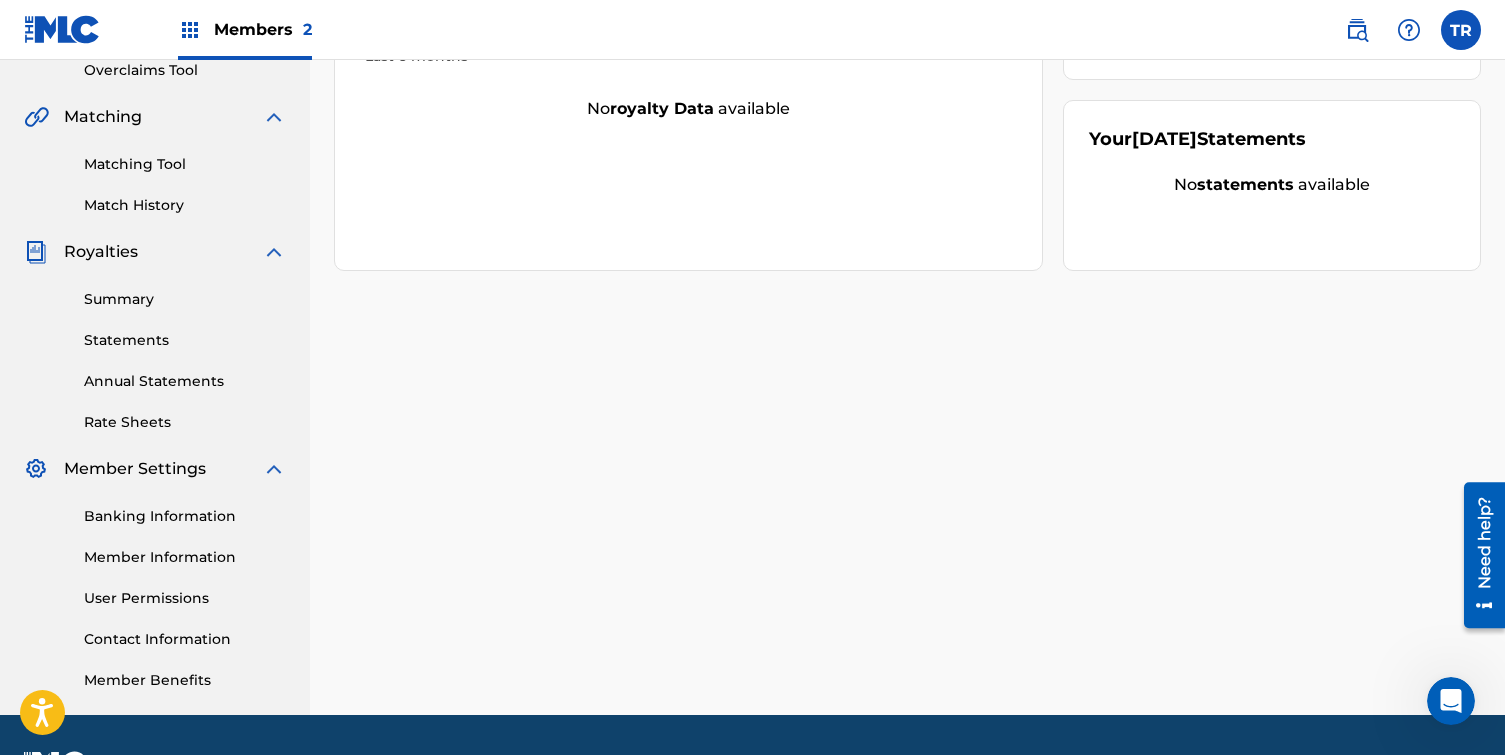 scroll, scrollTop: 485, scrollLeft: 0, axis: vertical 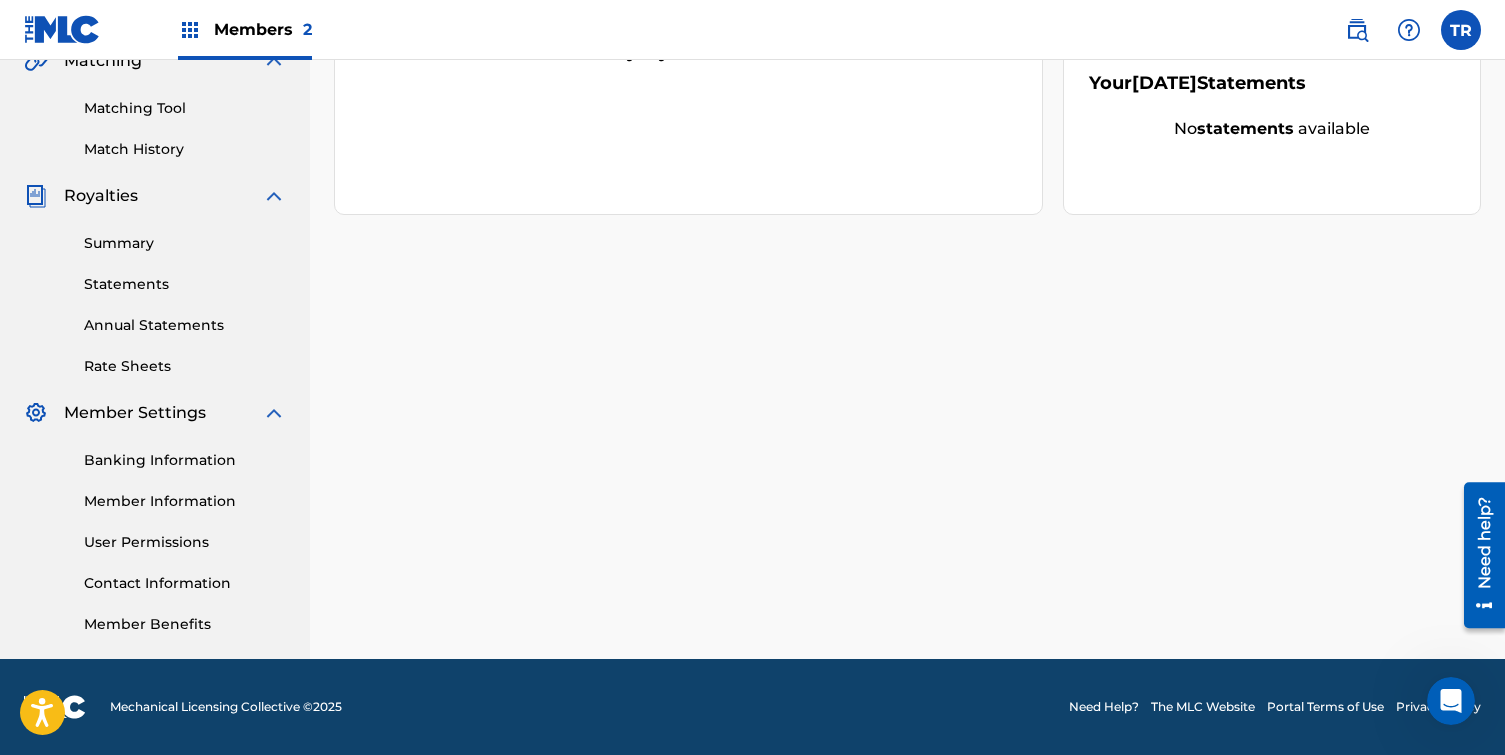 click on "Member Information" at bounding box center [185, 501] 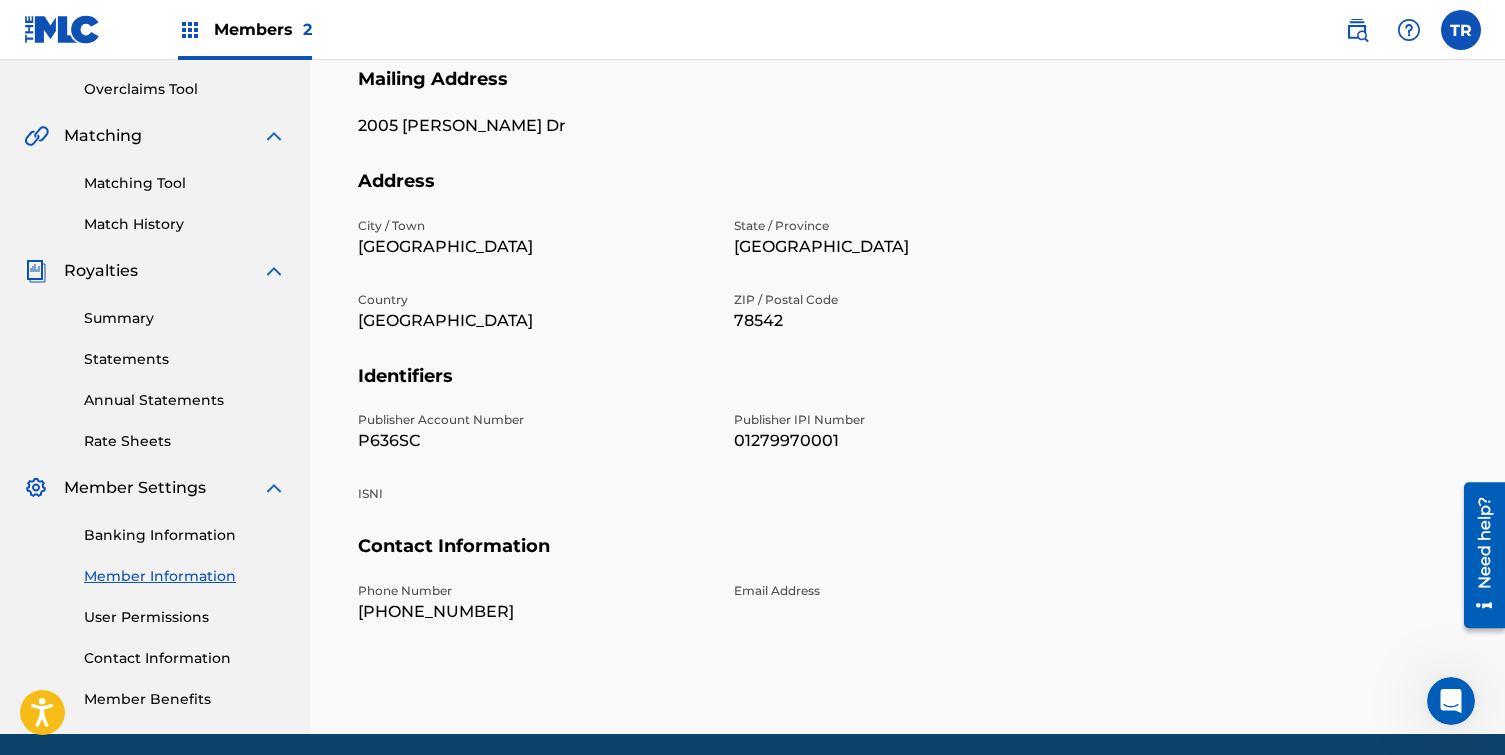 scroll, scrollTop: 416, scrollLeft: 0, axis: vertical 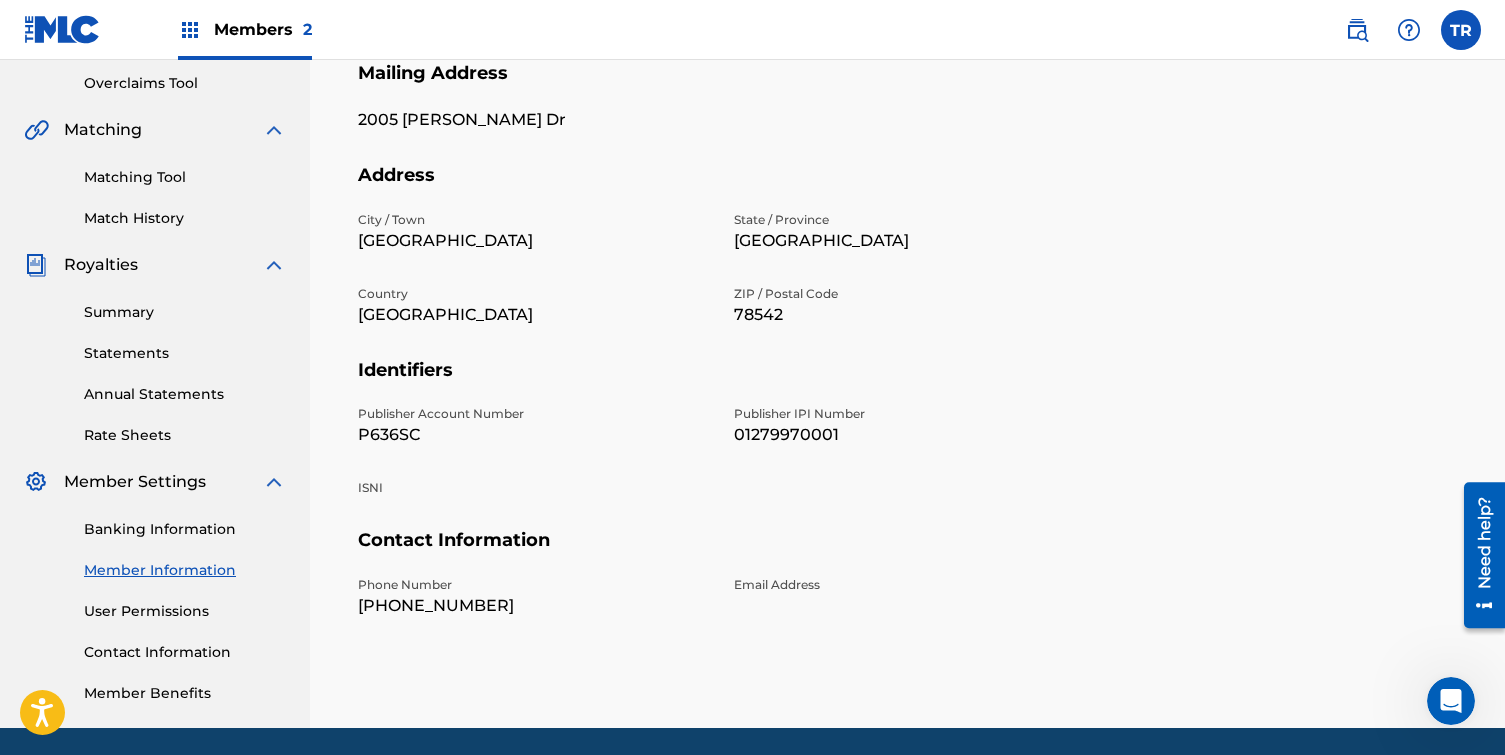 click on "01279970001" at bounding box center (910, 435) 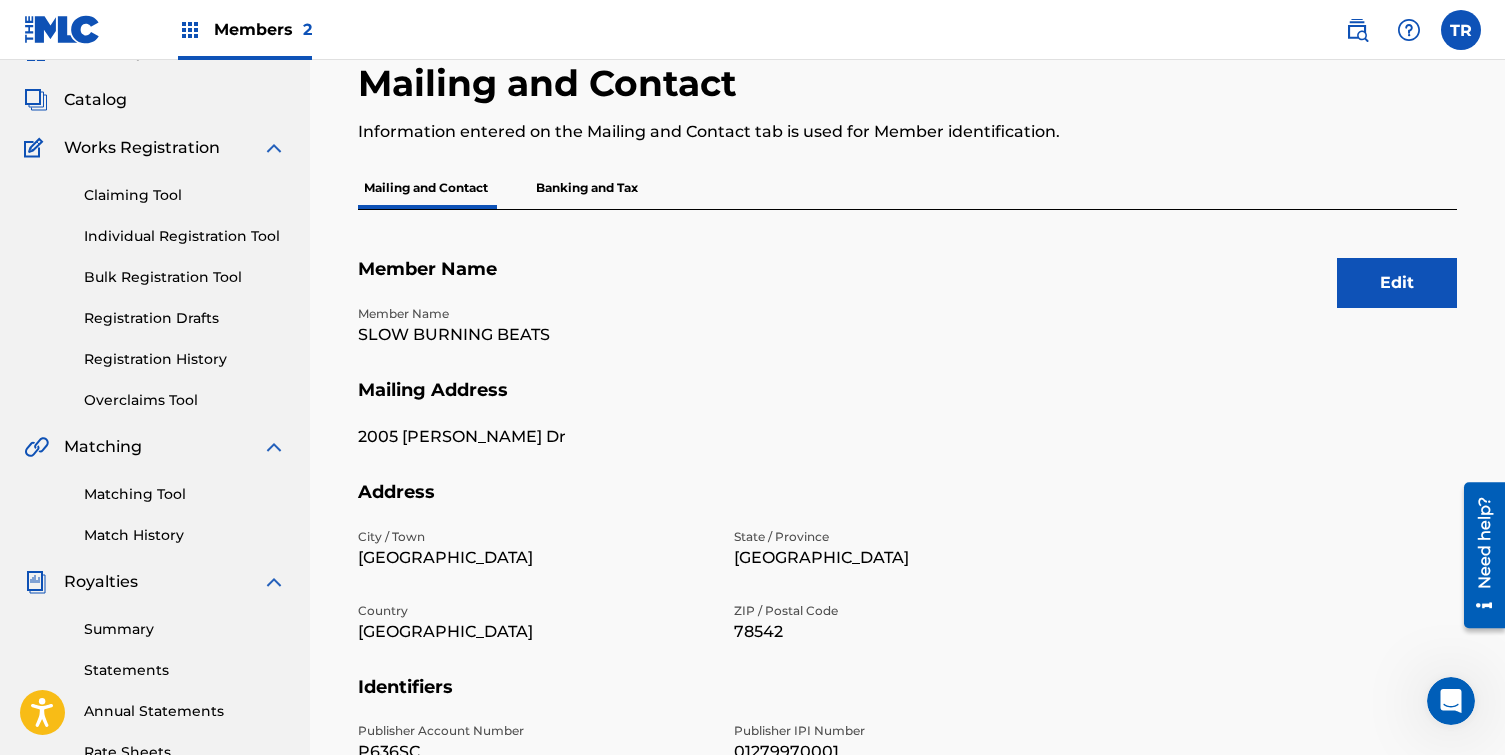 scroll, scrollTop: 139, scrollLeft: 0, axis: vertical 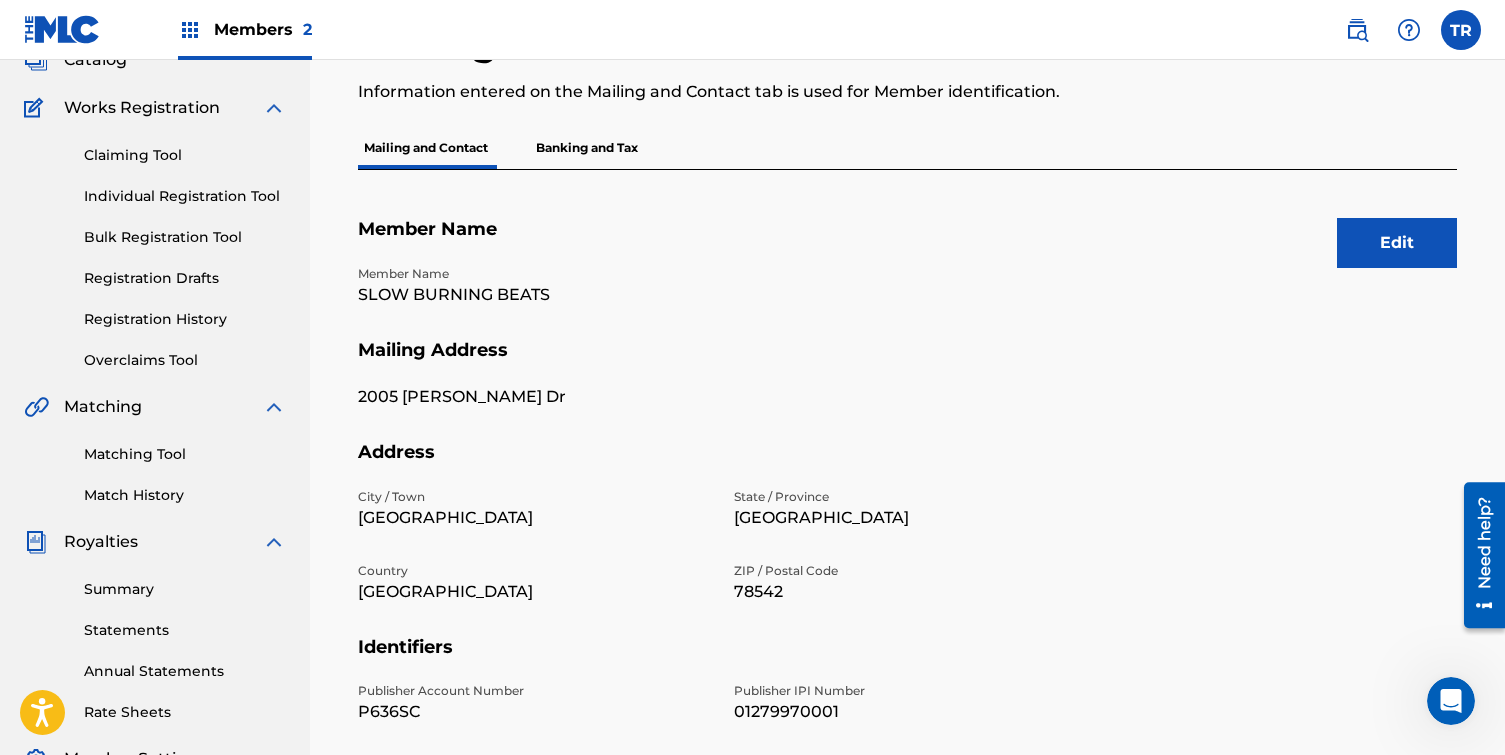 click on "Edit" at bounding box center (1397, 243) 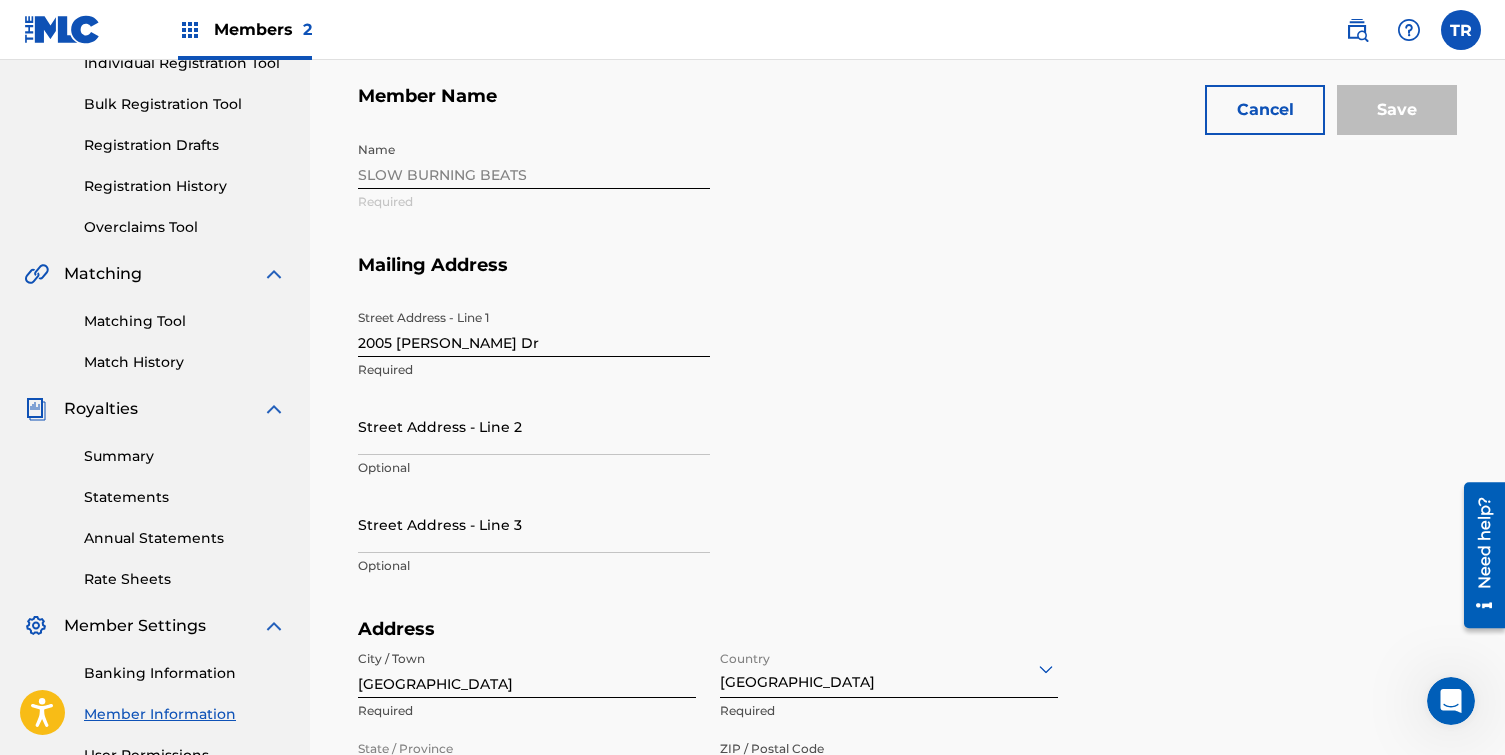 scroll, scrollTop: 0, scrollLeft: 0, axis: both 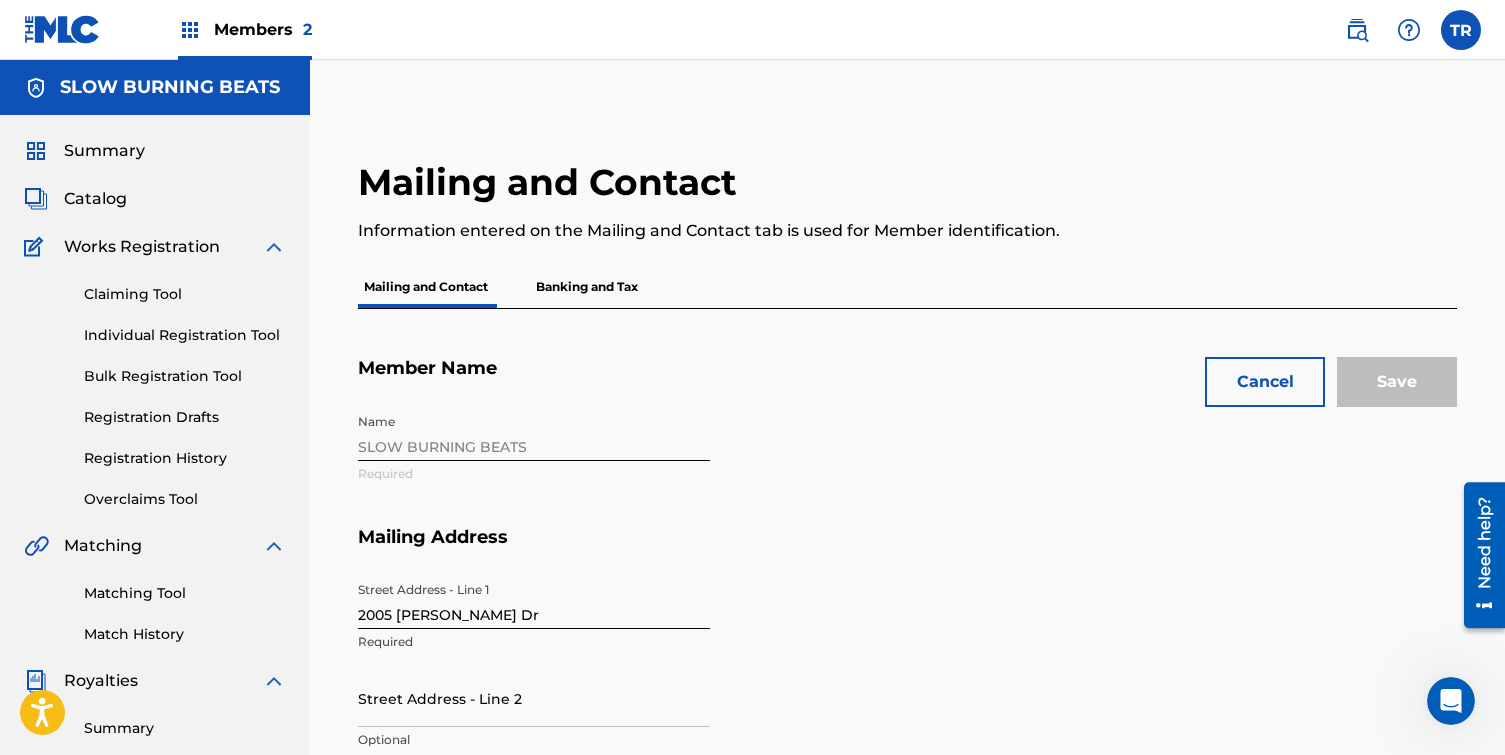 click at bounding box center (62, 29) 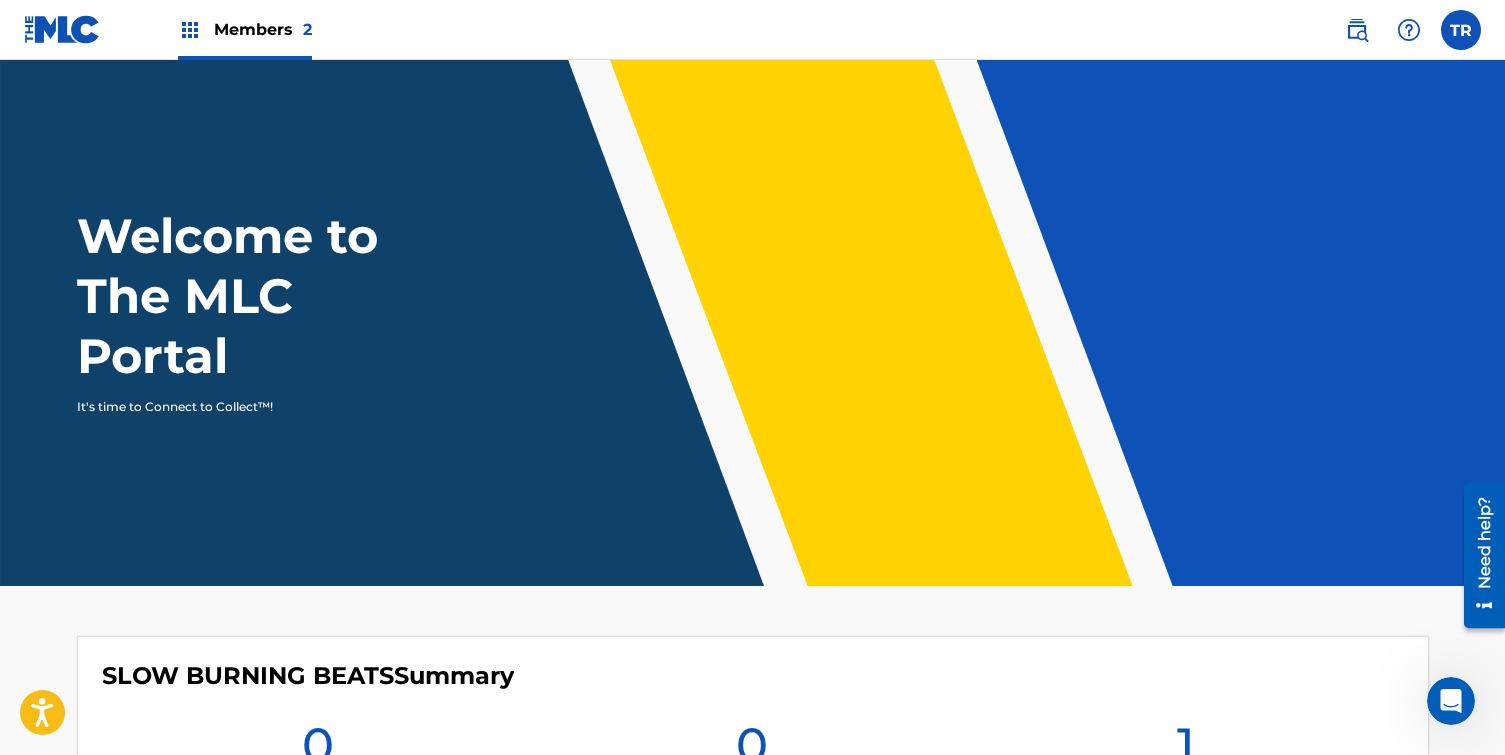 click at bounding box center [190, 30] 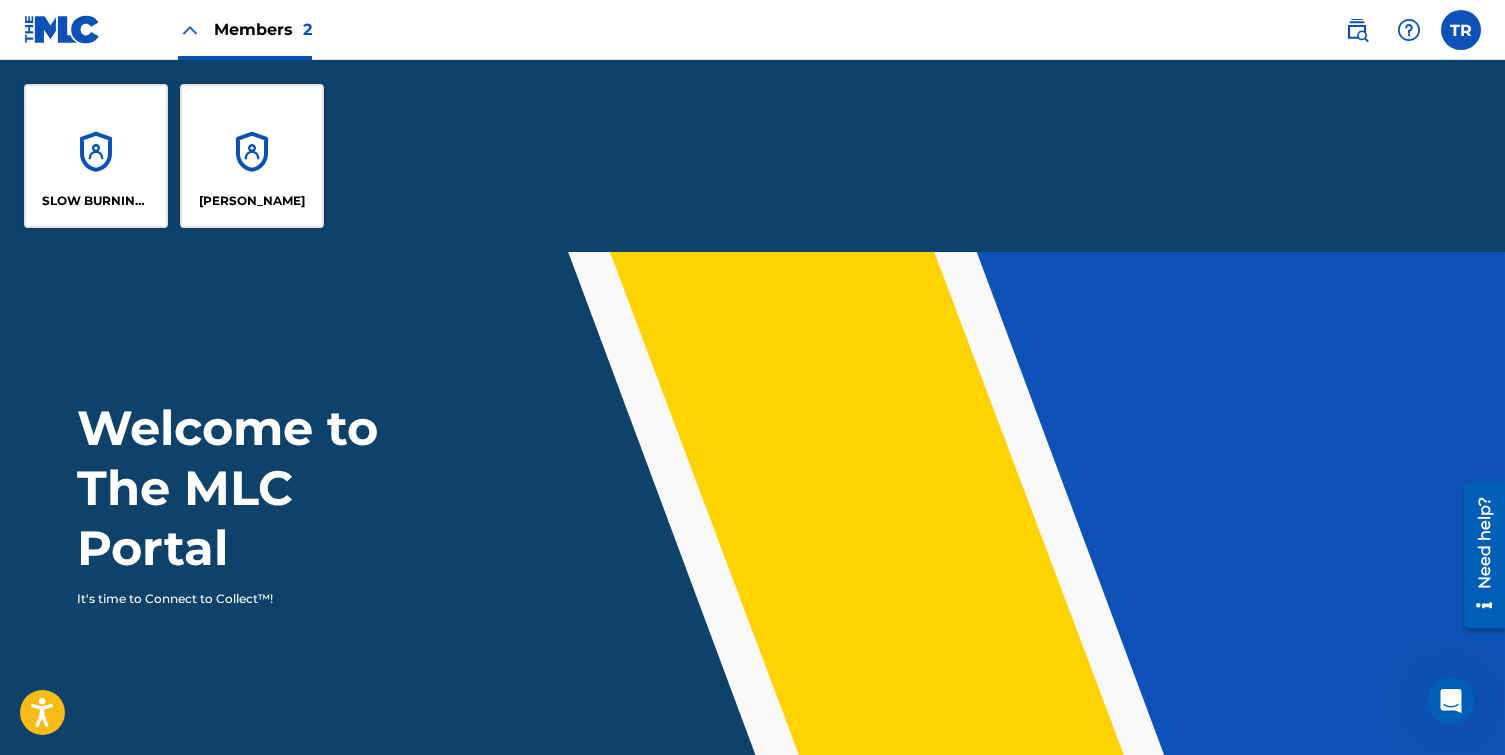 click on "TOBY RODRIGUEZ II" at bounding box center (252, 156) 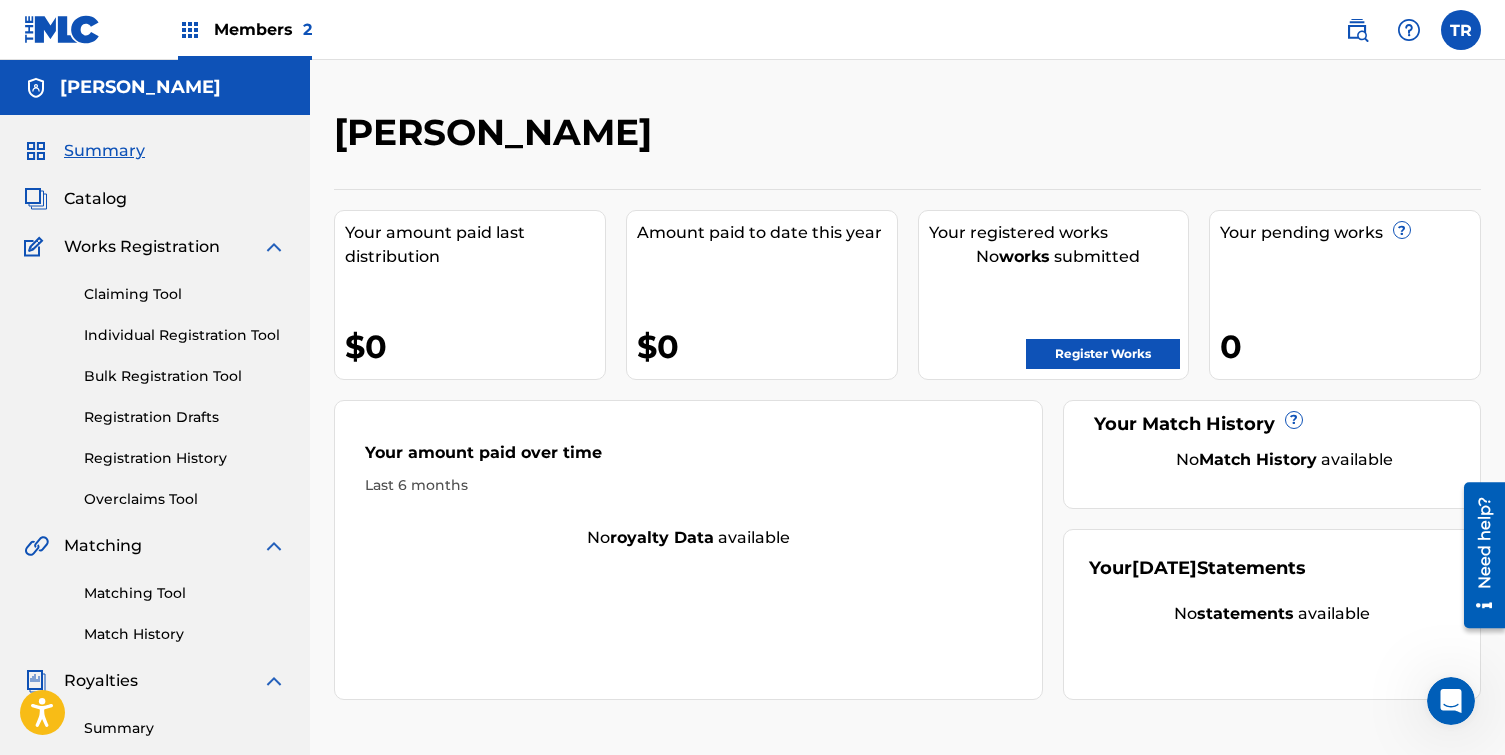 scroll, scrollTop: 485, scrollLeft: 0, axis: vertical 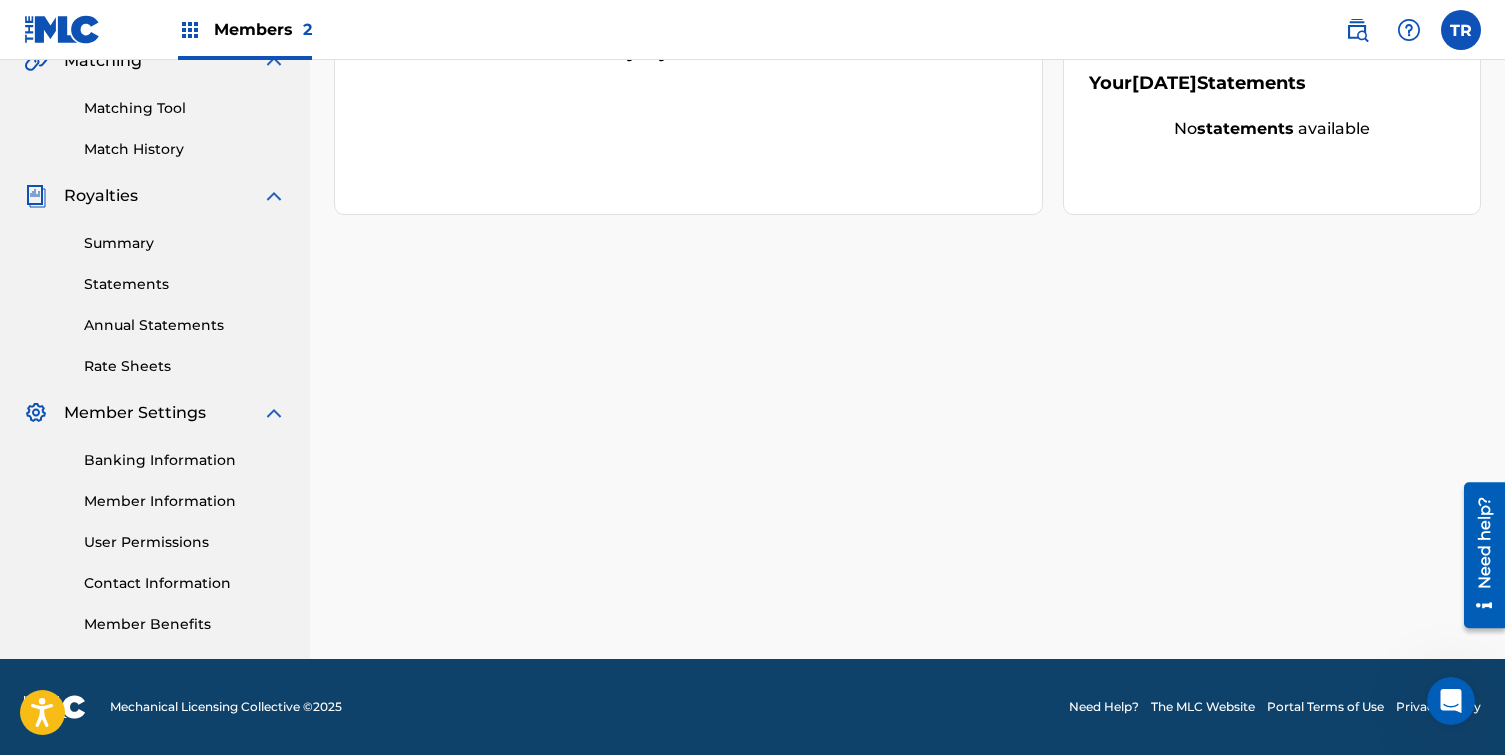 click on "Member Information" at bounding box center [185, 501] 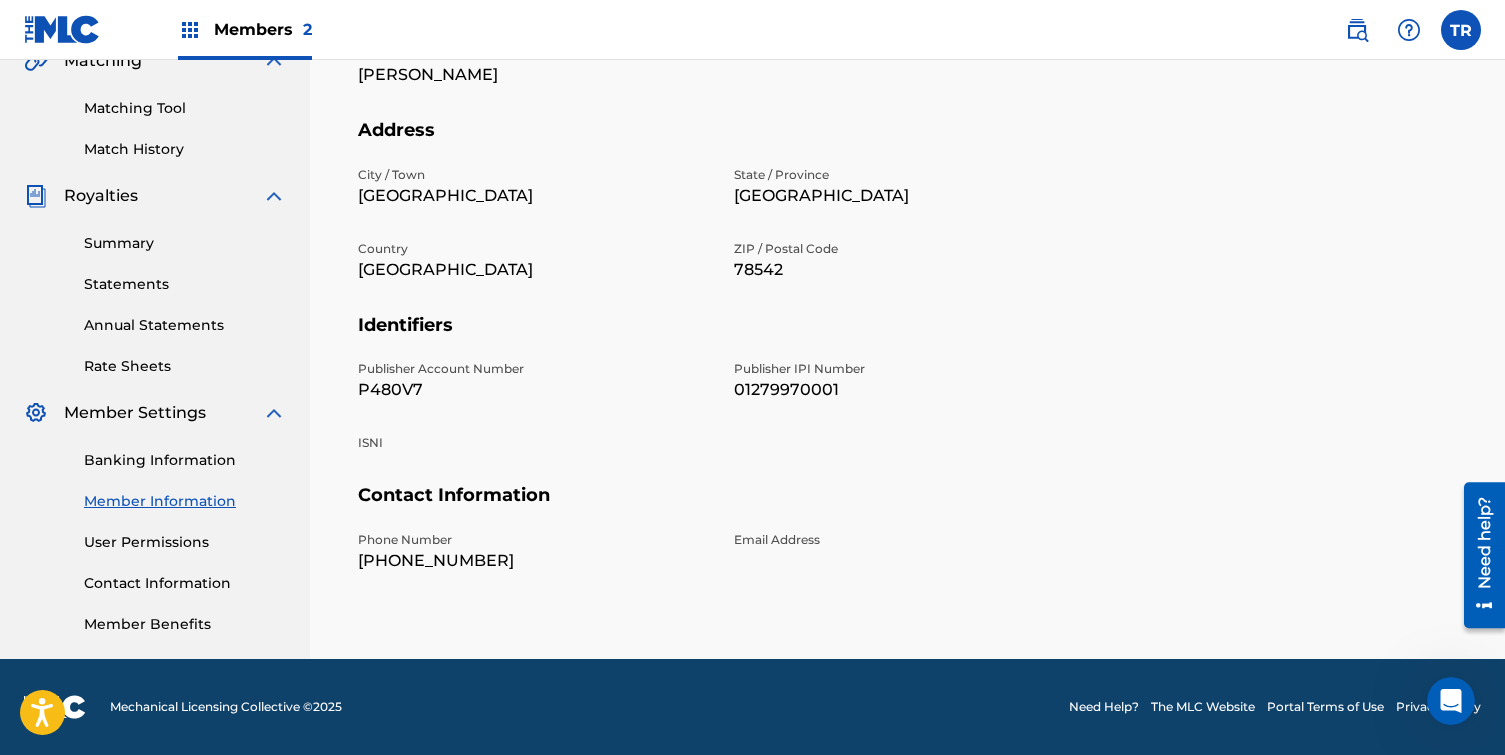 scroll, scrollTop: 0, scrollLeft: 0, axis: both 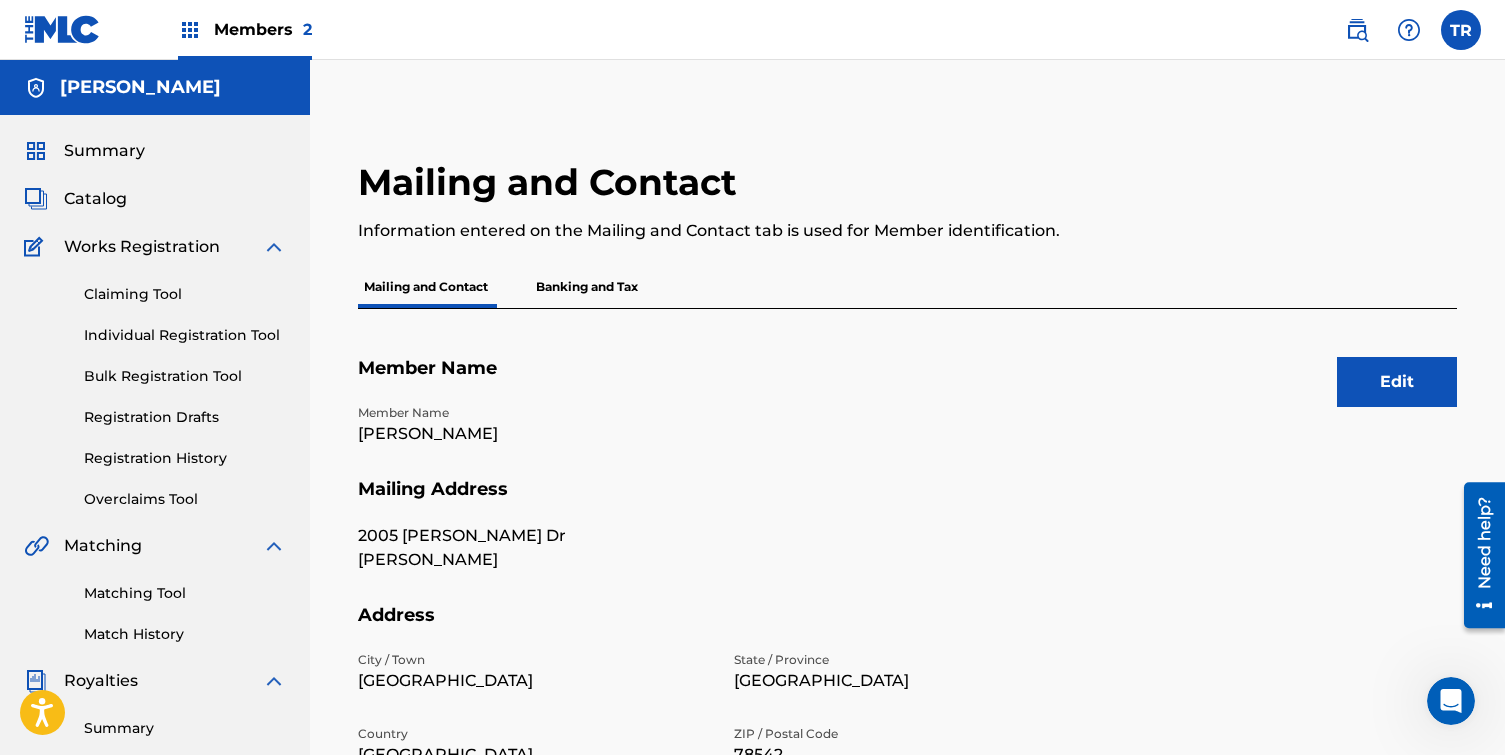 click on "Members    2" at bounding box center [245, 29] 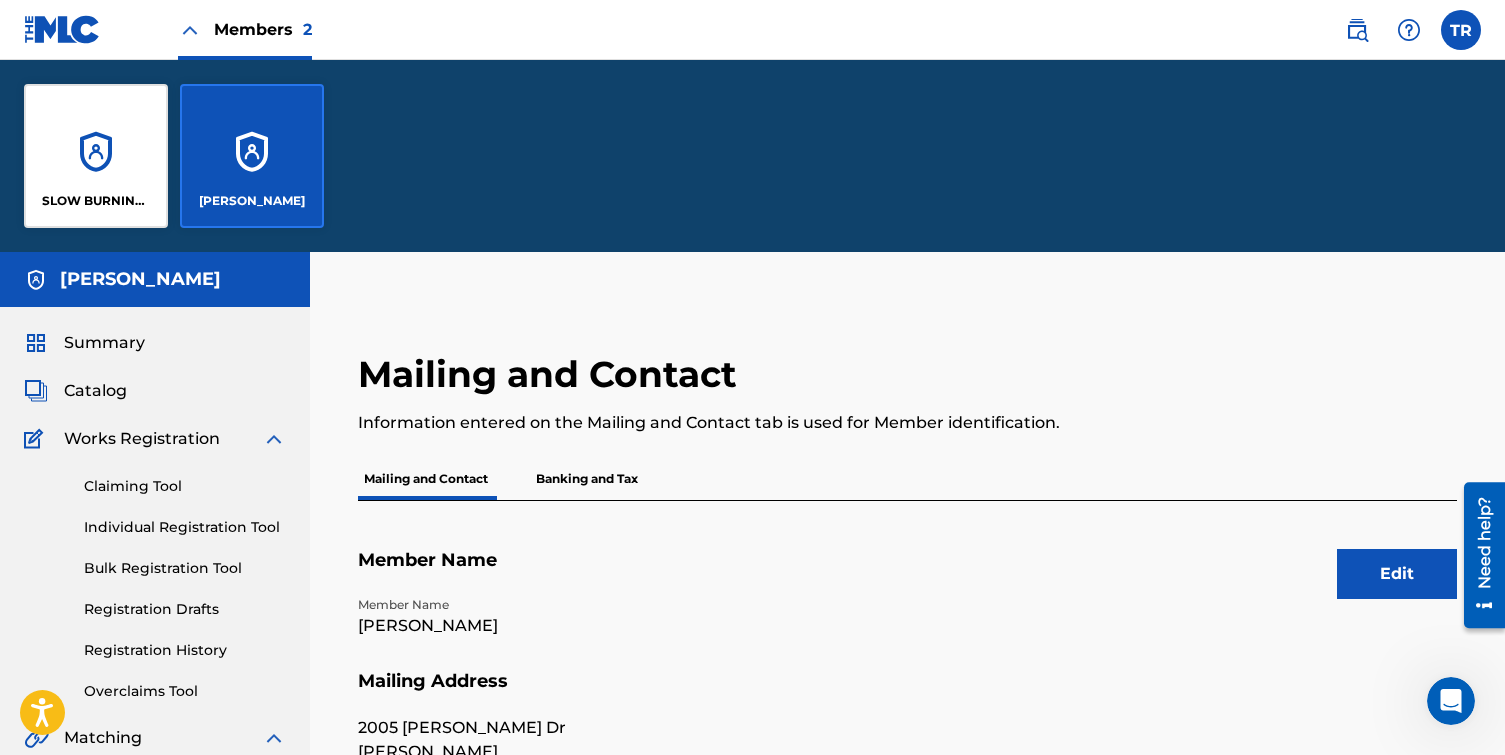 click on "SLOW BURNING BEATS" at bounding box center (96, 201) 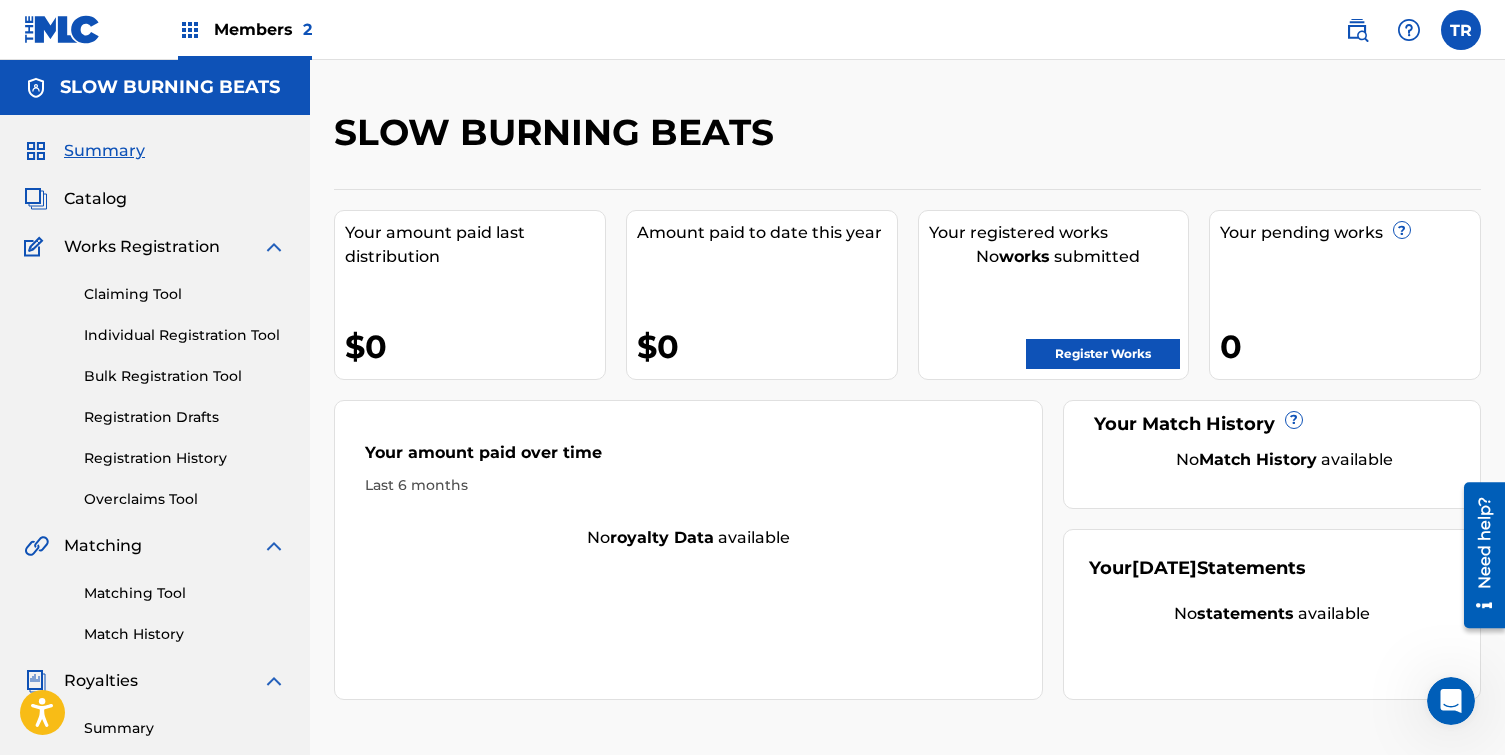 click on "Members    2" at bounding box center (245, 29) 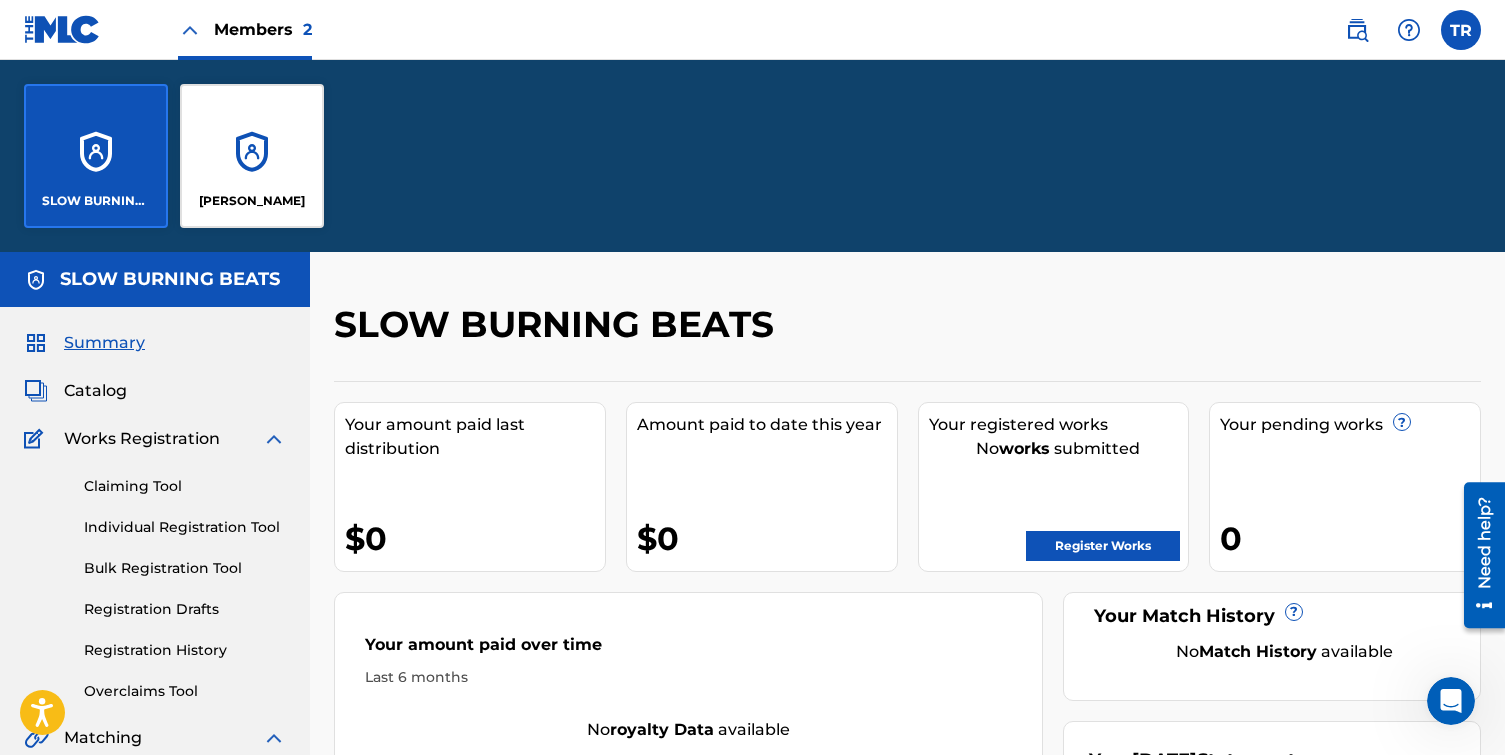 click on "TOBY RODRIGUEZ II" at bounding box center (252, 156) 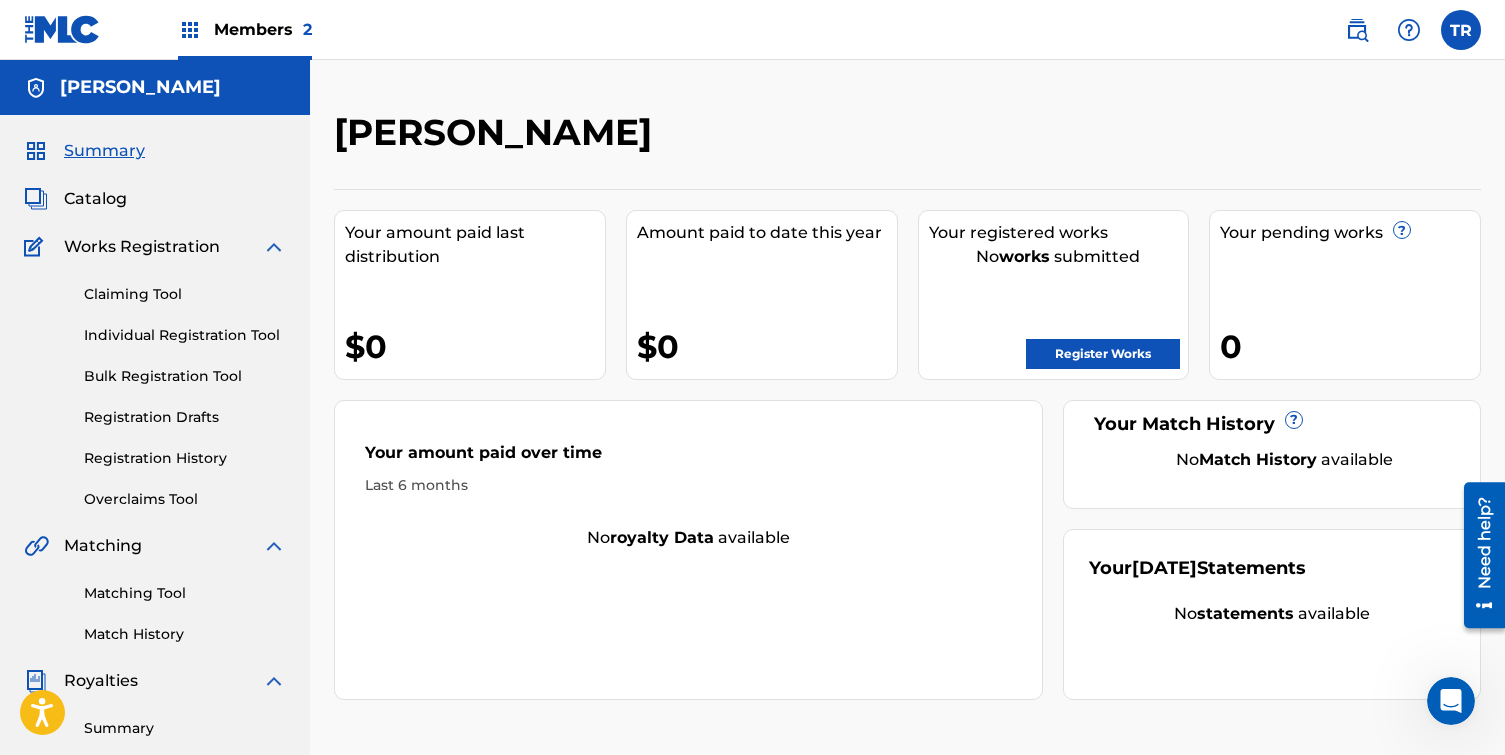 click at bounding box center (190, 30) 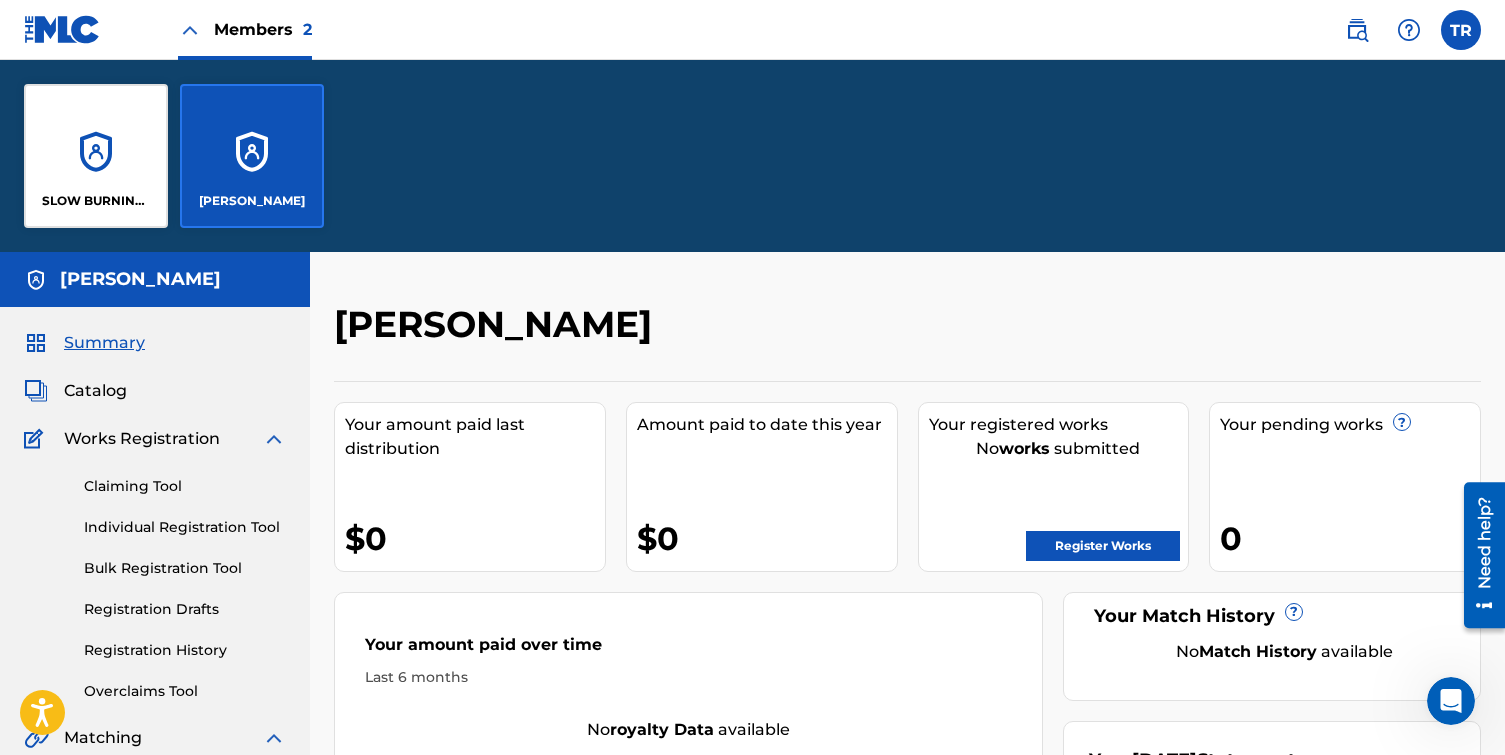 click on "SLOW BURNING BEATS" at bounding box center (96, 156) 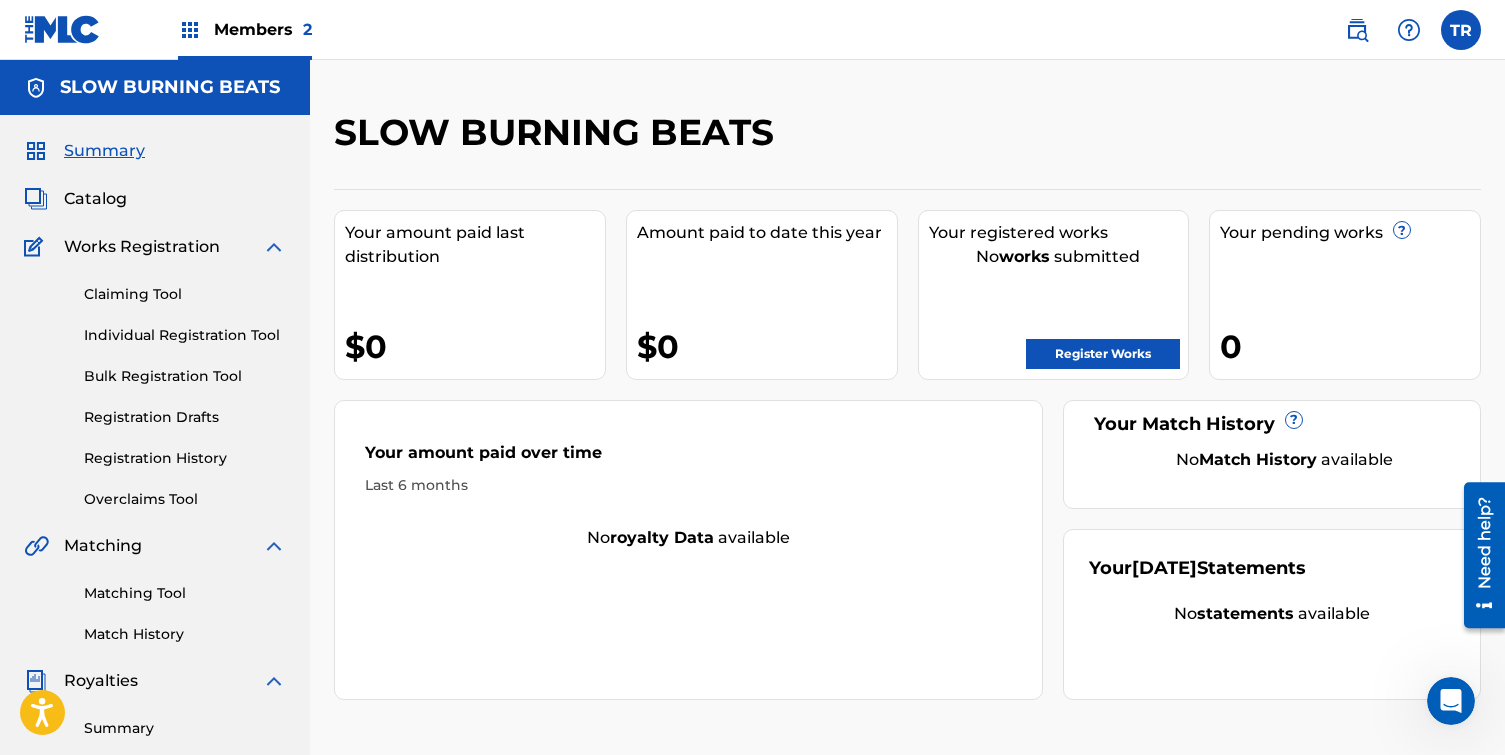 click on "Members    2" at bounding box center [263, 29] 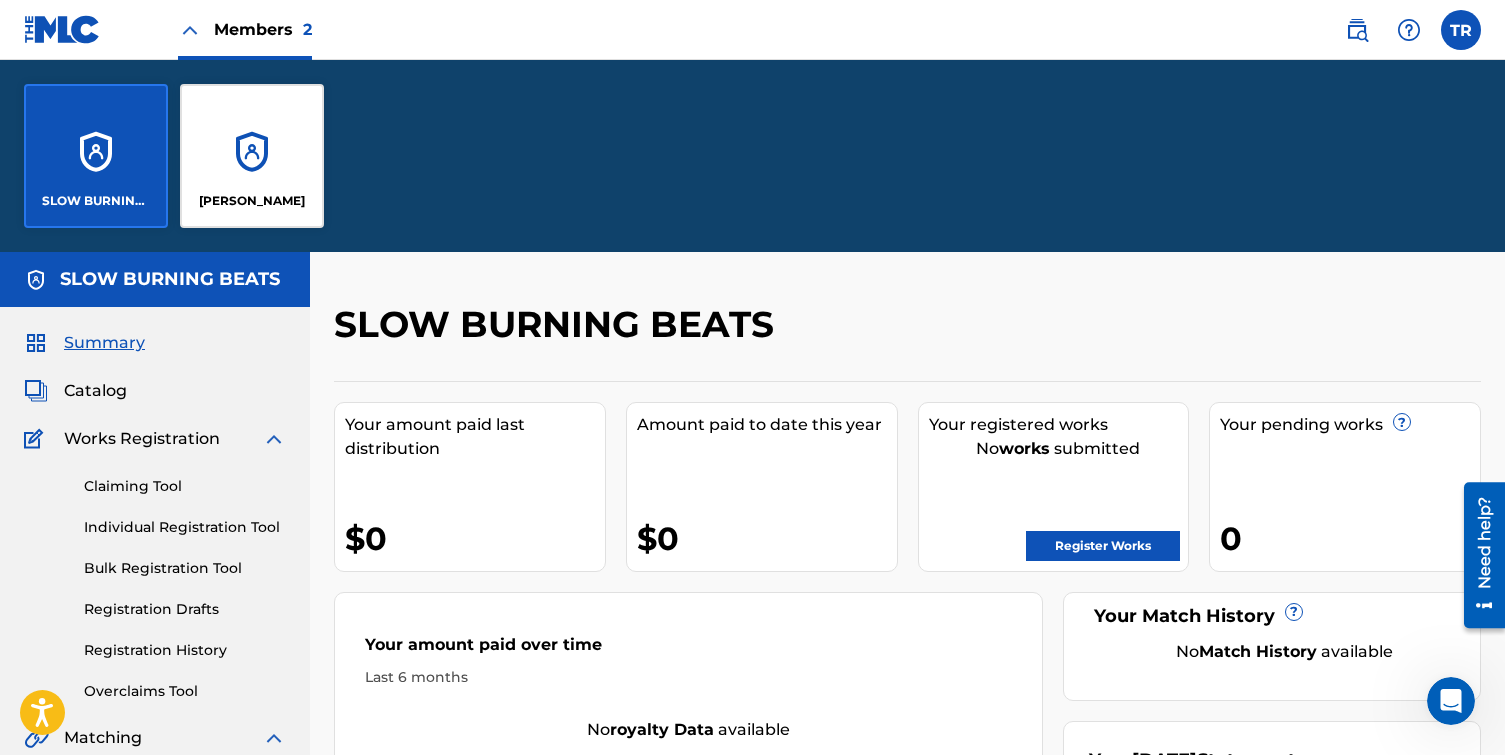 click on "TOBY RODRIGUEZ II" at bounding box center (252, 156) 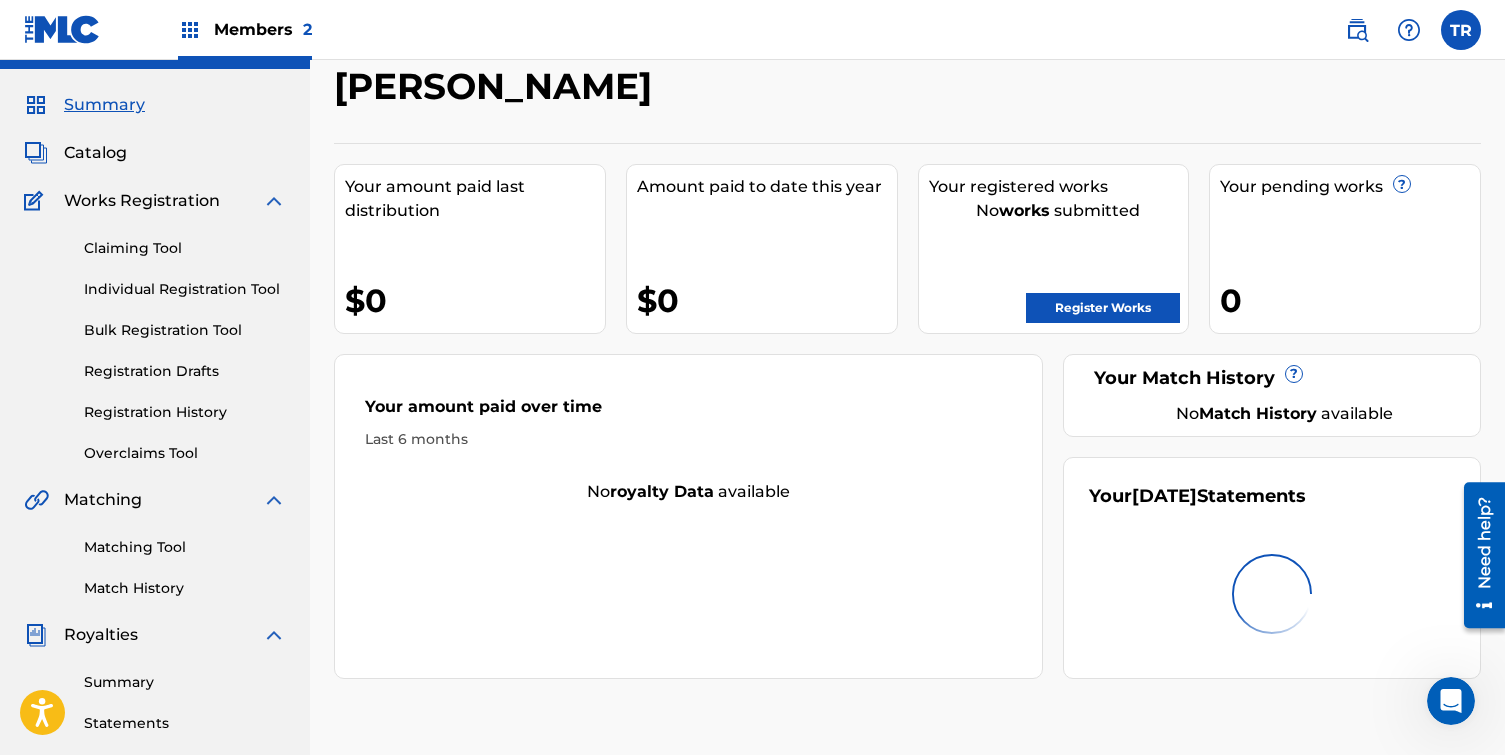 scroll, scrollTop: 64, scrollLeft: 0, axis: vertical 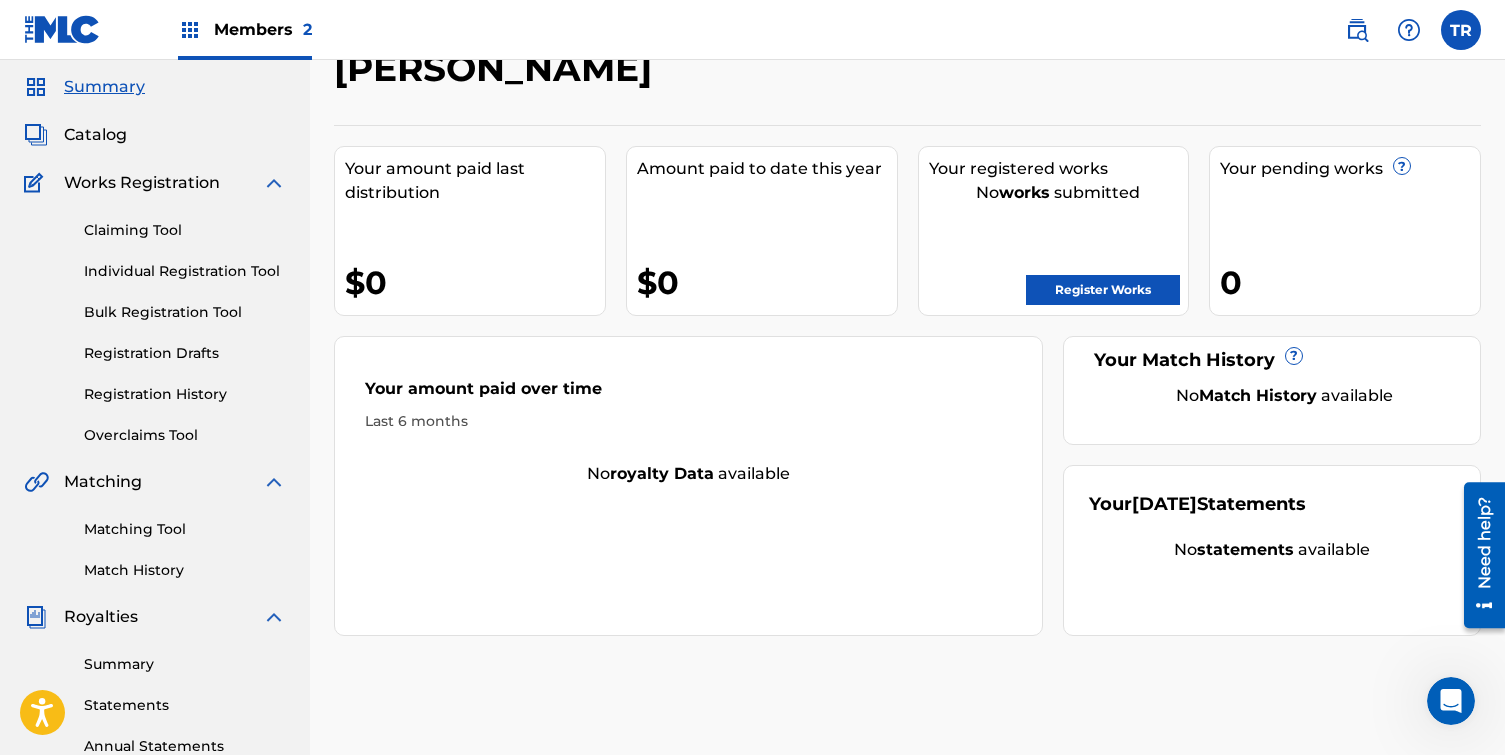 click on "Individual Registration Tool" at bounding box center [185, 271] 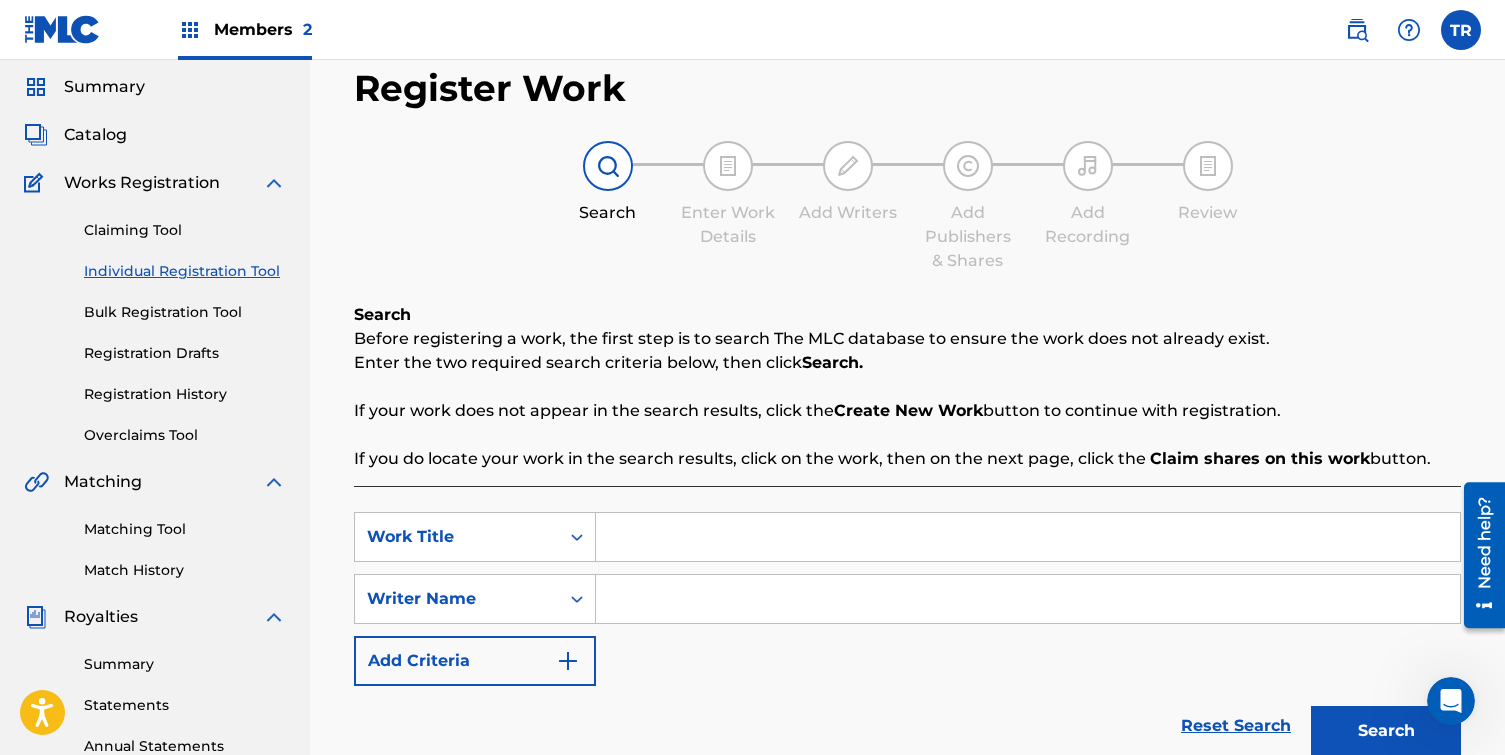 scroll, scrollTop: 0, scrollLeft: 0, axis: both 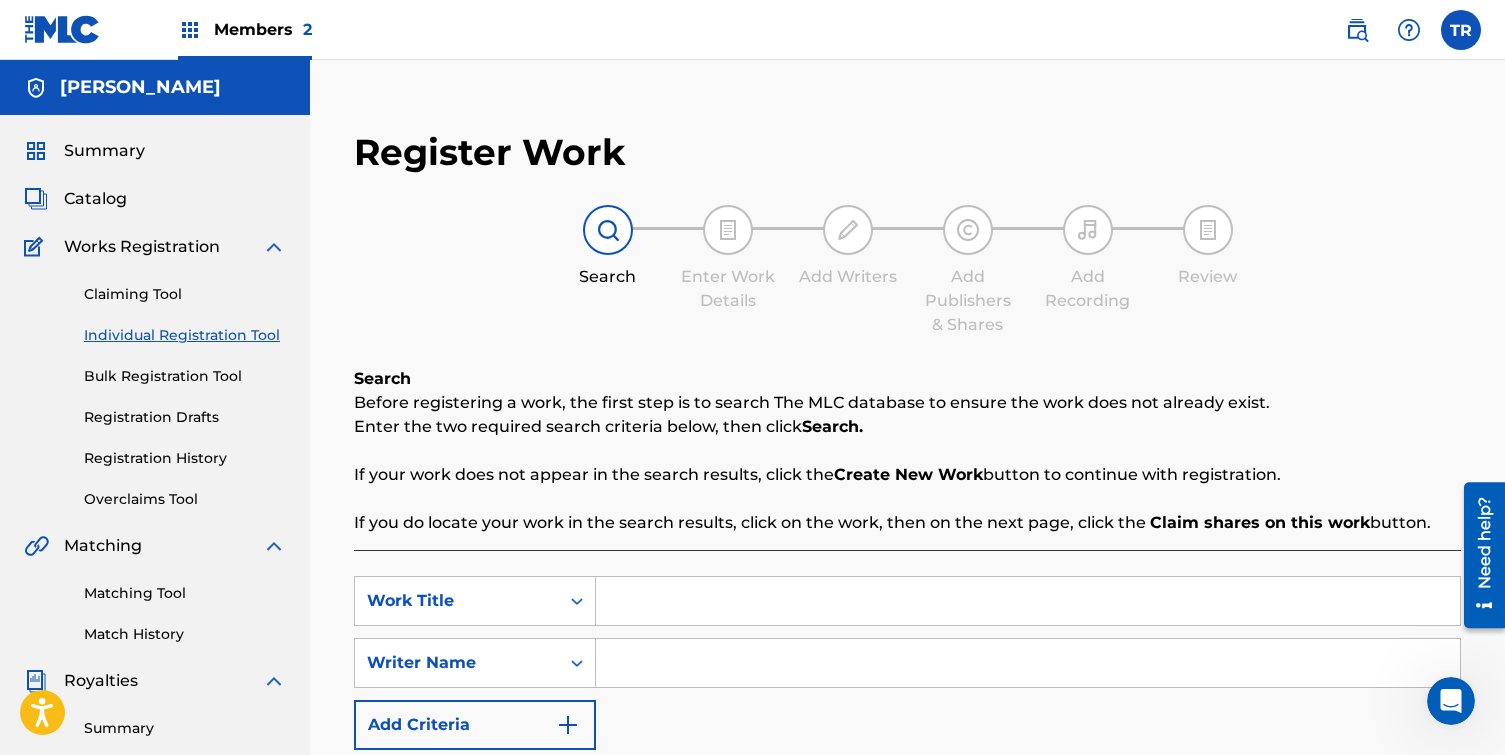 click on "Registration History" at bounding box center (185, 458) 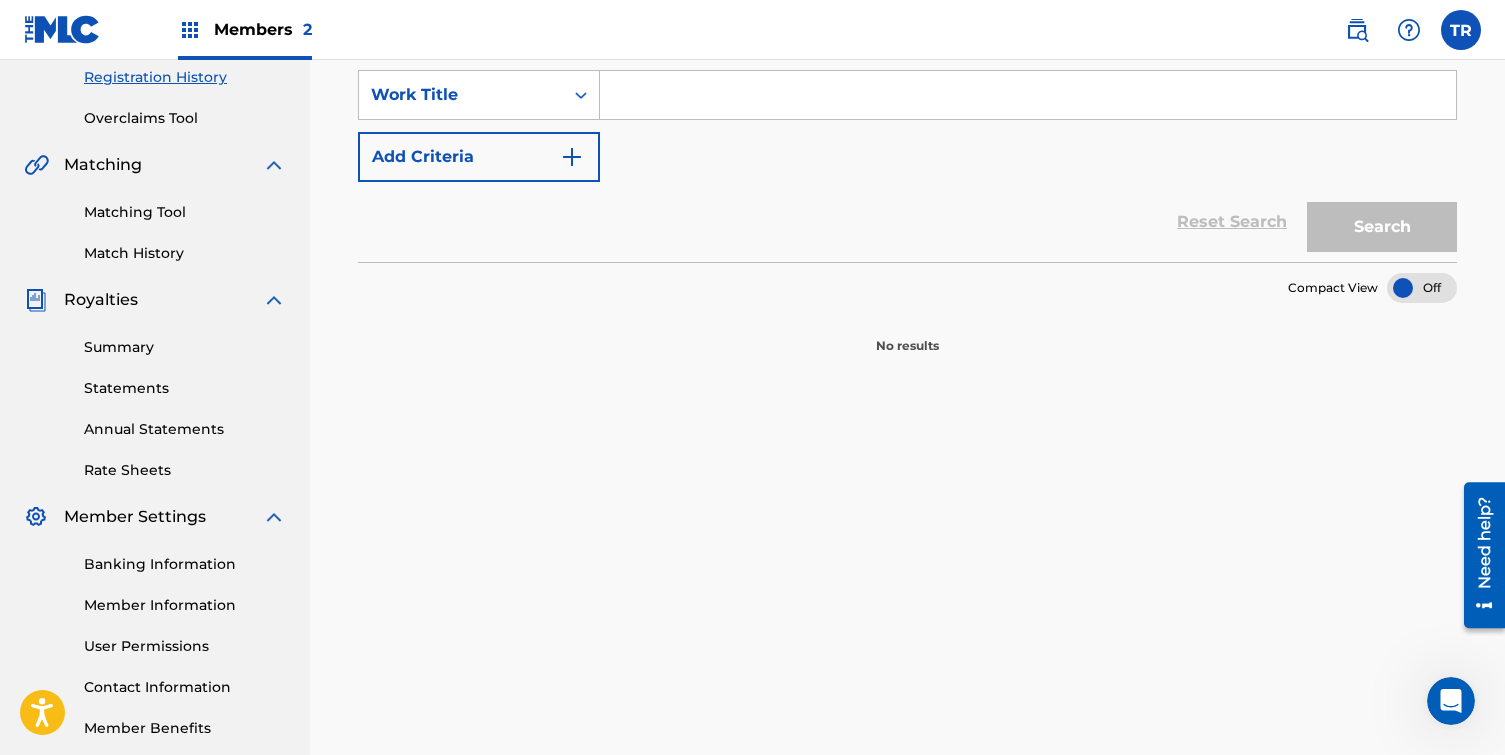 scroll, scrollTop: 395, scrollLeft: 0, axis: vertical 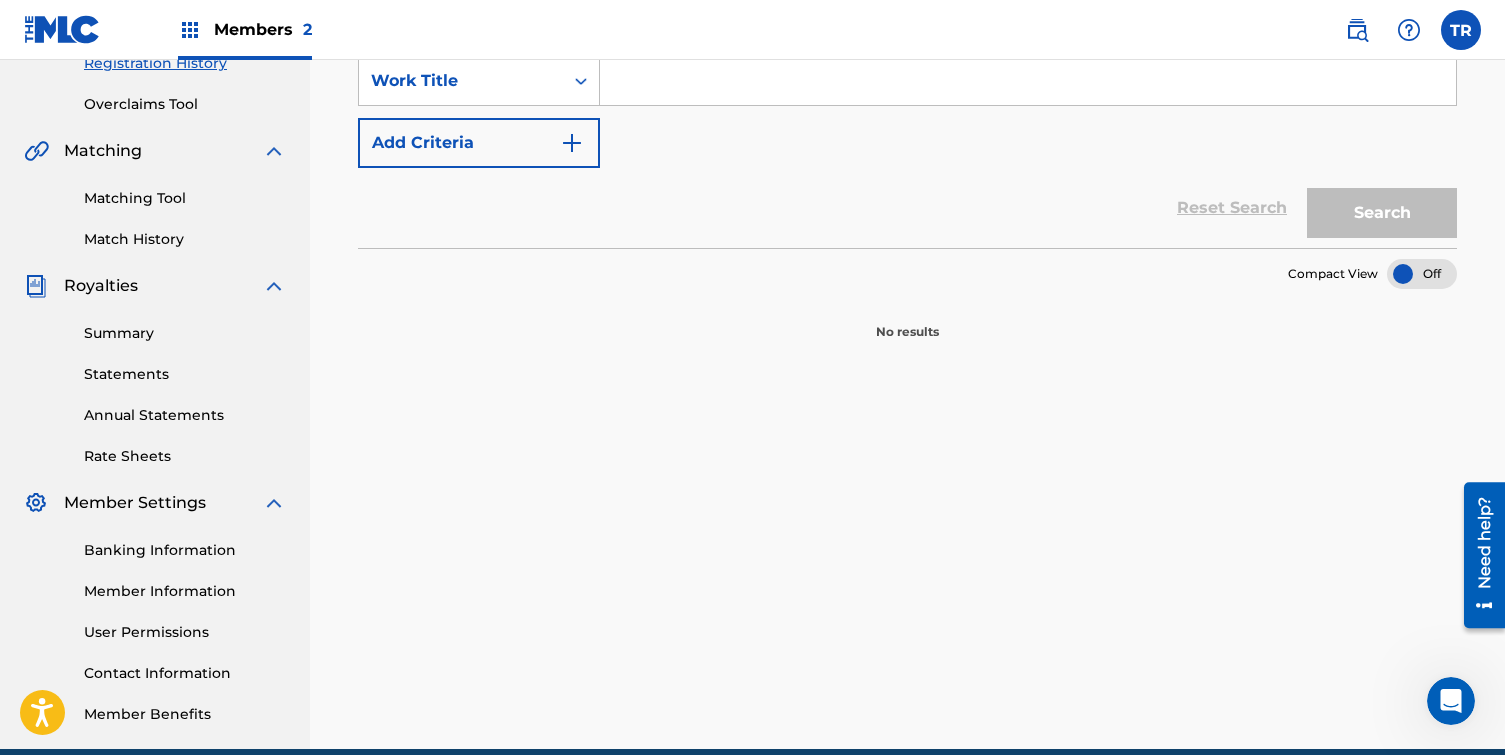 click on "Match History" at bounding box center (185, 239) 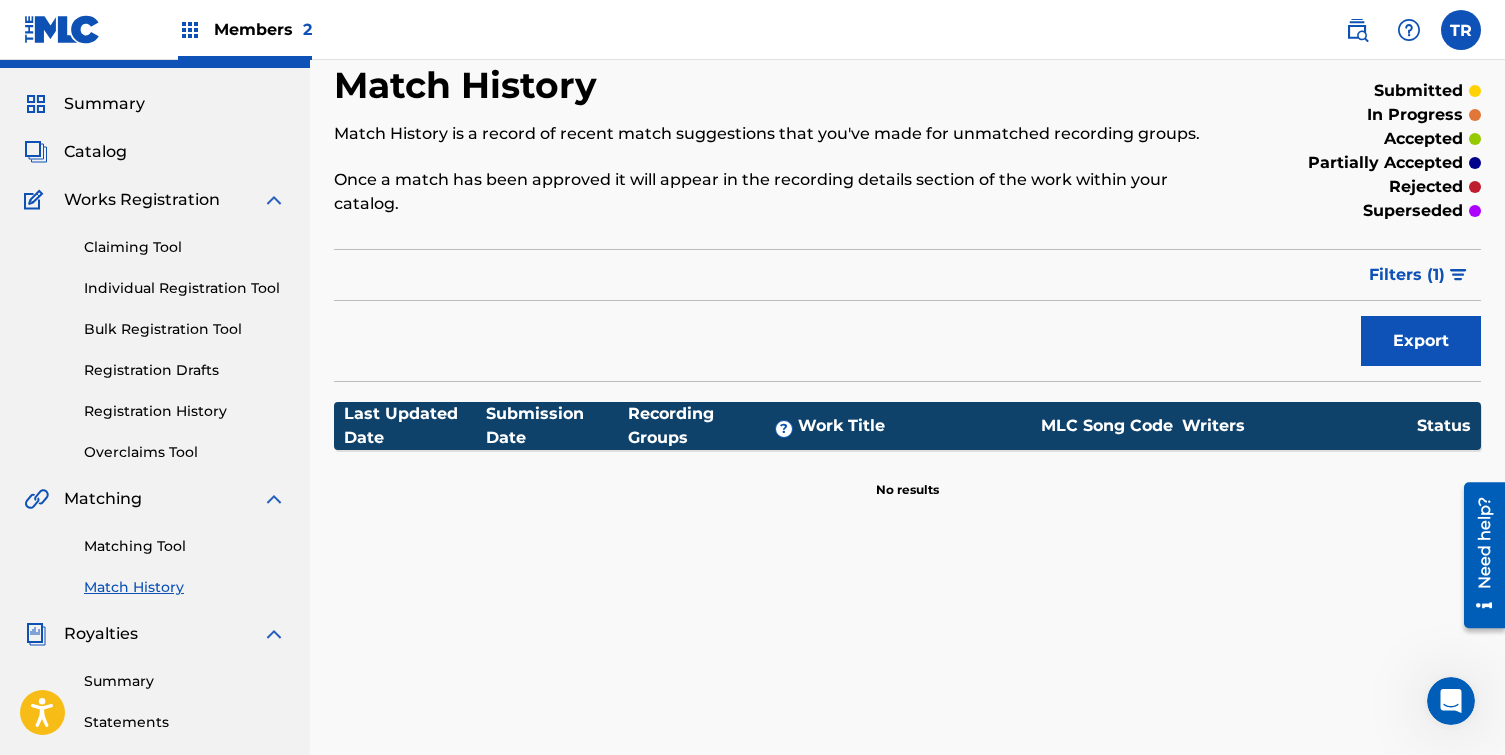 scroll, scrollTop: 63, scrollLeft: 0, axis: vertical 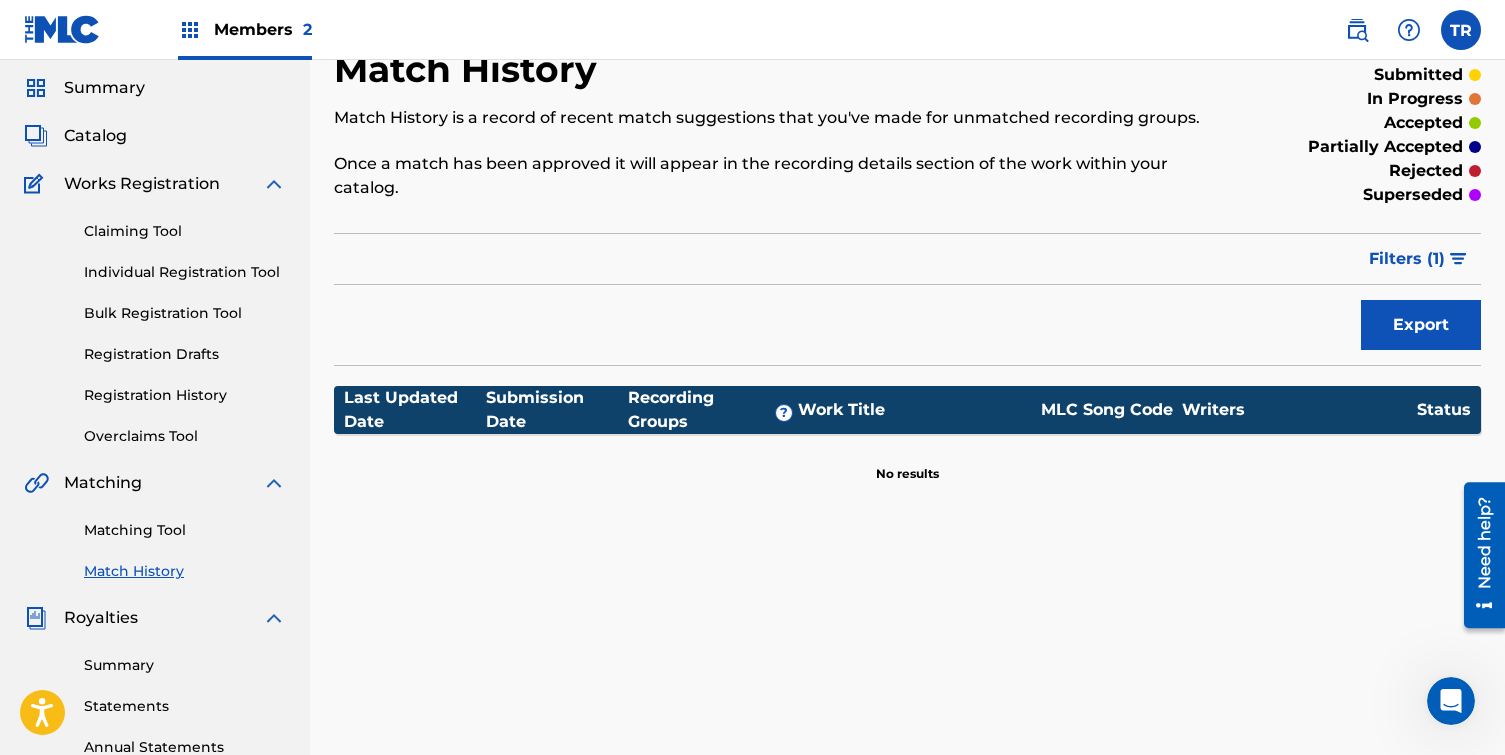 click on "Matching Tool" at bounding box center (185, 530) 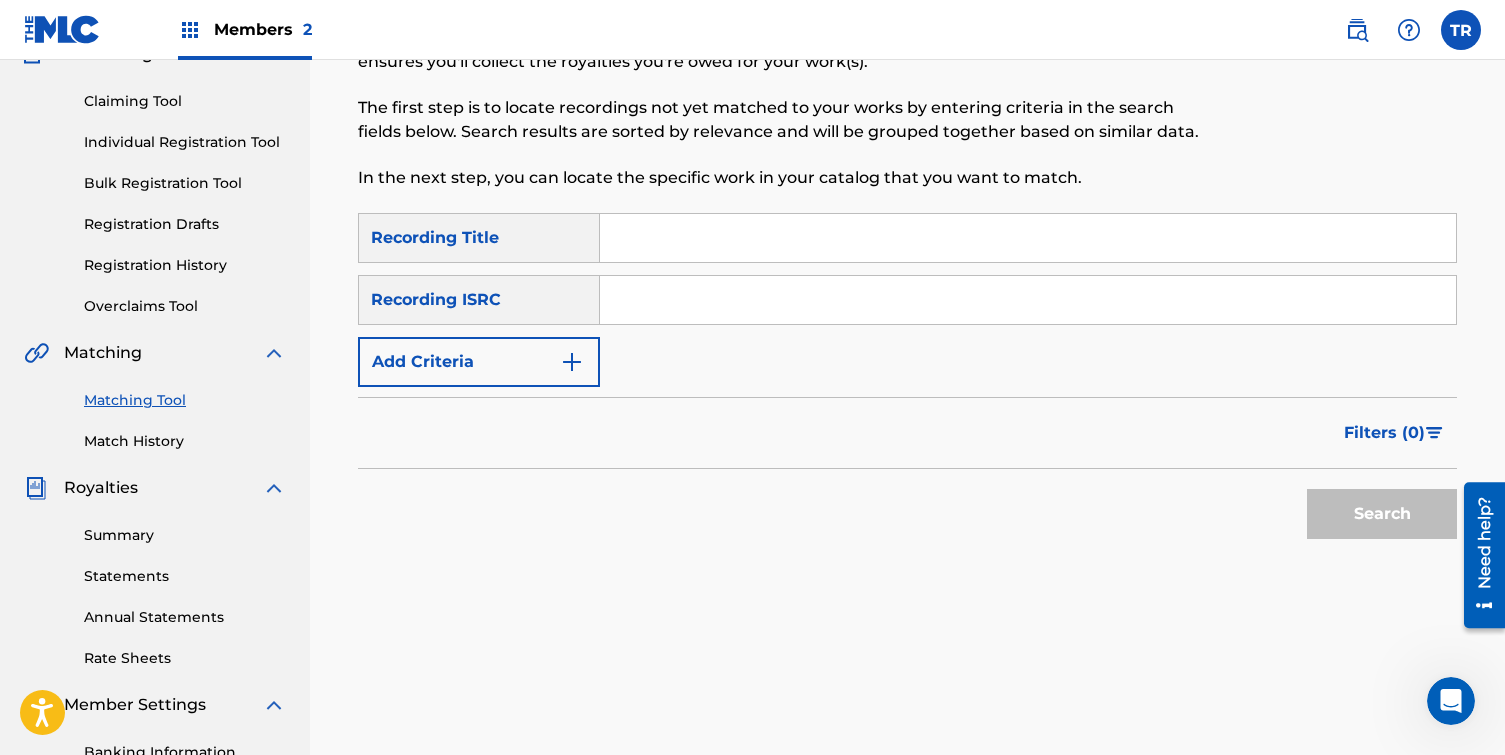 scroll, scrollTop: 177, scrollLeft: 0, axis: vertical 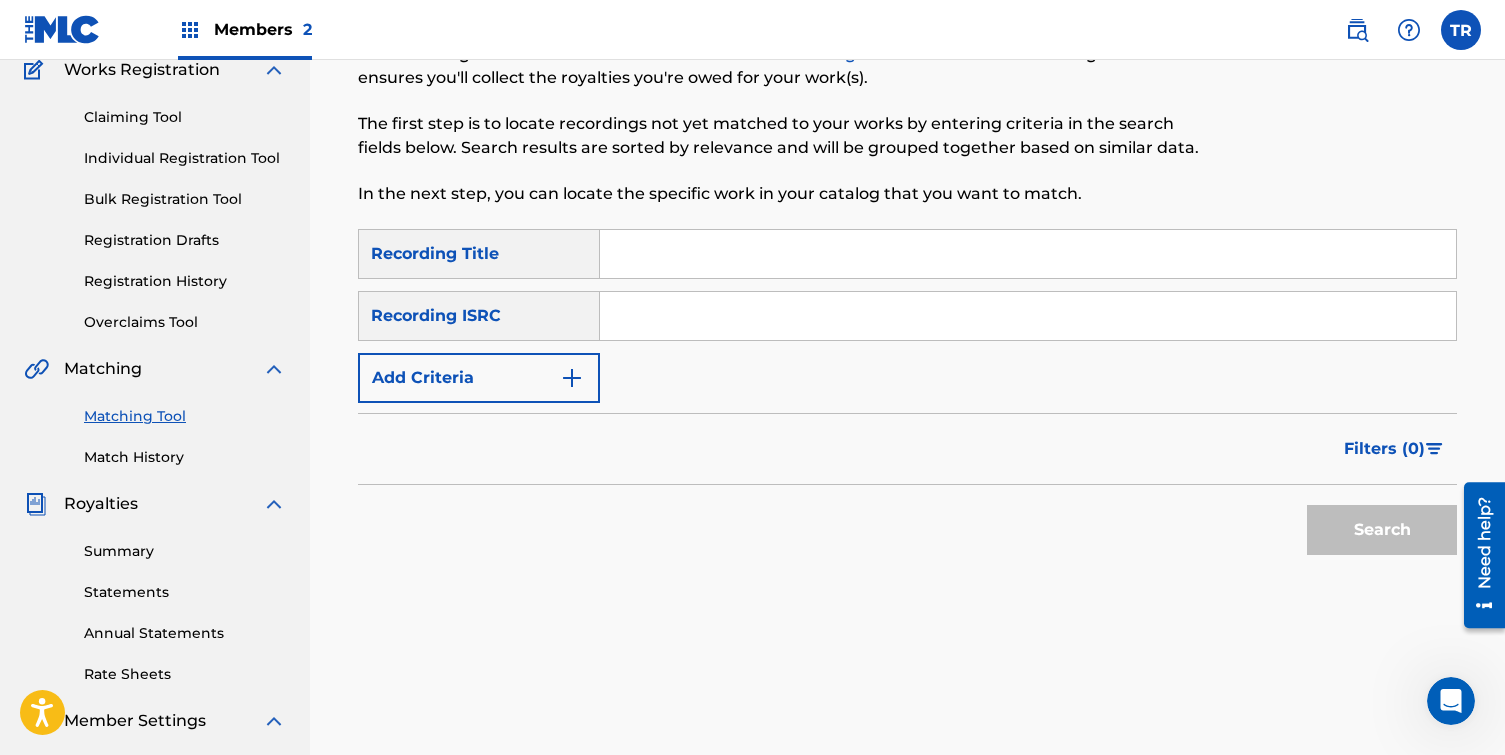 click on "Overclaims Tool" at bounding box center [185, 322] 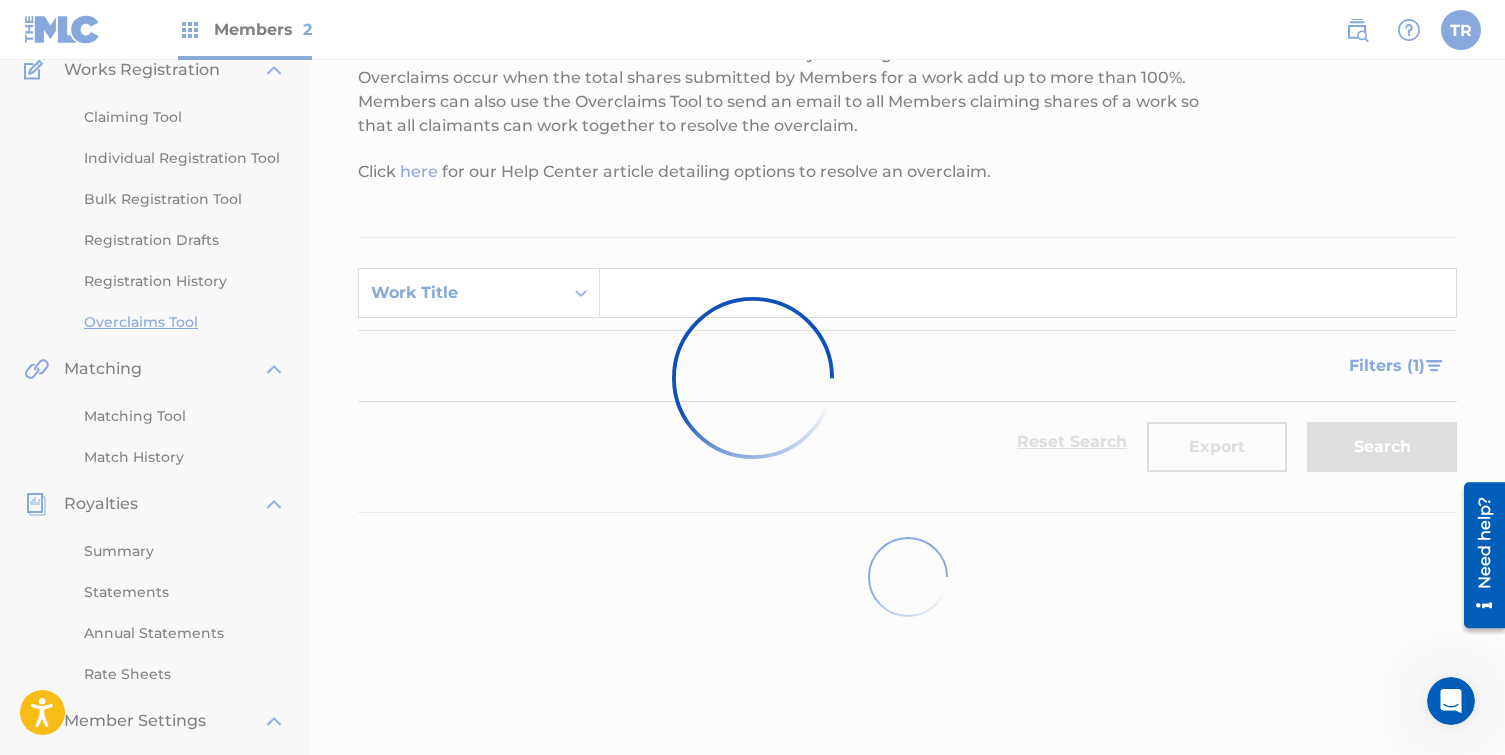 scroll, scrollTop: 0, scrollLeft: 0, axis: both 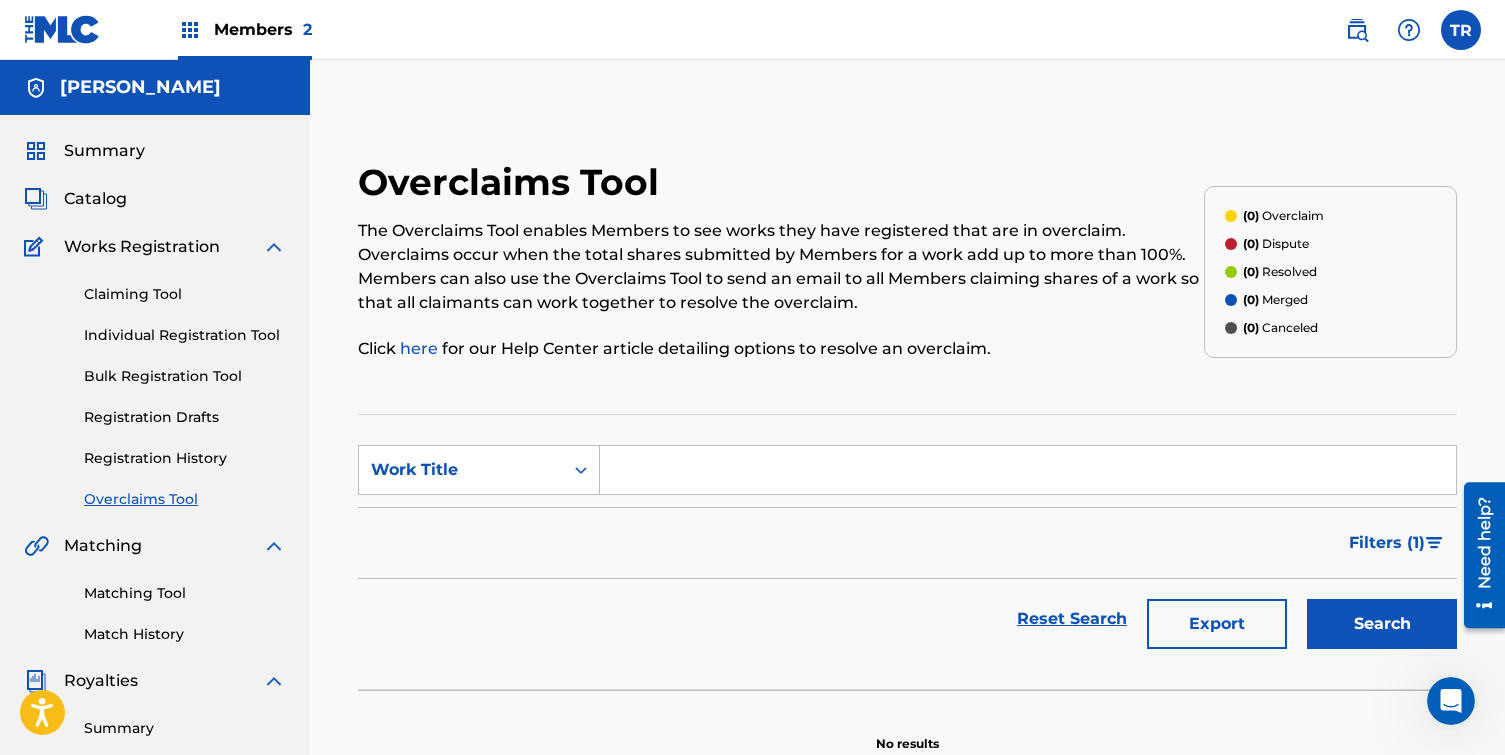 click on "Registration History" at bounding box center [185, 458] 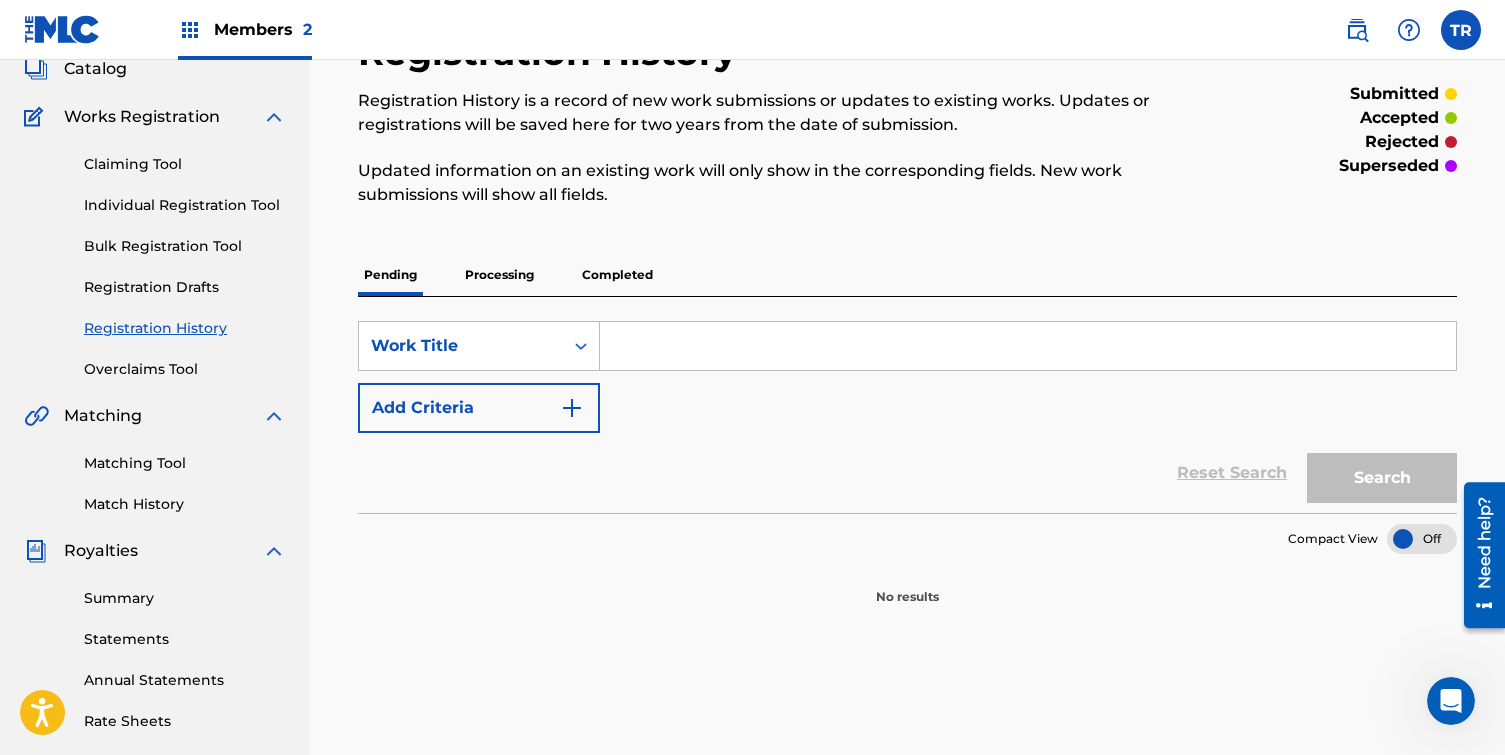 scroll, scrollTop: 0, scrollLeft: 0, axis: both 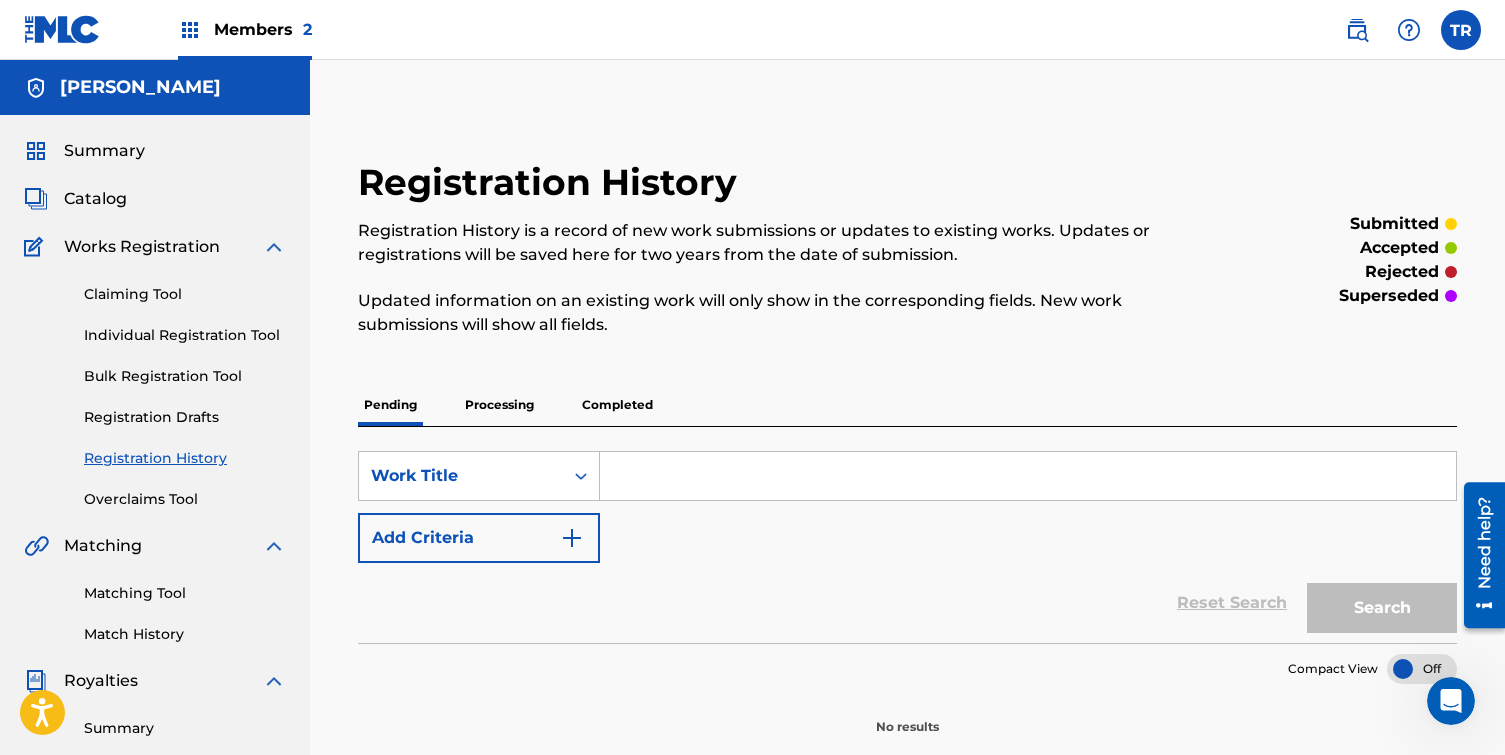 click on "Members    2" at bounding box center (263, 29) 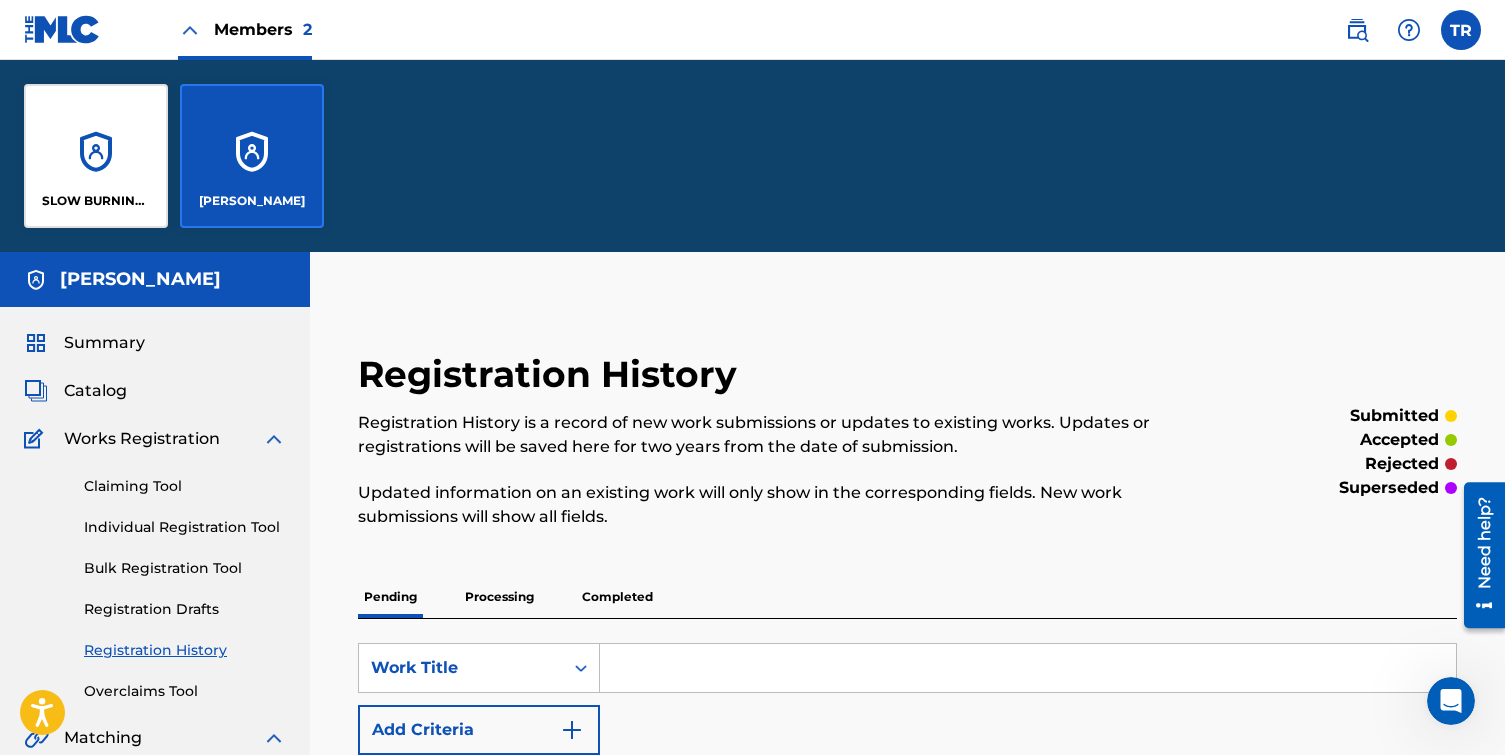 click on "SLOW BURNING BEATS" at bounding box center (96, 156) 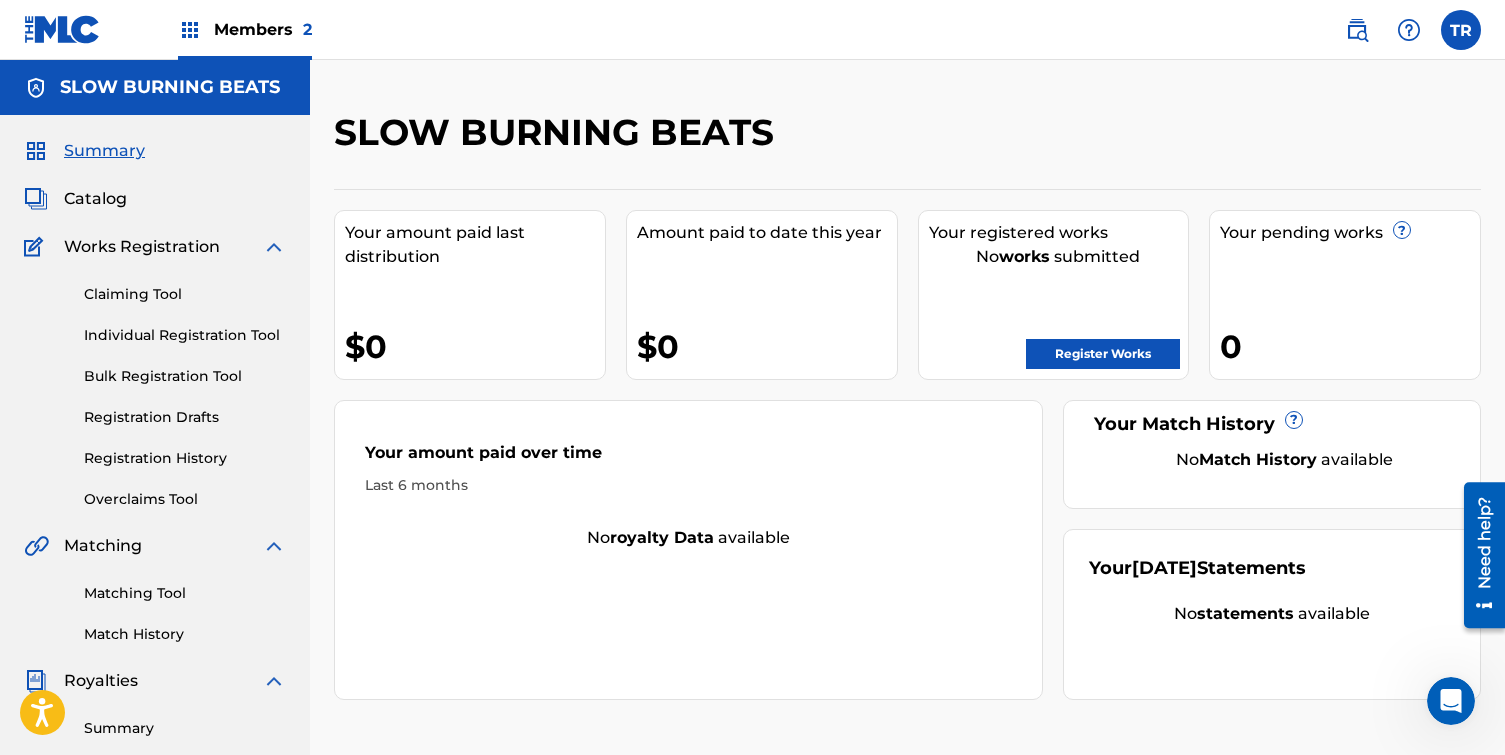 click on "Registration History" at bounding box center [185, 458] 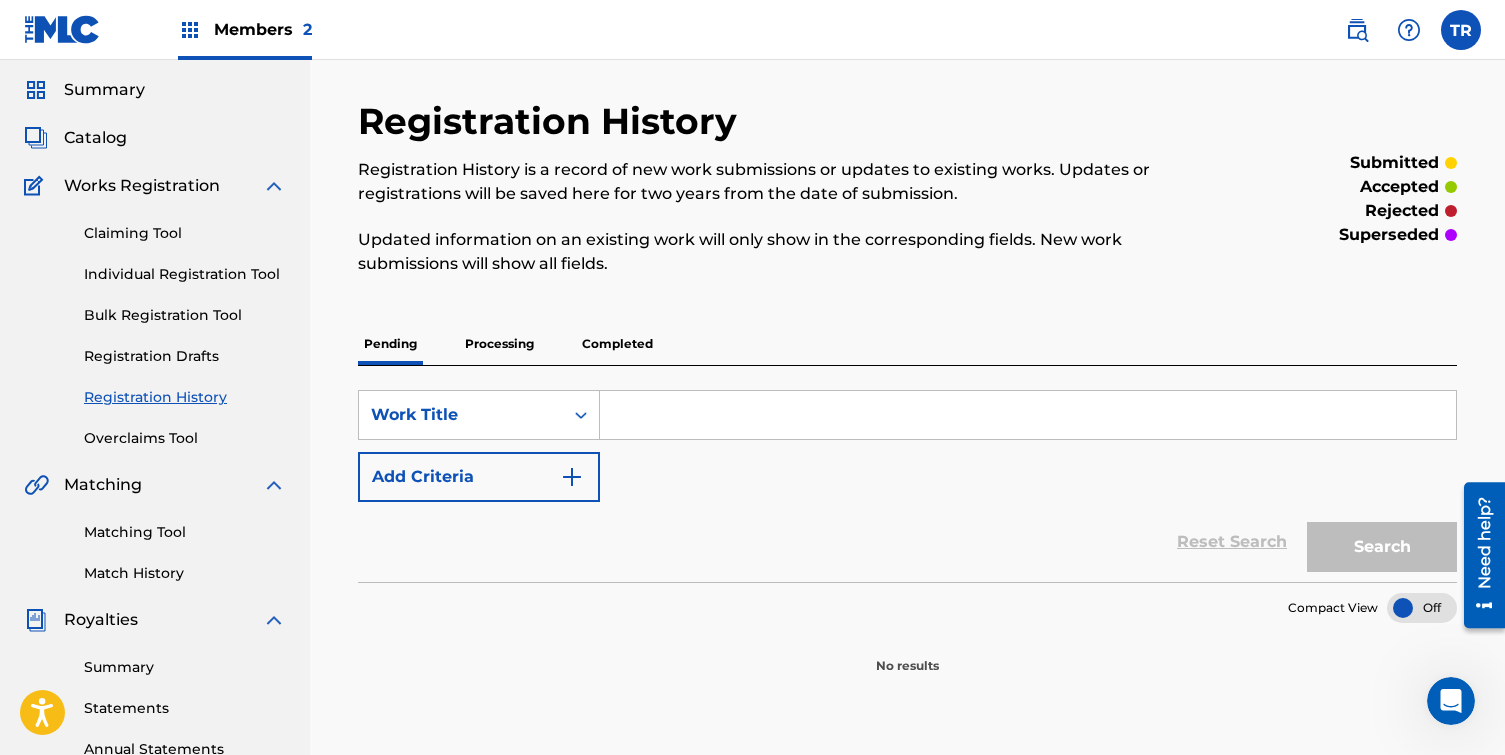 scroll, scrollTop: 64, scrollLeft: 0, axis: vertical 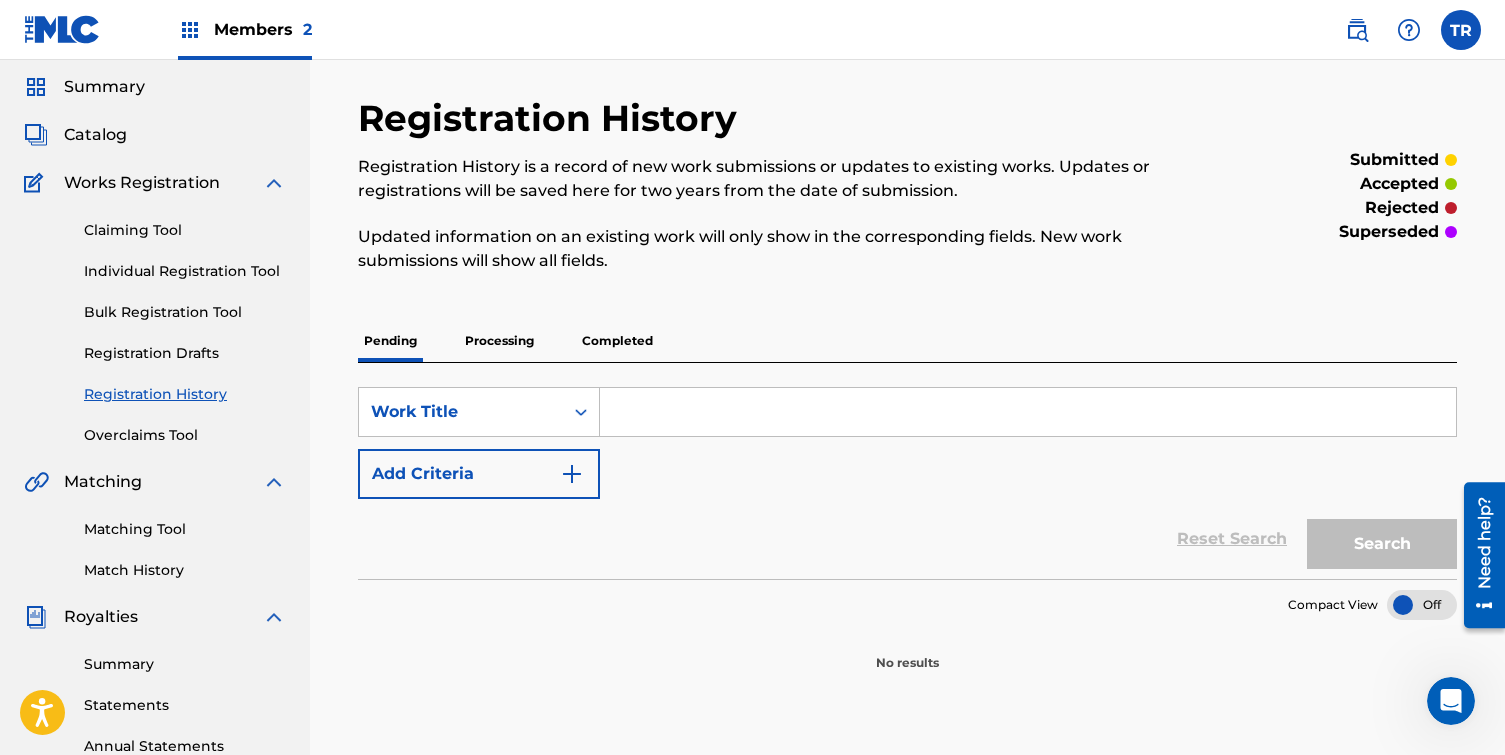 click on "Match History" at bounding box center (185, 570) 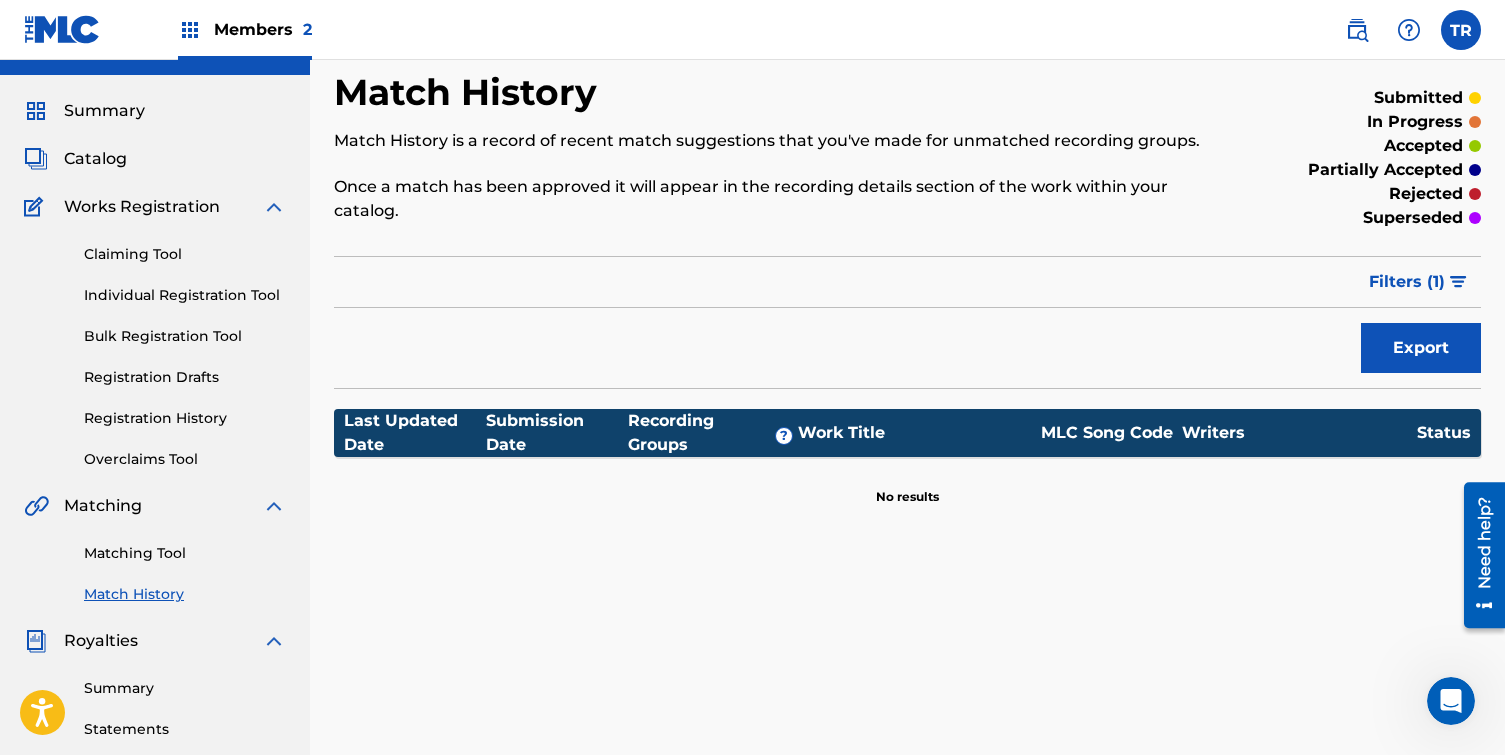scroll, scrollTop: 78, scrollLeft: 0, axis: vertical 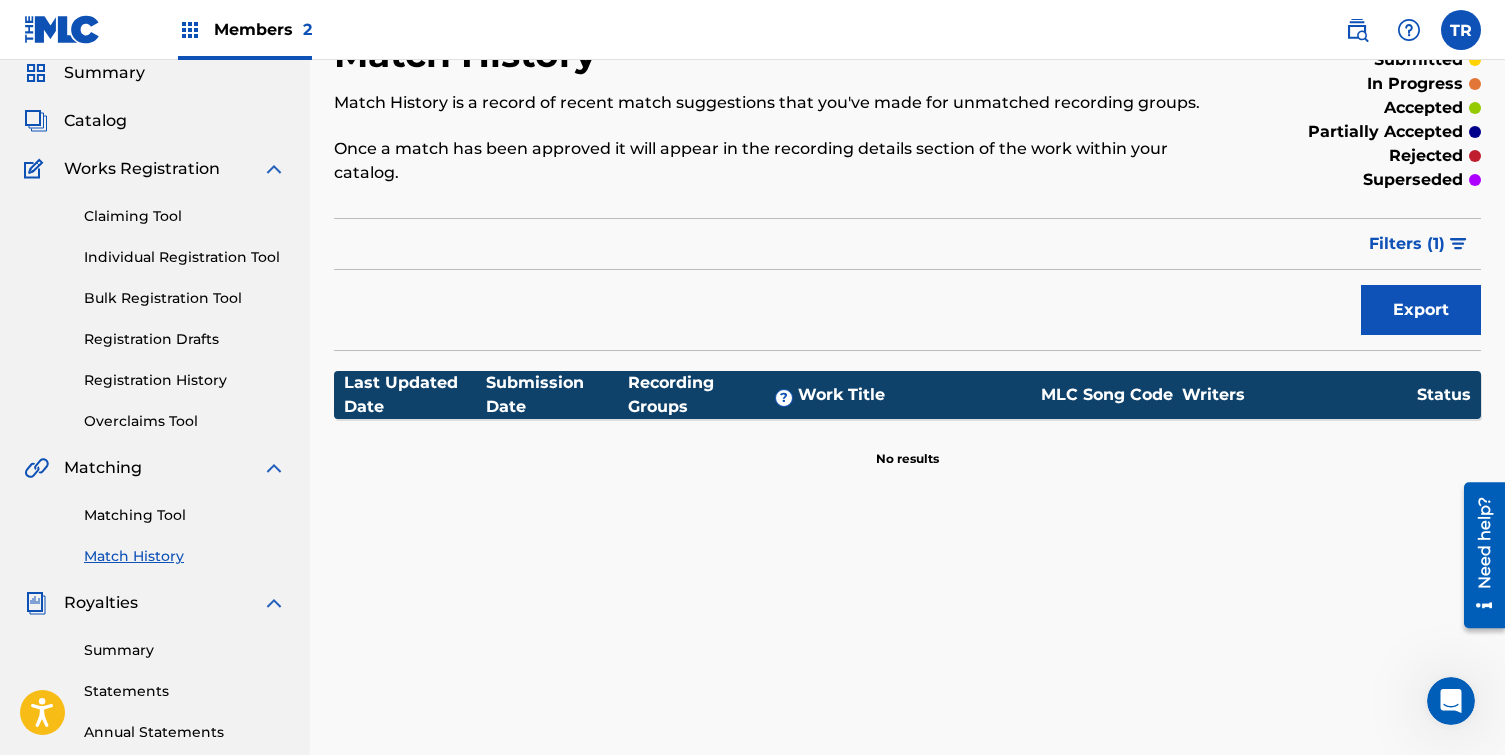 click on "Matching Tool" at bounding box center (185, 515) 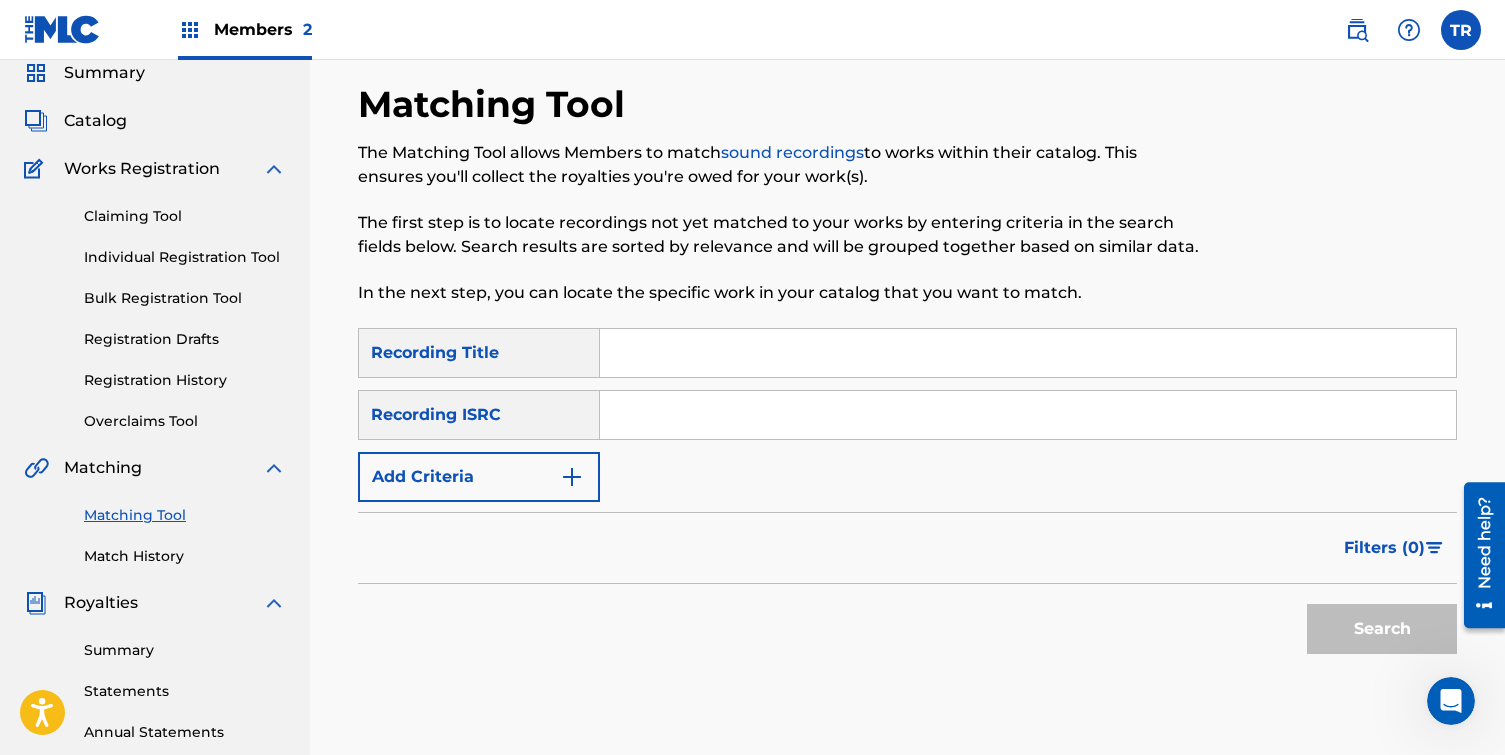 scroll, scrollTop: 0, scrollLeft: 0, axis: both 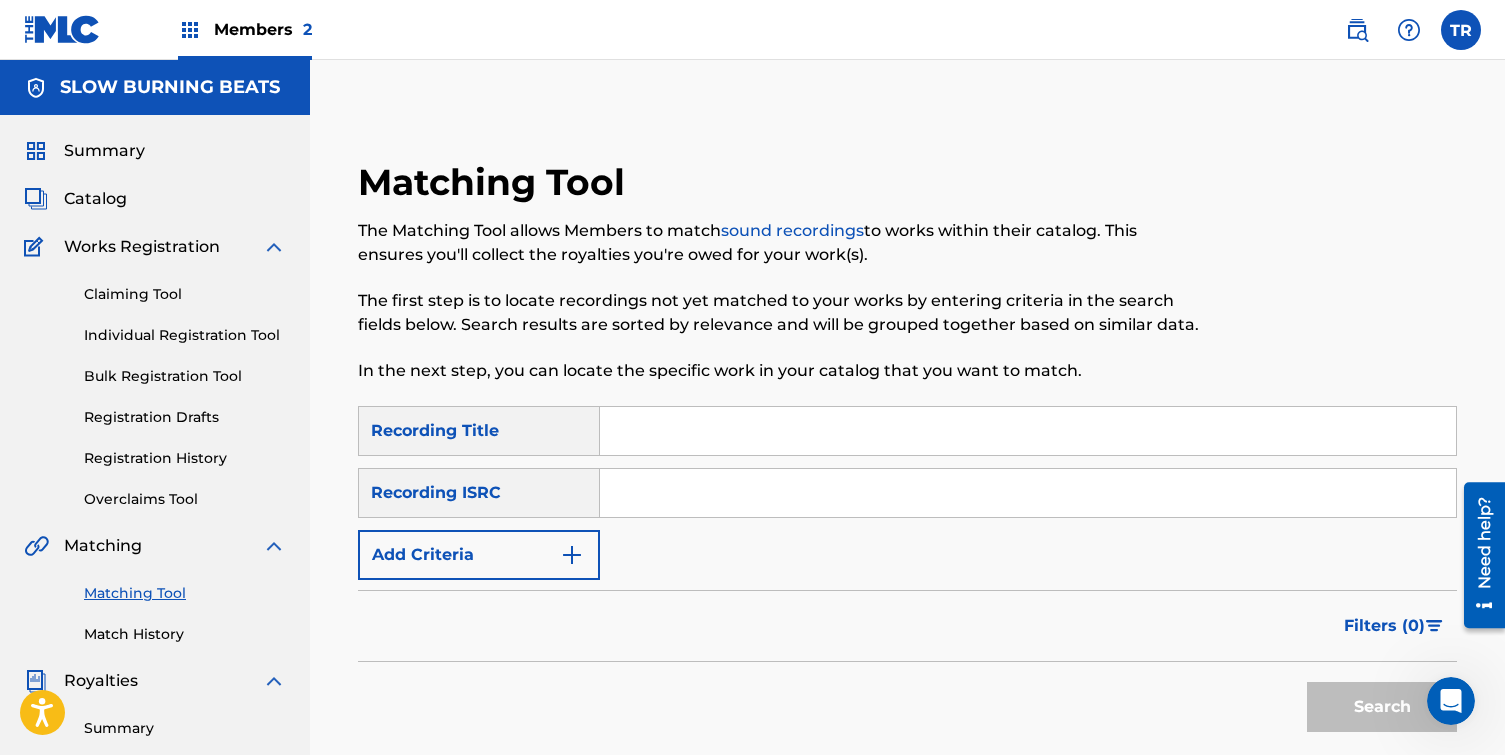 click on "Overclaims Tool" at bounding box center (185, 499) 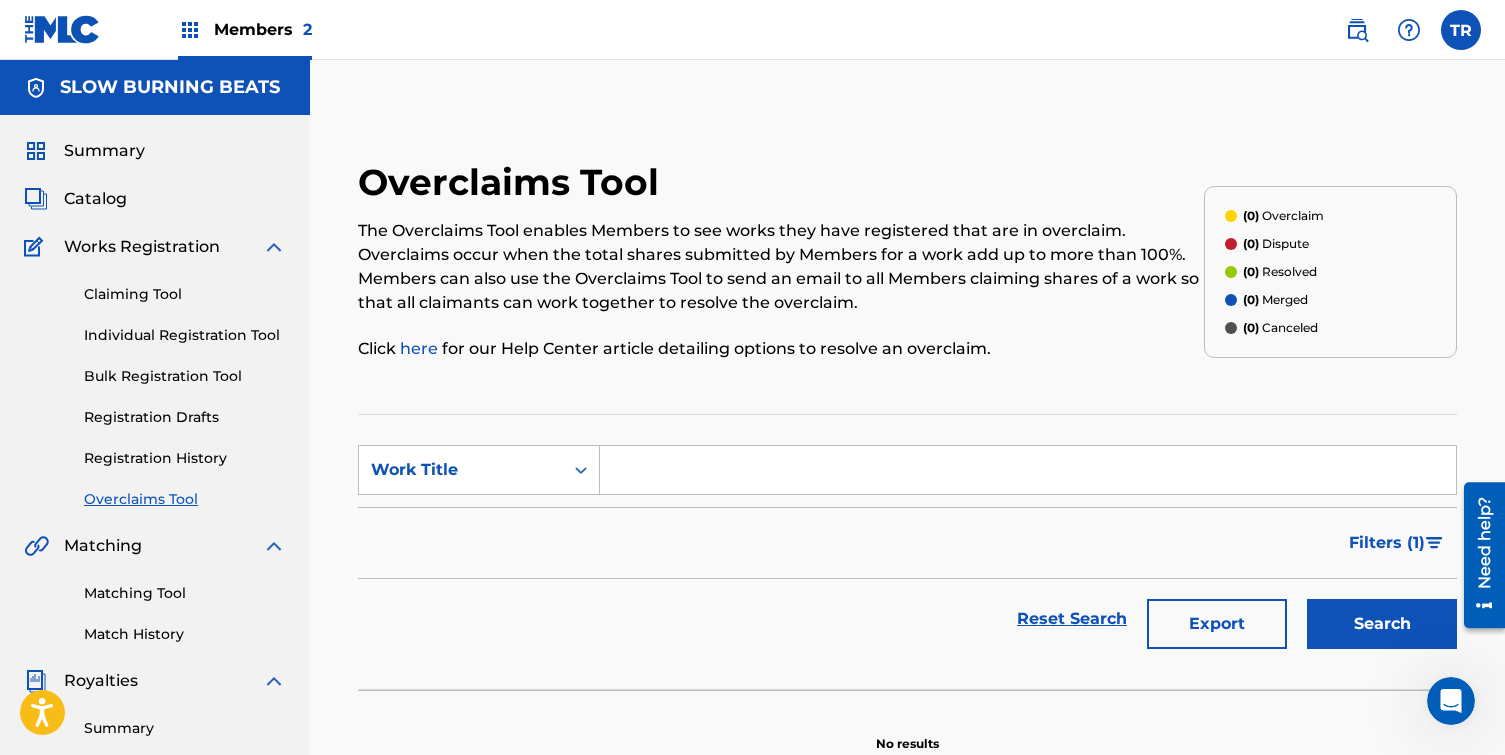click on "Registration History" at bounding box center (185, 458) 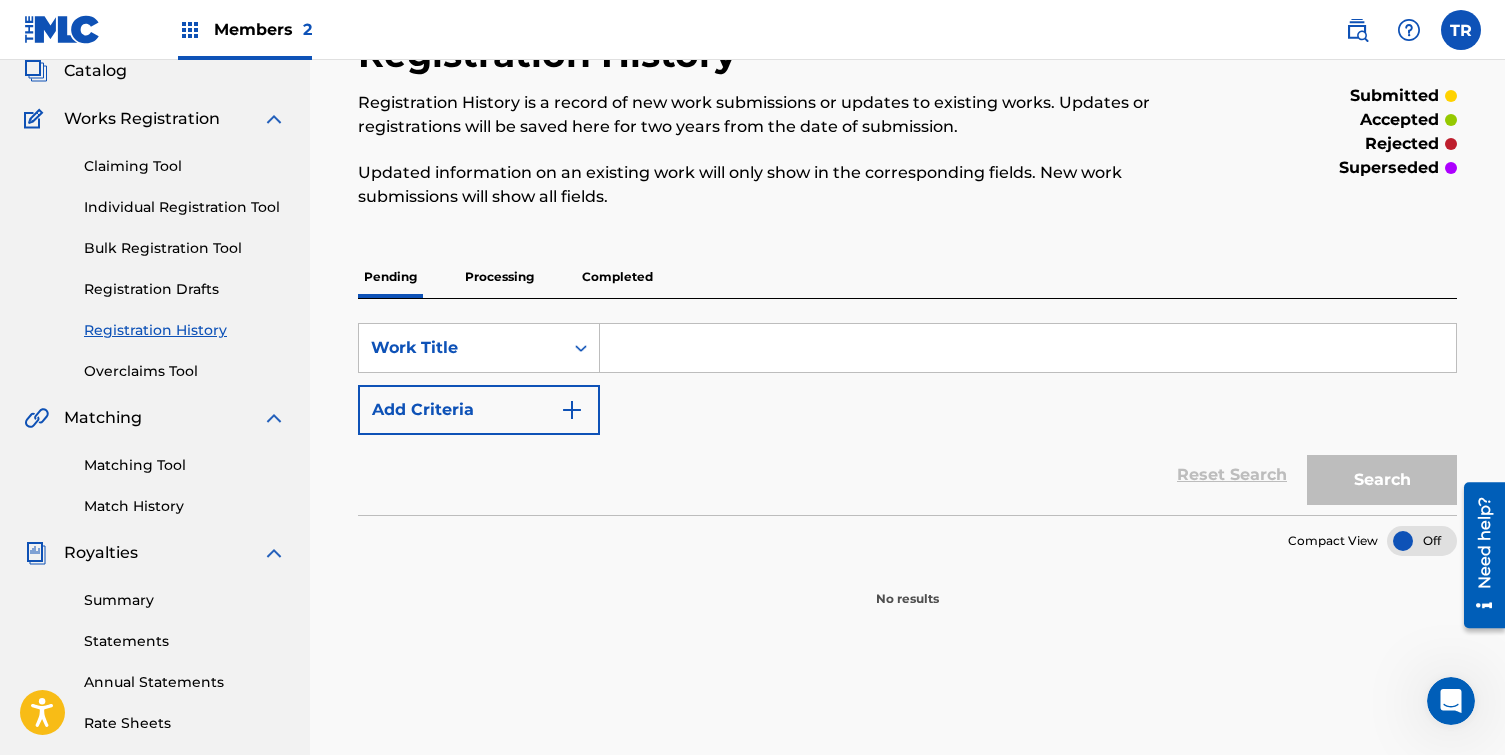 scroll, scrollTop: 0, scrollLeft: 0, axis: both 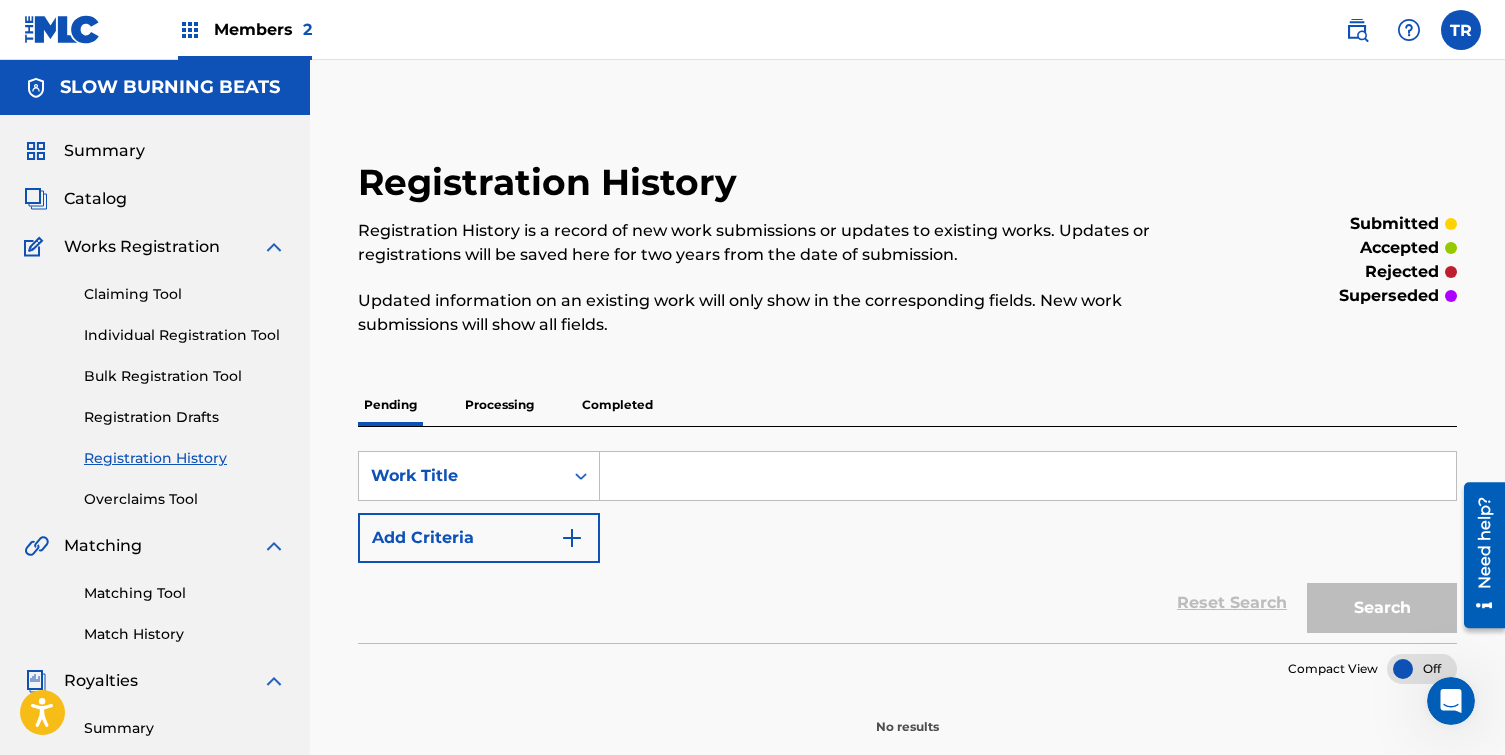 click on "Members    2" at bounding box center [245, 29] 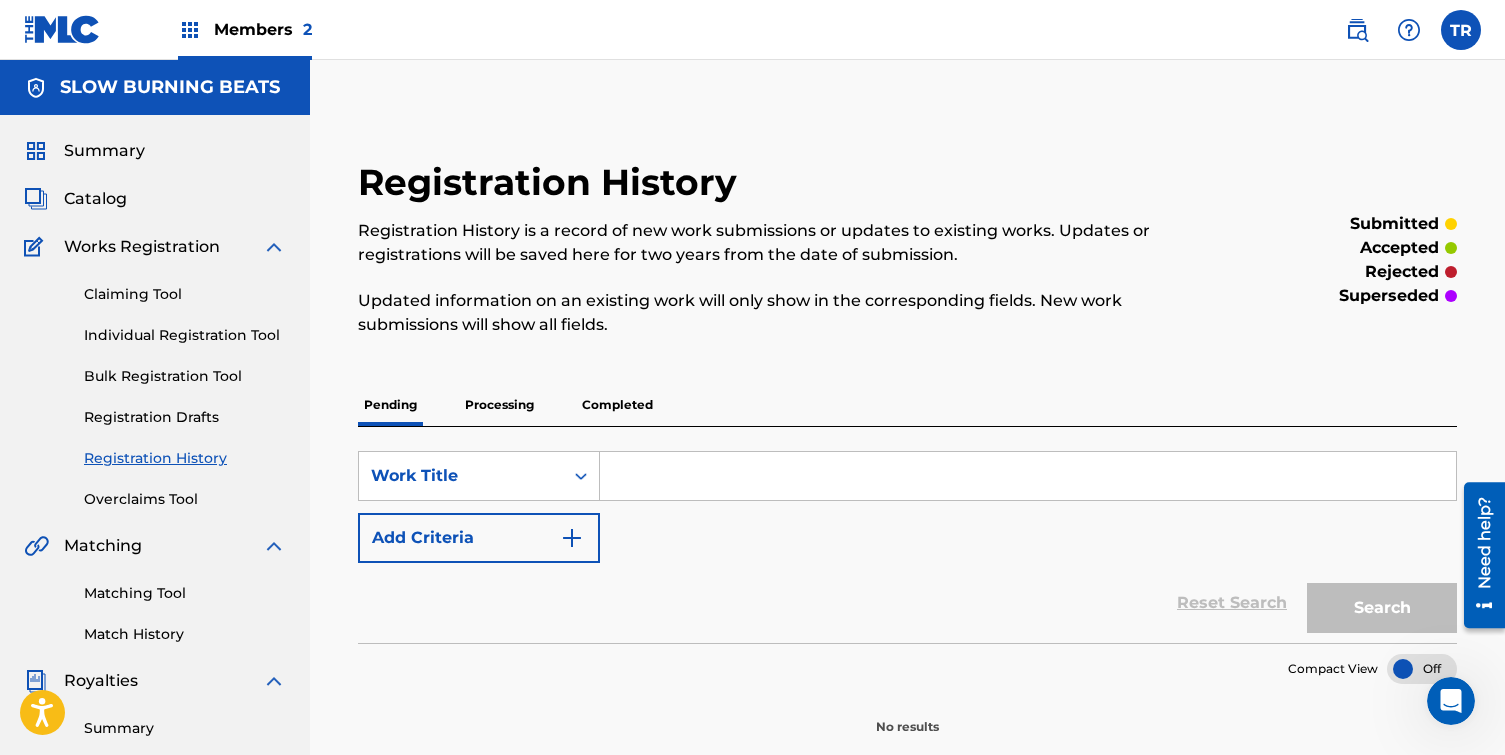 click on "Processing" at bounding box center [499, 405] 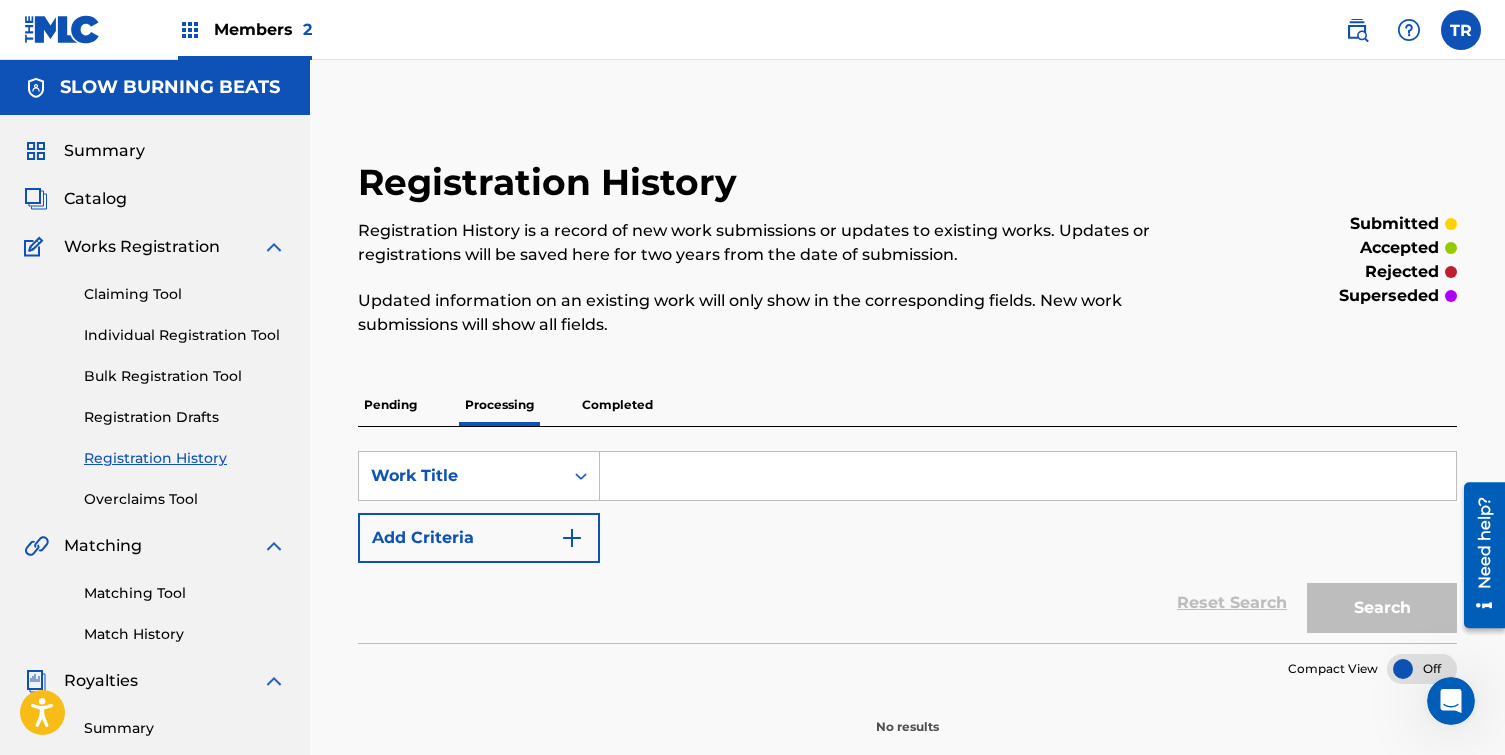 click on "Members    2" at bounding box center [263, 29] 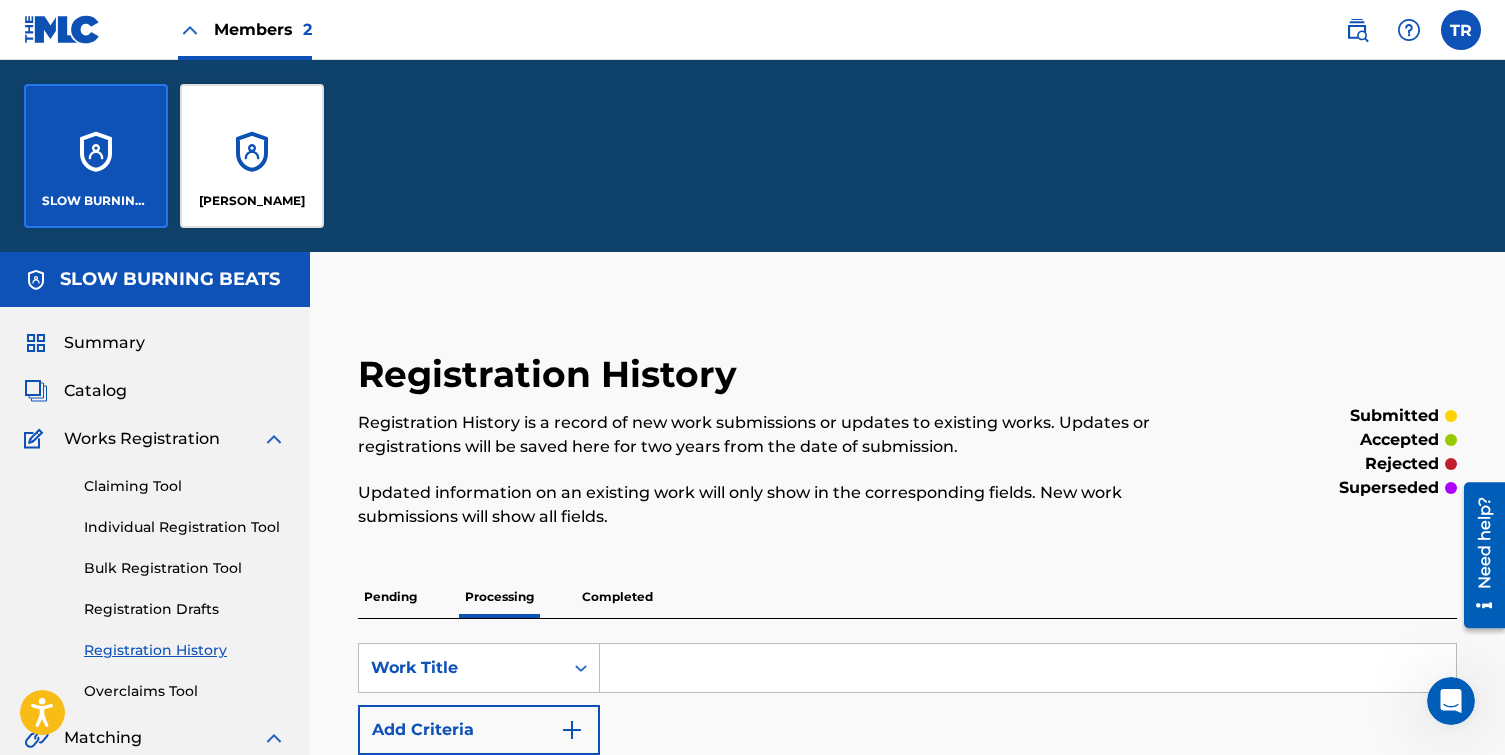 click on "TOBY RODRIGUEZ II" at bounding box center (252, 156) 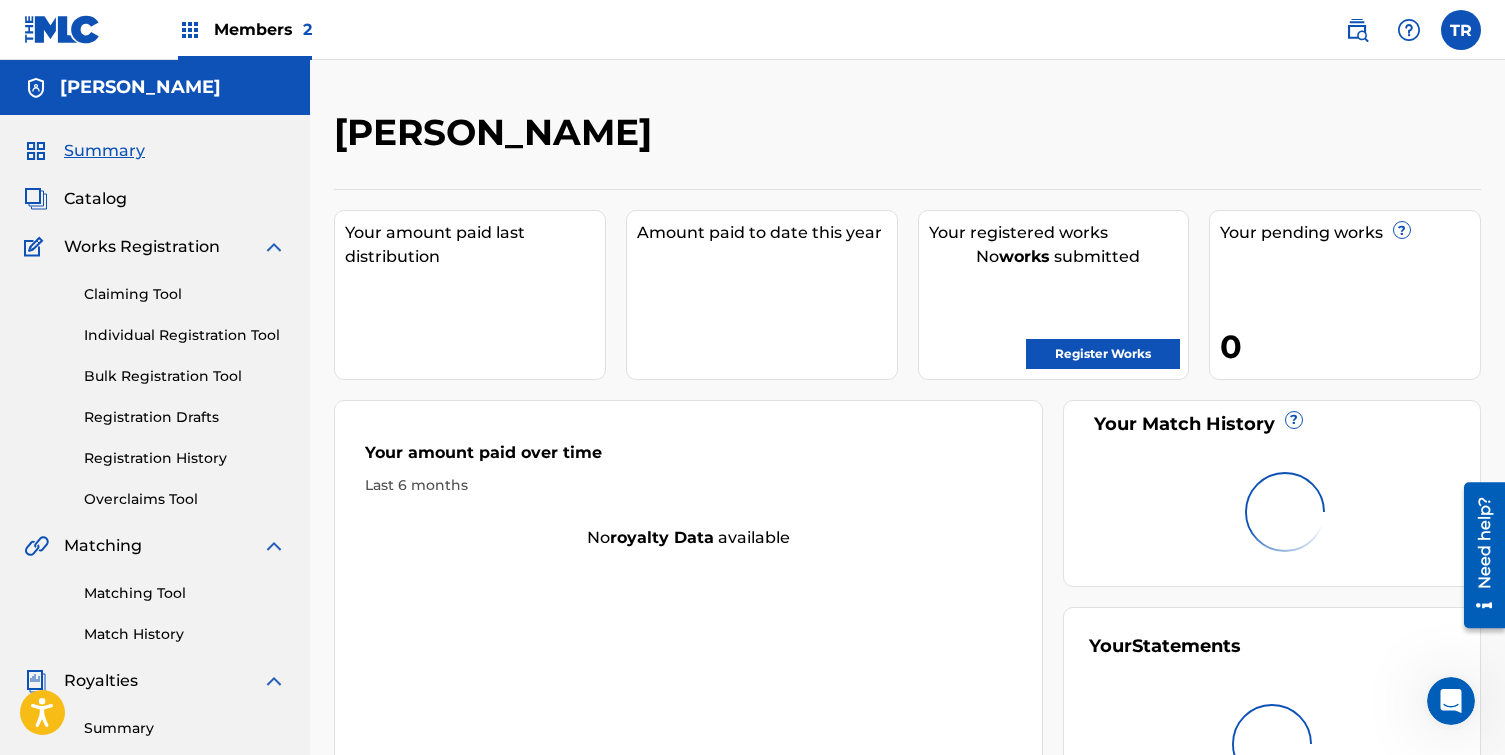 scroll, scrollTop: 28, scrollLeft: 0, axis: vertical 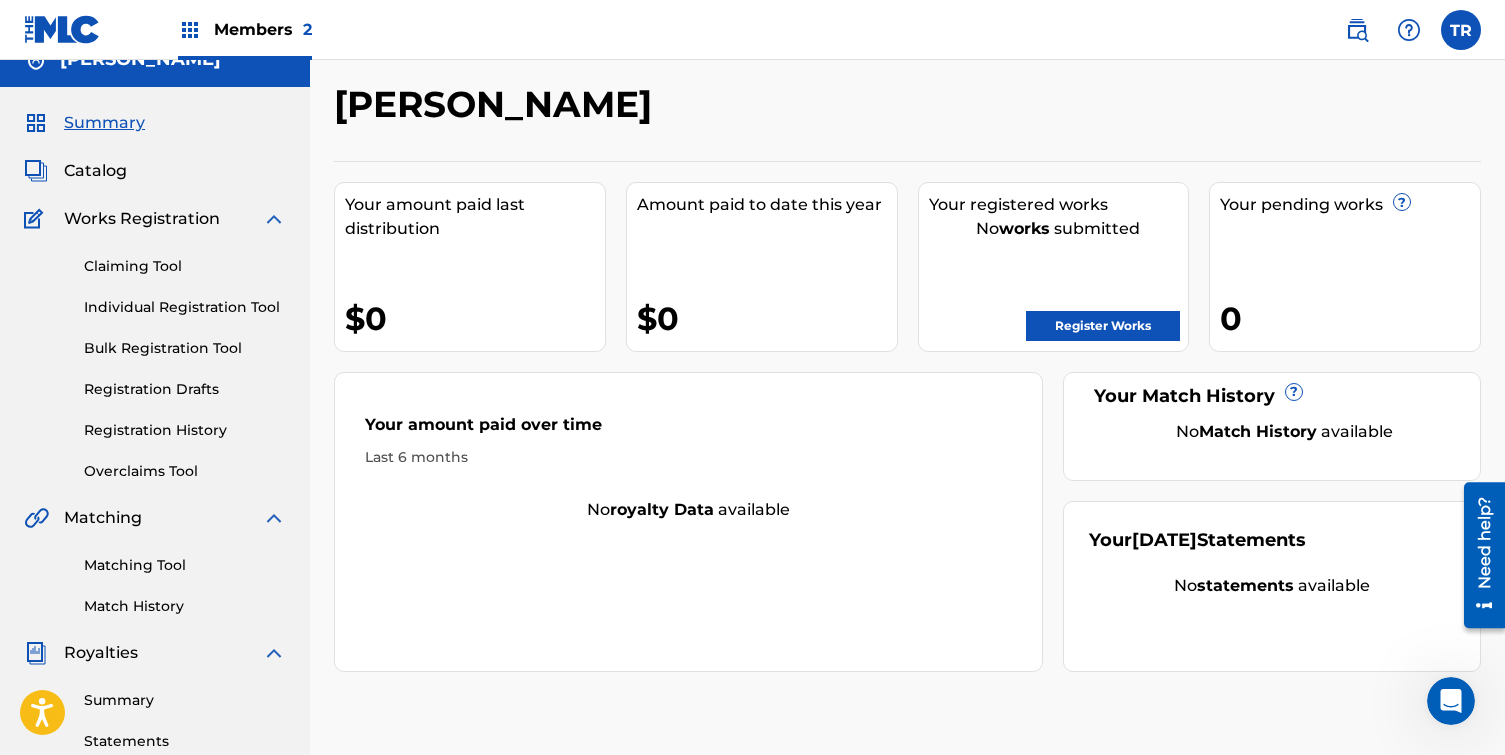 click on "Matching Tool" at bounding box center [185, 565] 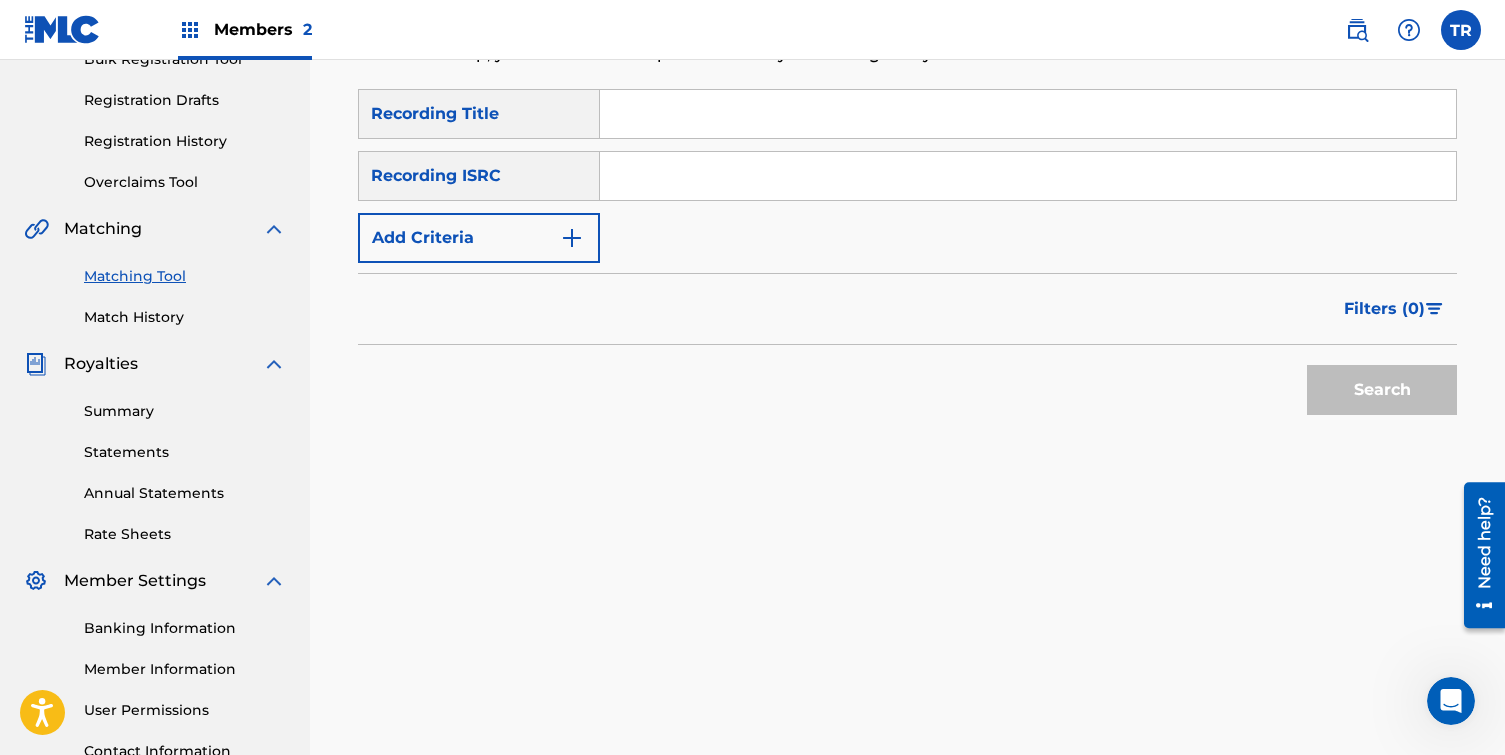 scroll, scrollTop: 485, scrollLeft: 0, axis: vertical 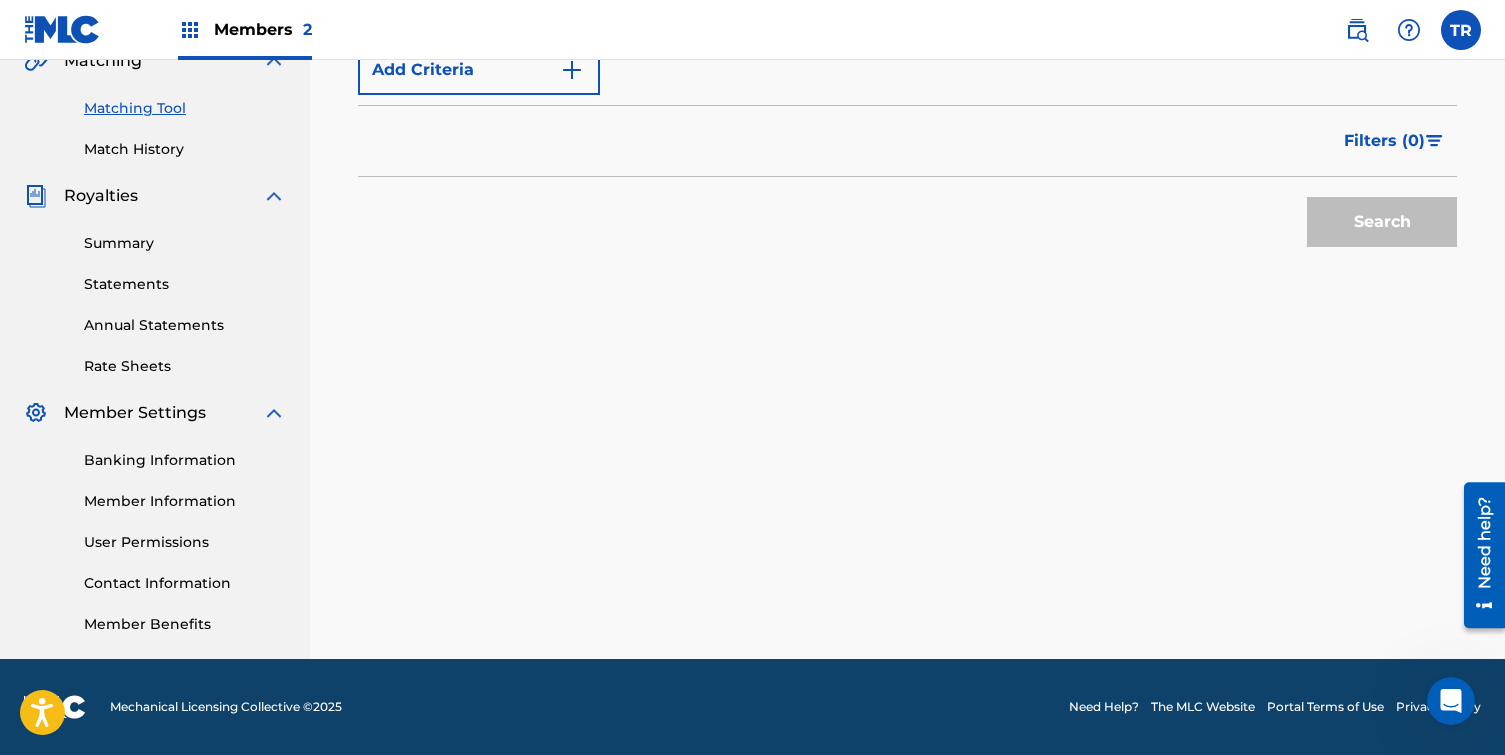 click on "Match History" at bounding box center (185, 149) 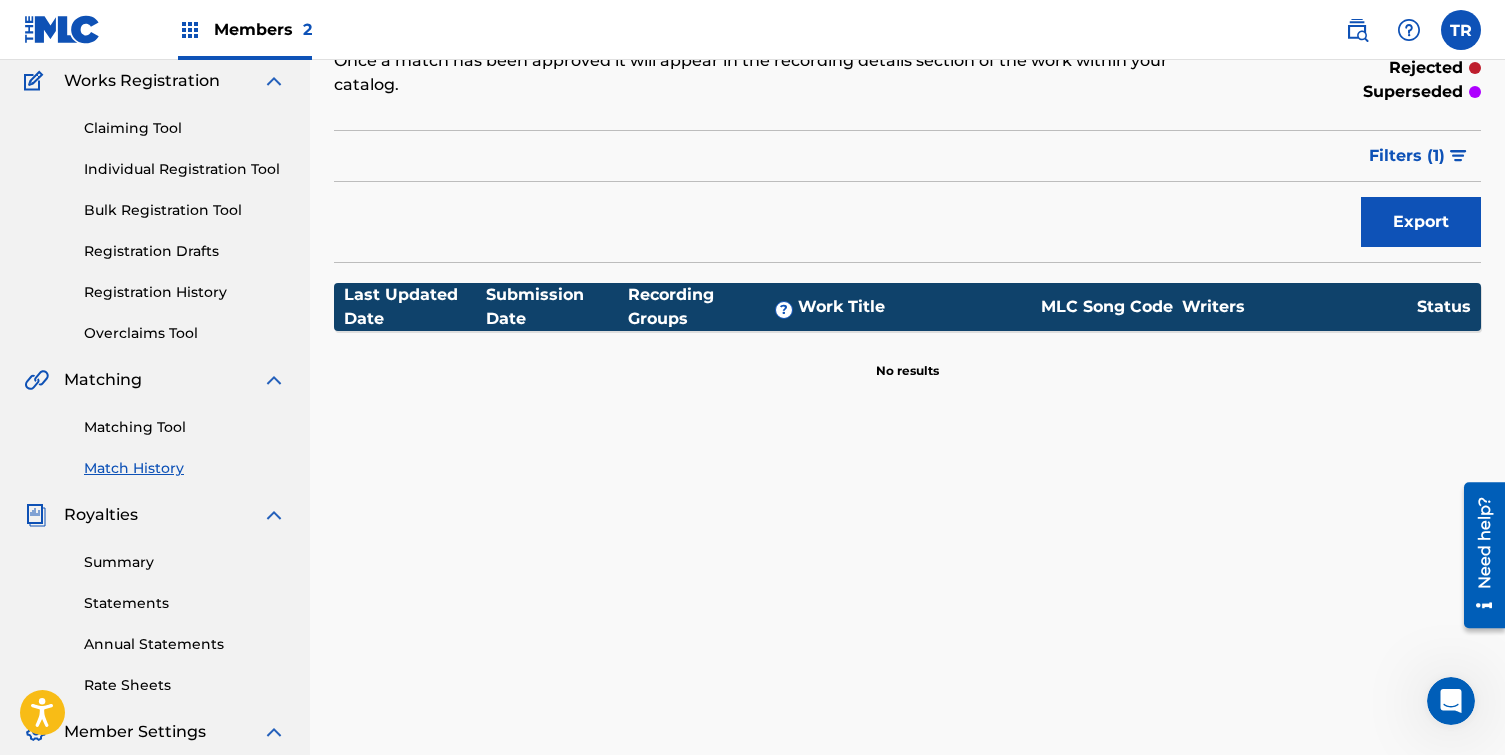 scroll, scrollTop: 165, scrollLeft: 0, axis: vertical 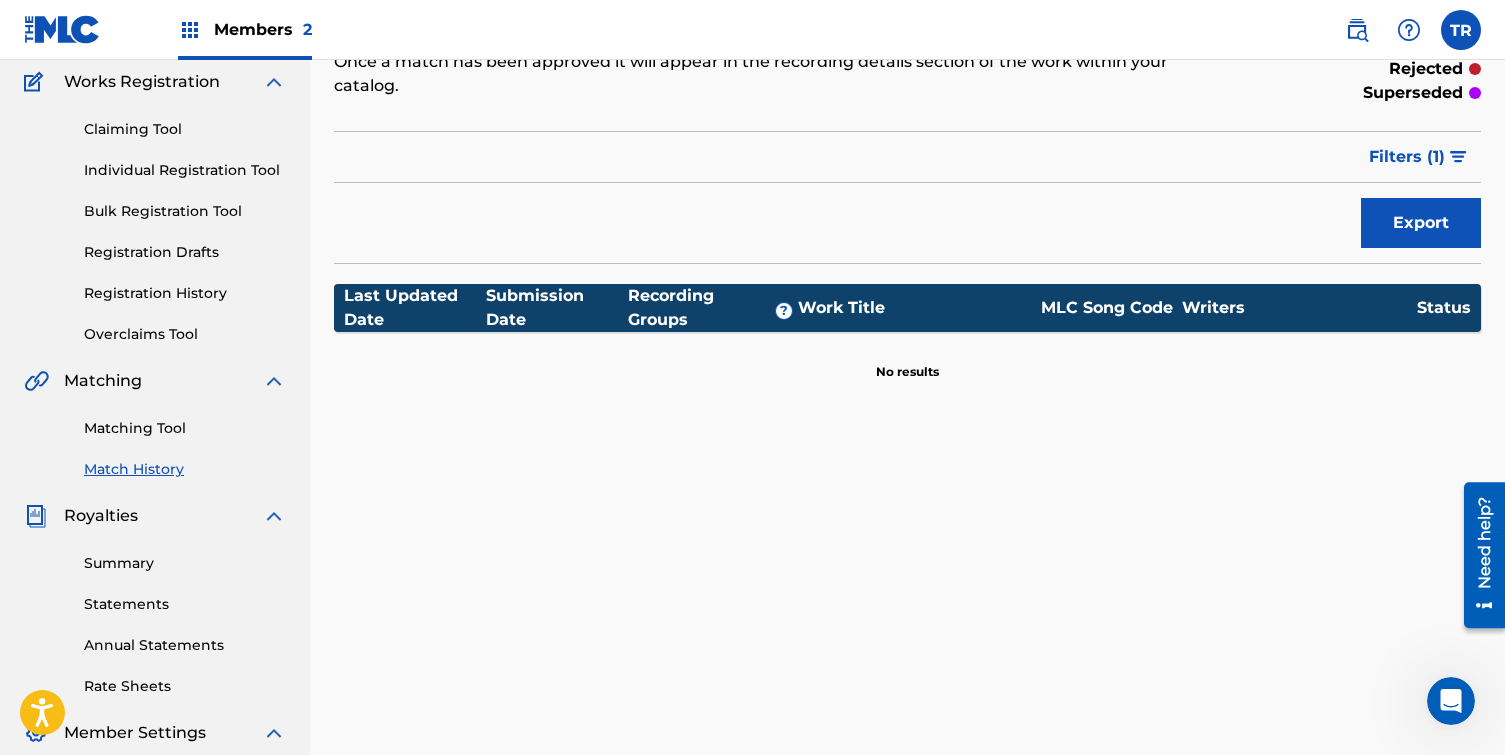 click on "Registration History" at bounding box center (185, 293) 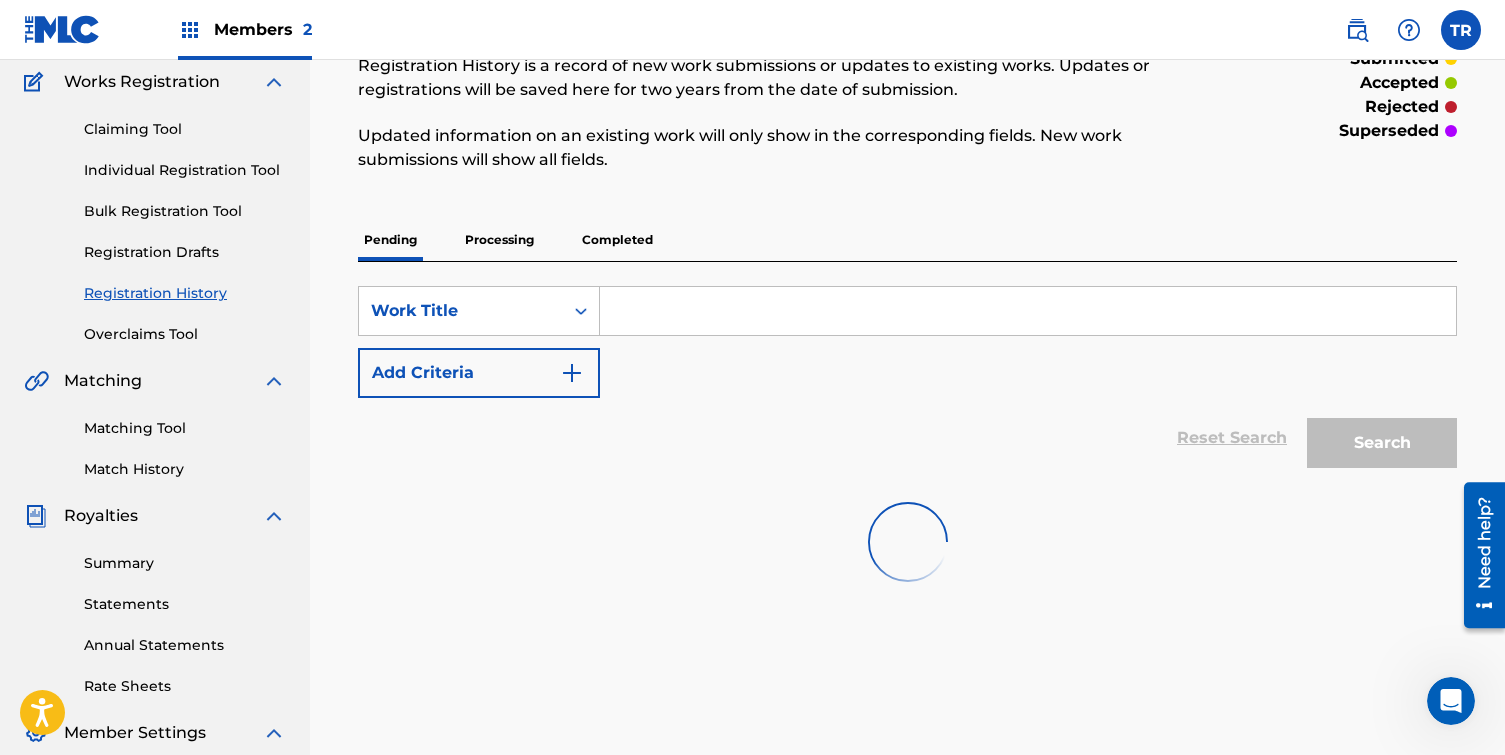 scroll, scrollTop: 0, scrollLeft: 0, axis: both 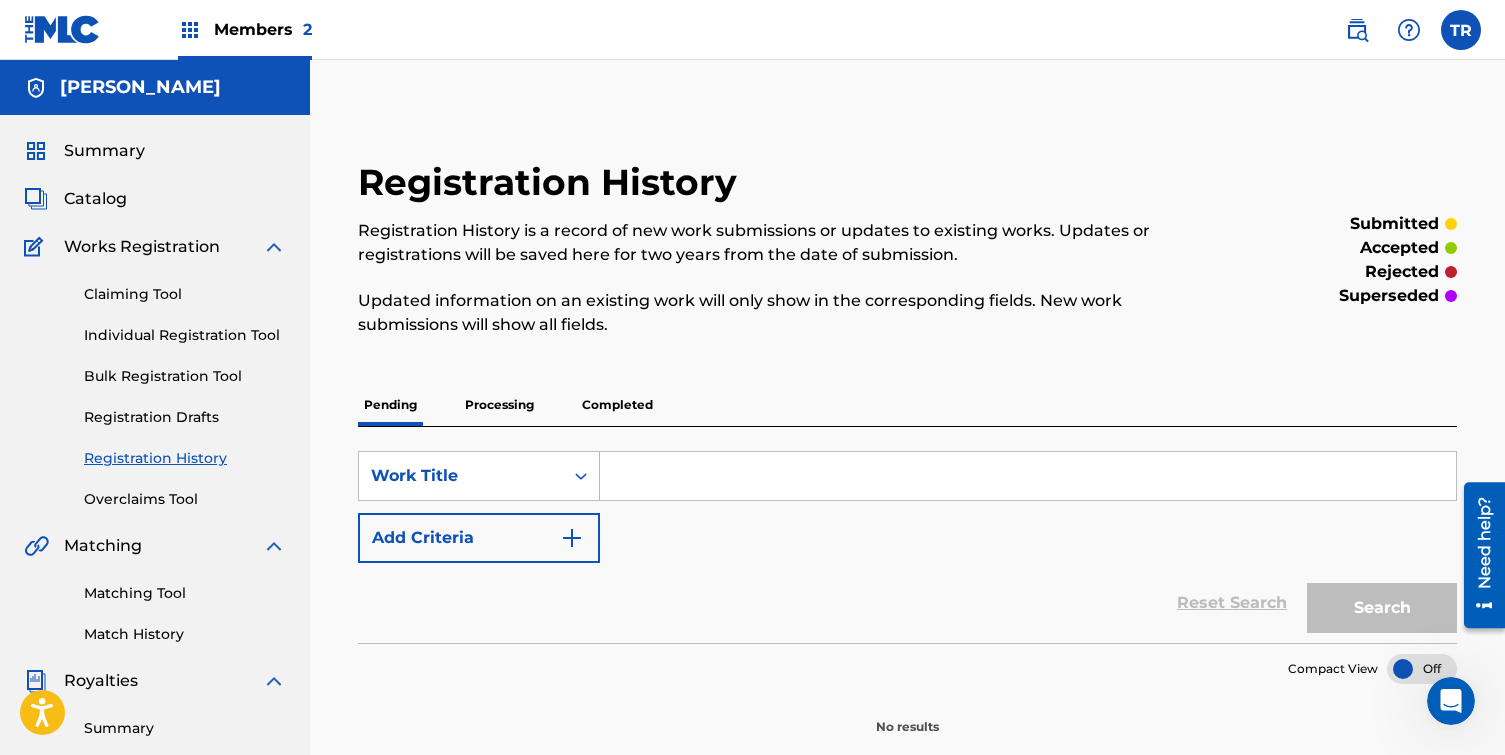 click on "Processing" at bounding box center [499, 405] 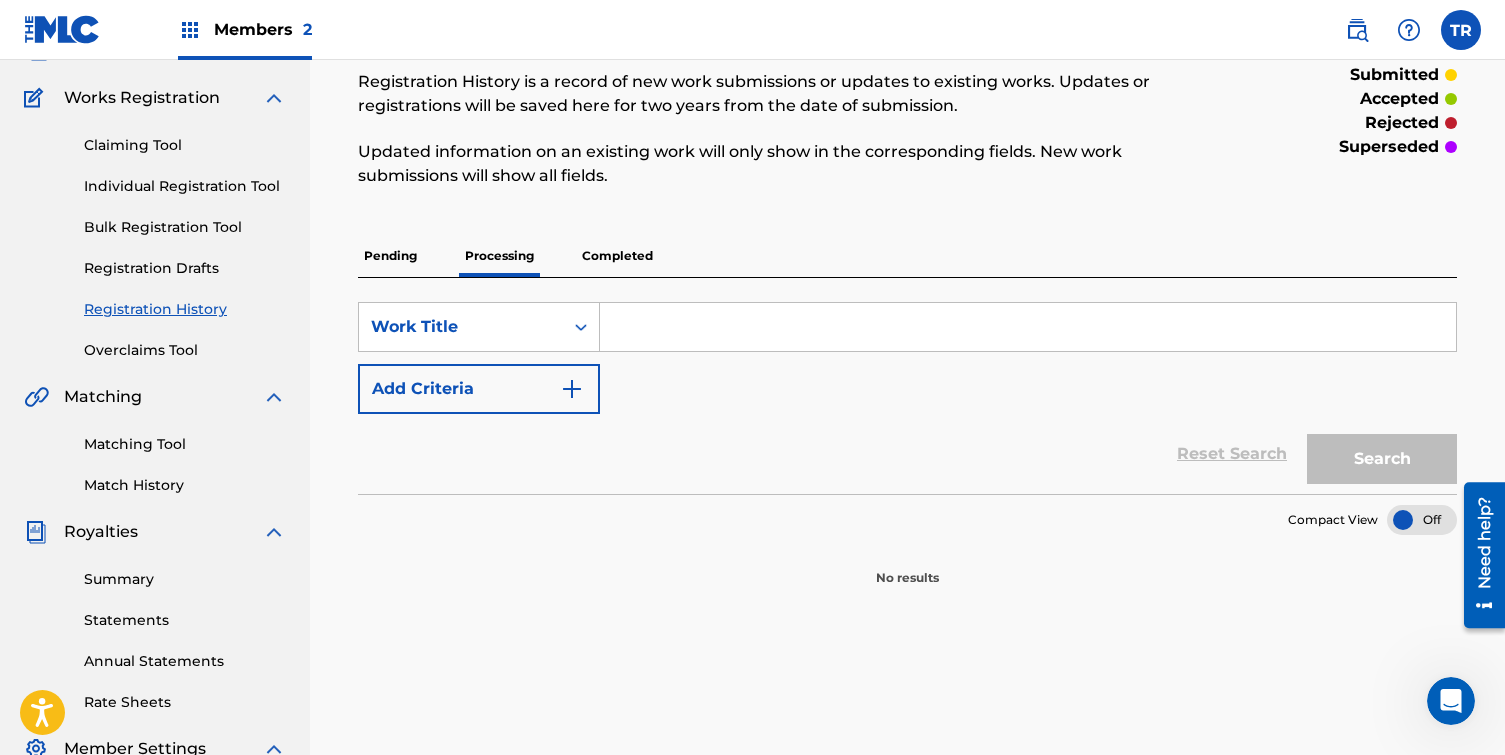 scroll, scrollTop: 176, scrollLeft: 0, axis: vertical 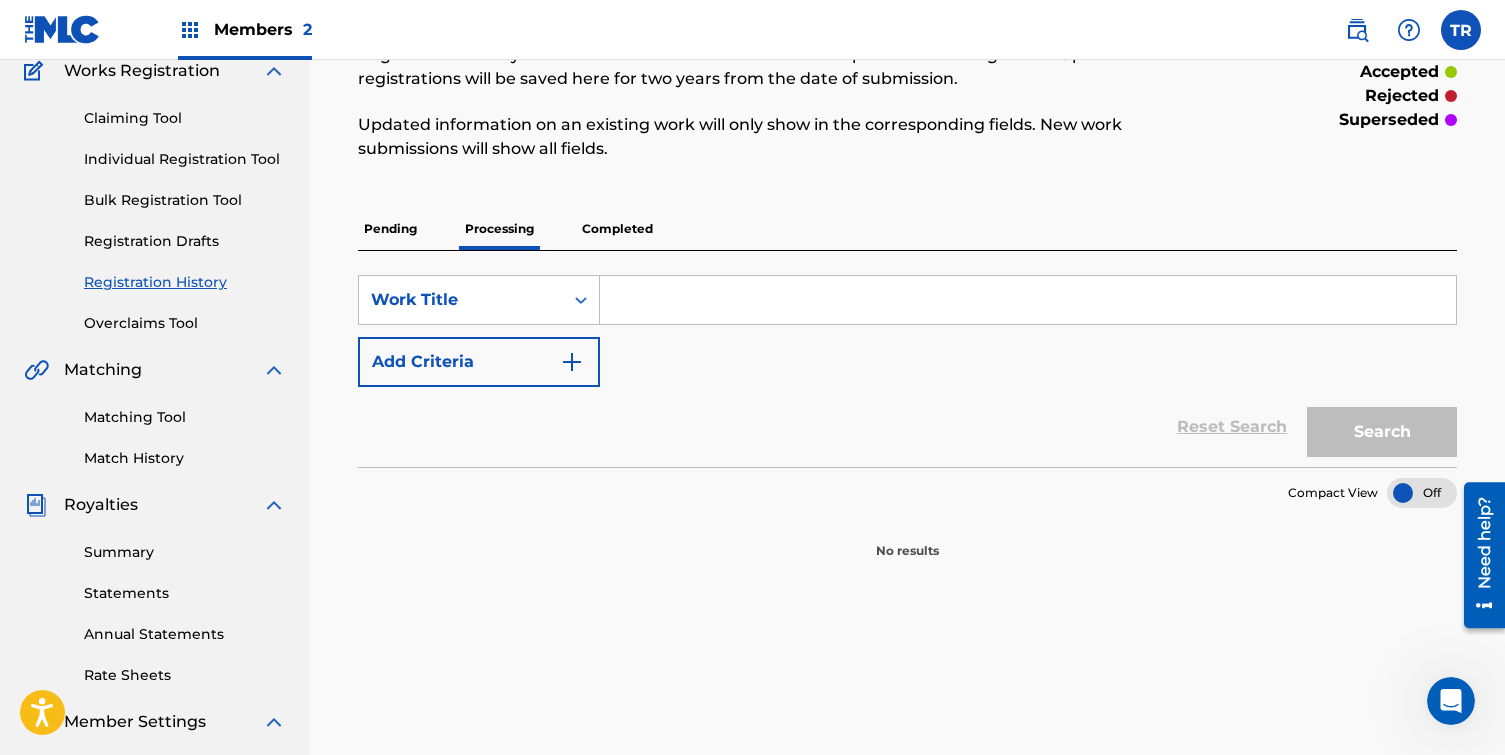 click on "Completed" at bounding box center (617, 229) 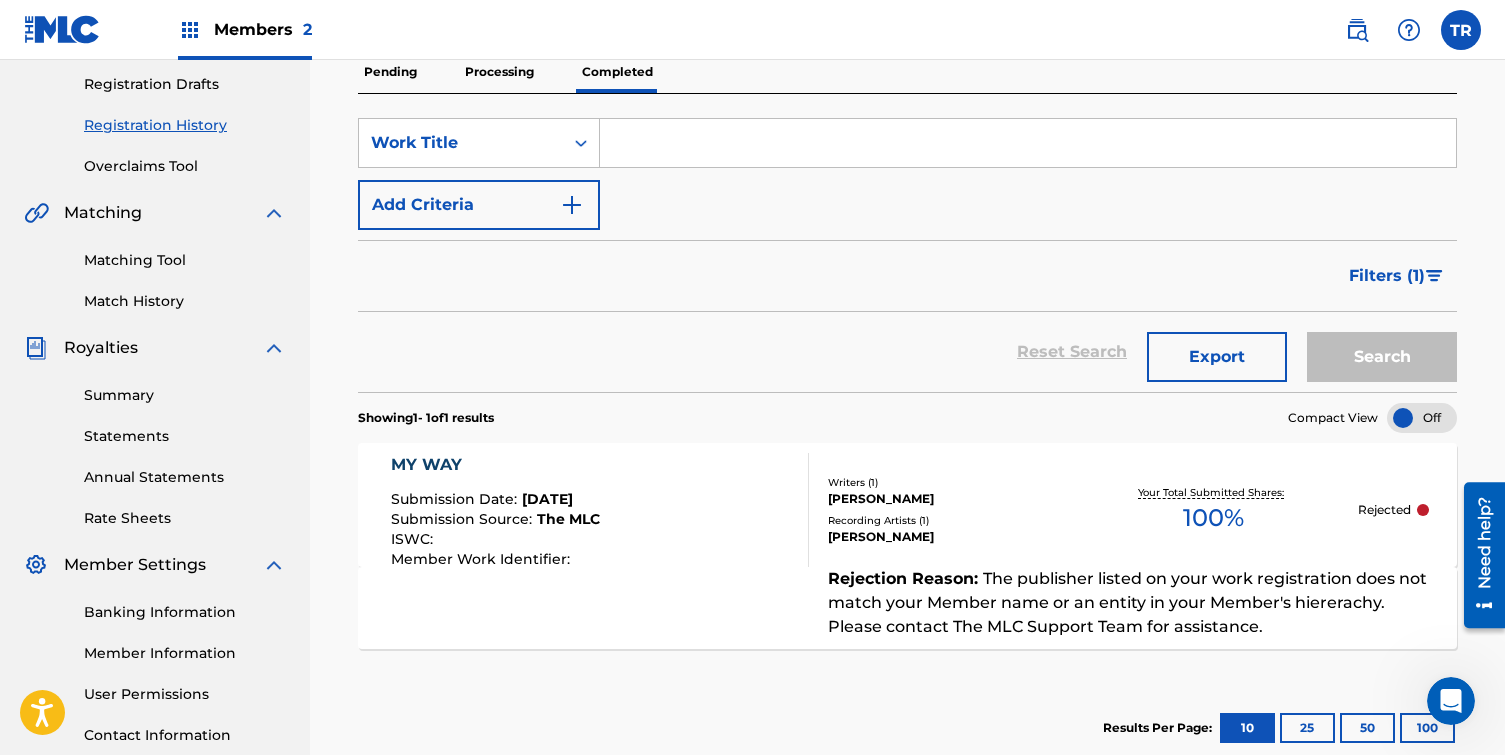 scroll, scrollTop: 334, scrollLeft: 0, axis: vertical 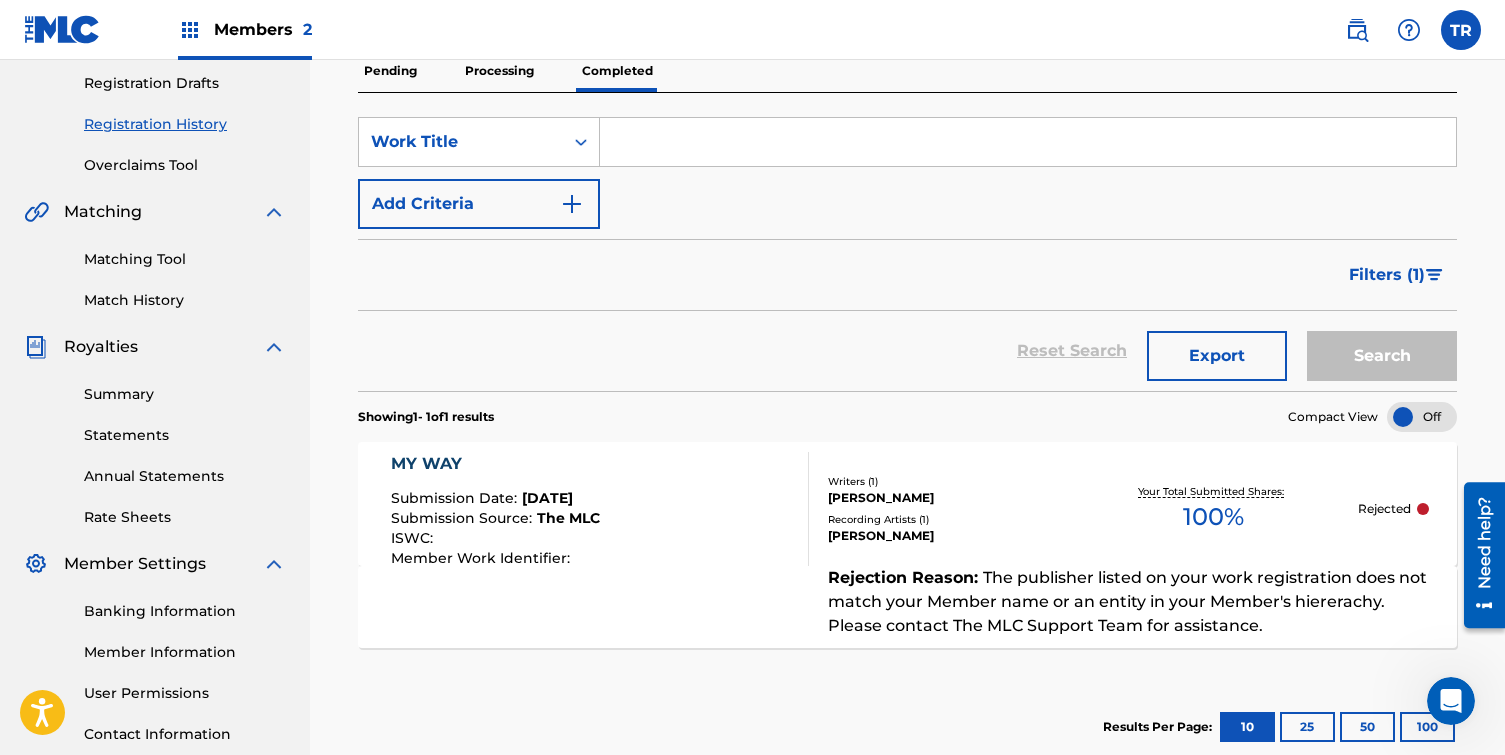 click at bounding box center [1423, 509] 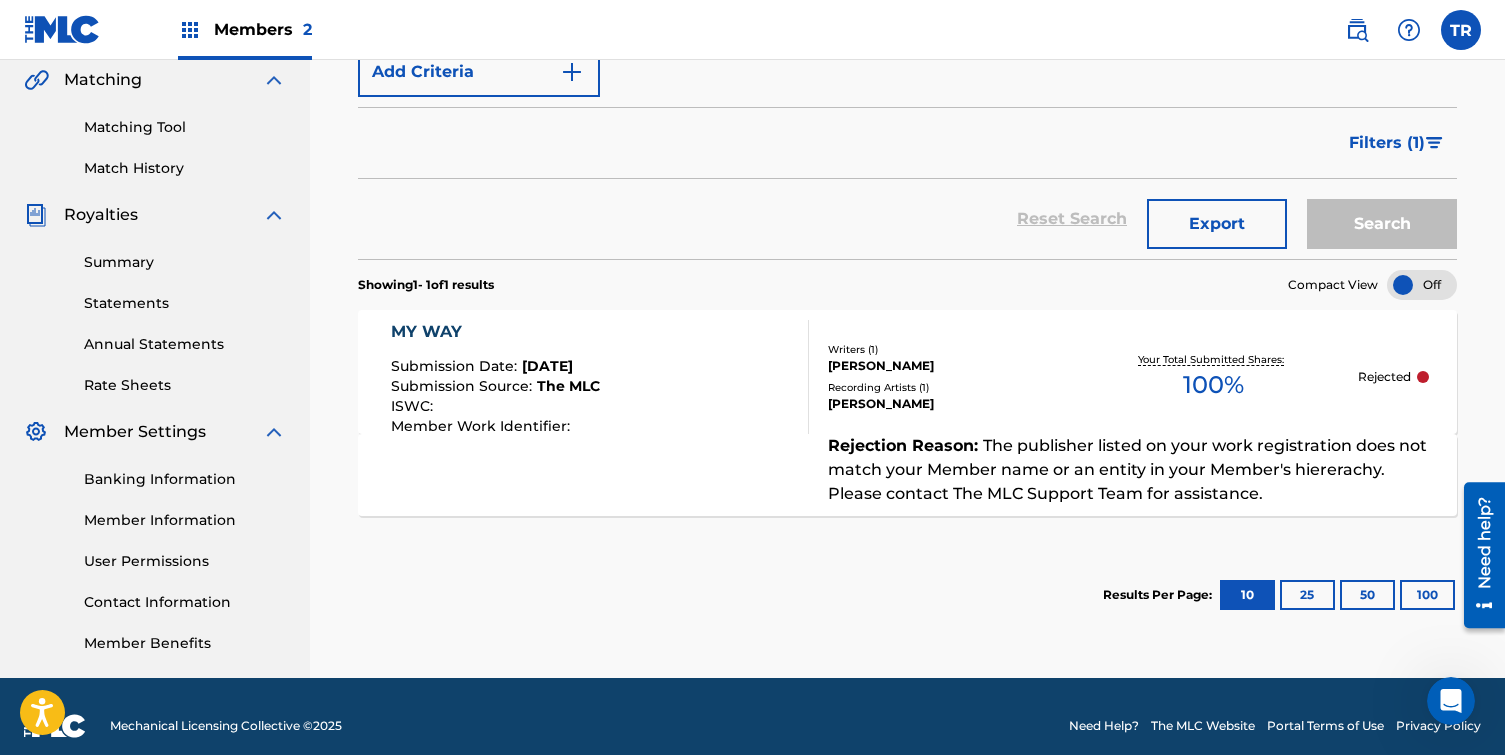 scroll, scrollTop: 483, scrollLeft: 0, axis: vertical 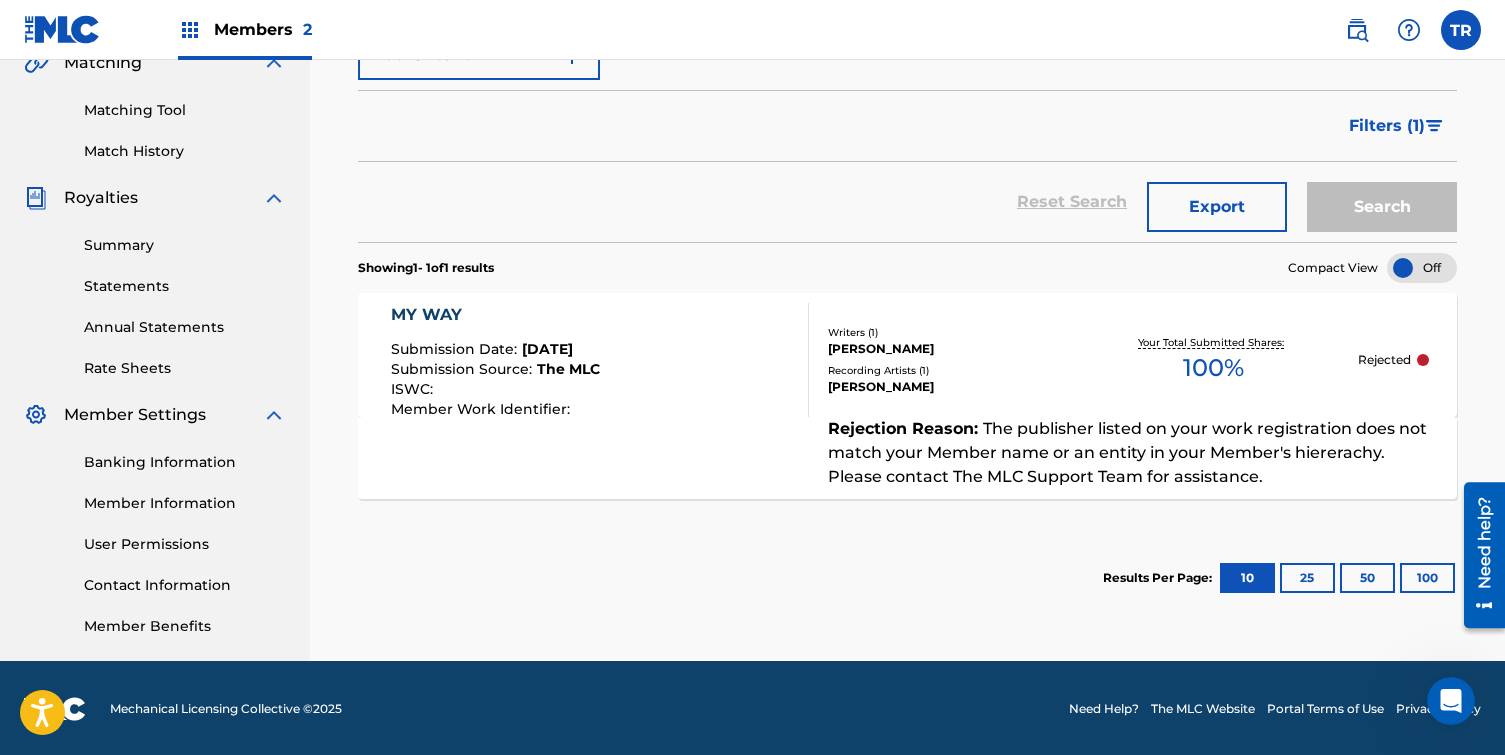 click on "25" at bounding box center (1307, 578) 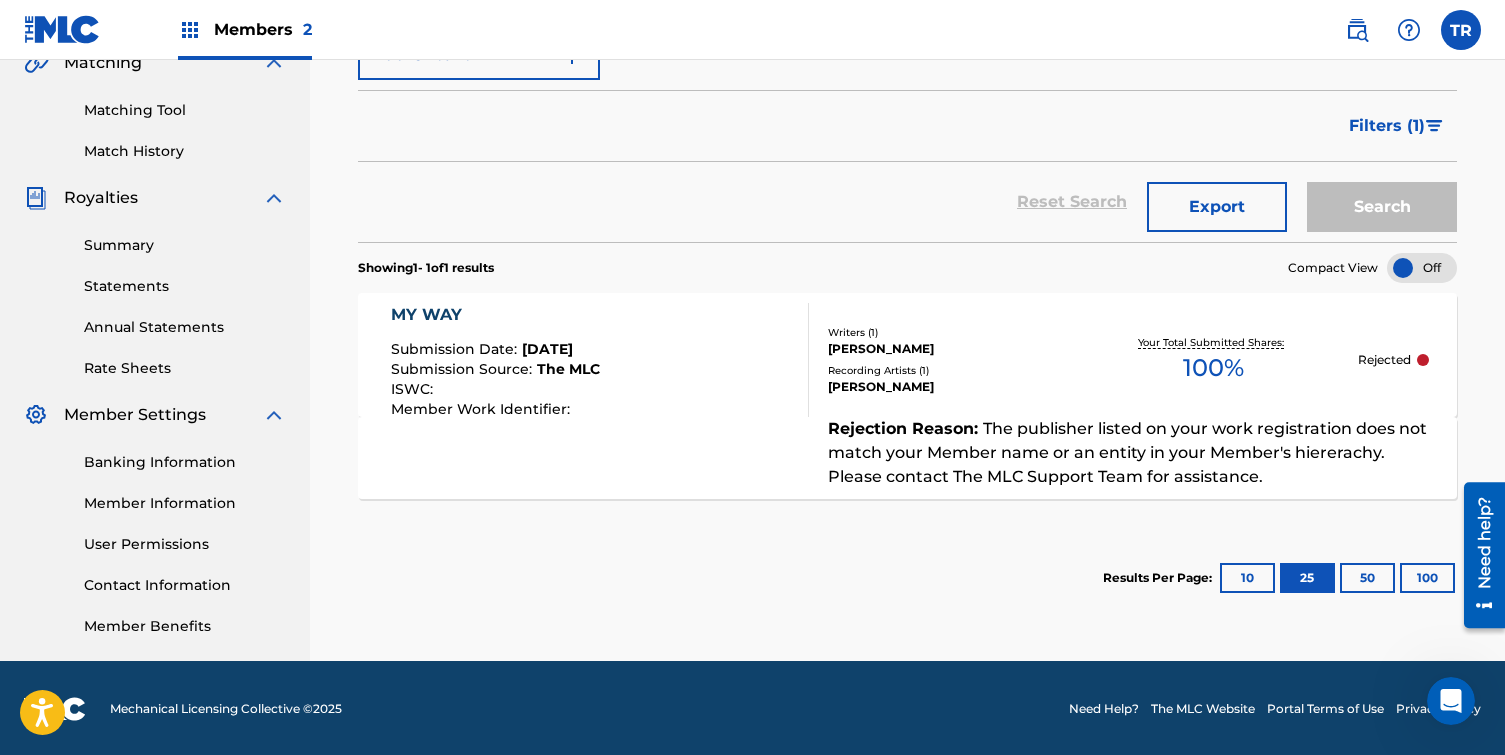 click on "25" at bounding box center [1307, 578] 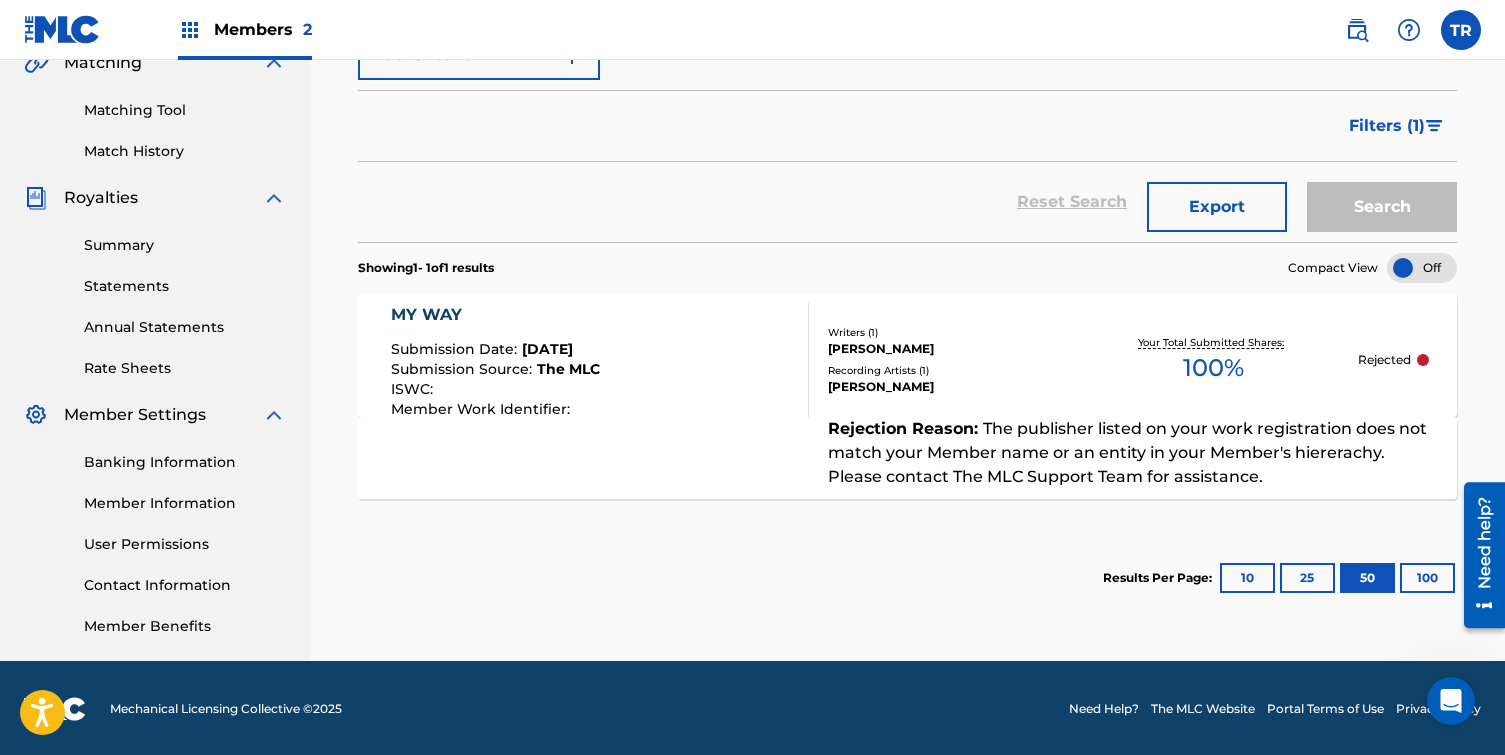 click on "10" at bounding box center (1247, 578) 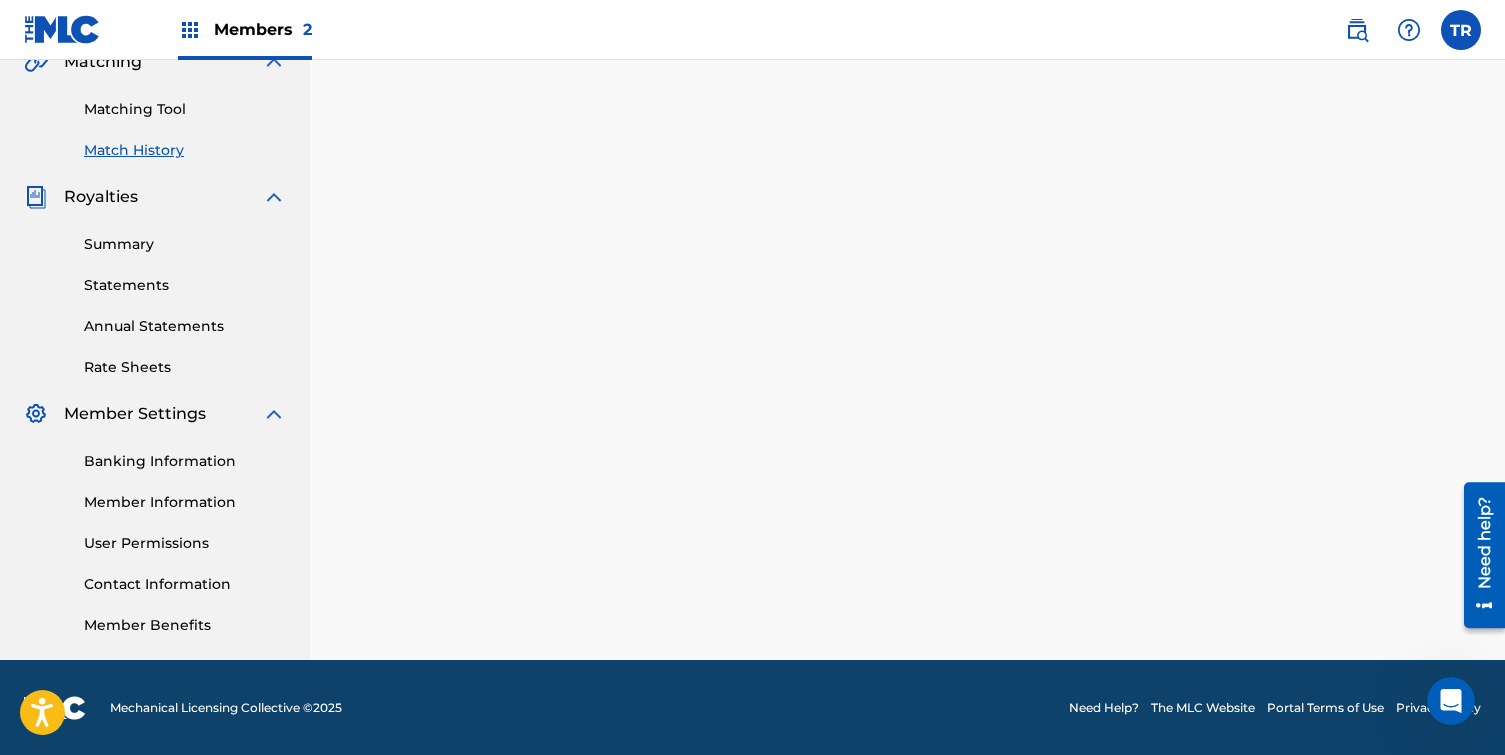 scroll, scrollTop: 165, scrollLeft: 0, axis: vertical 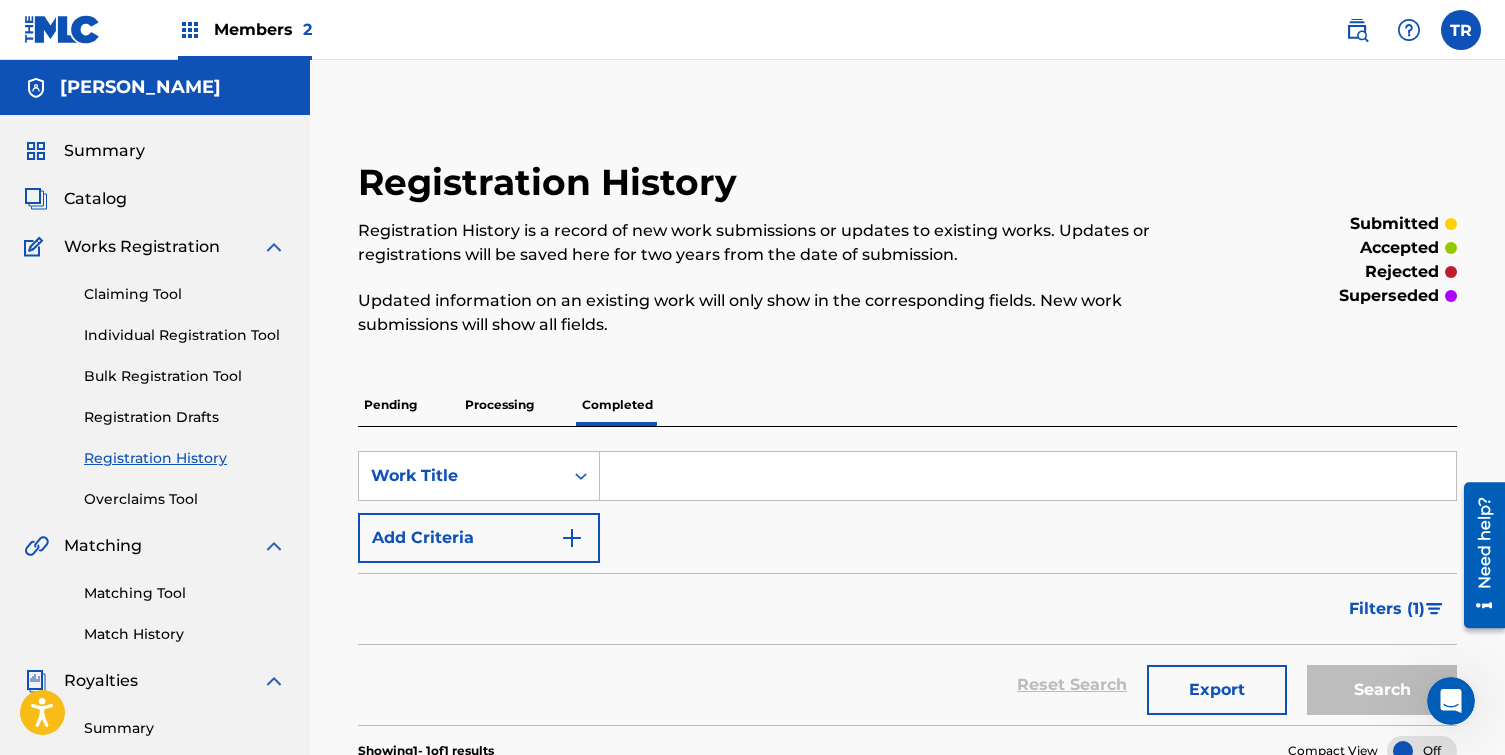 click on "Members    2" at bounding box center [245, 29] 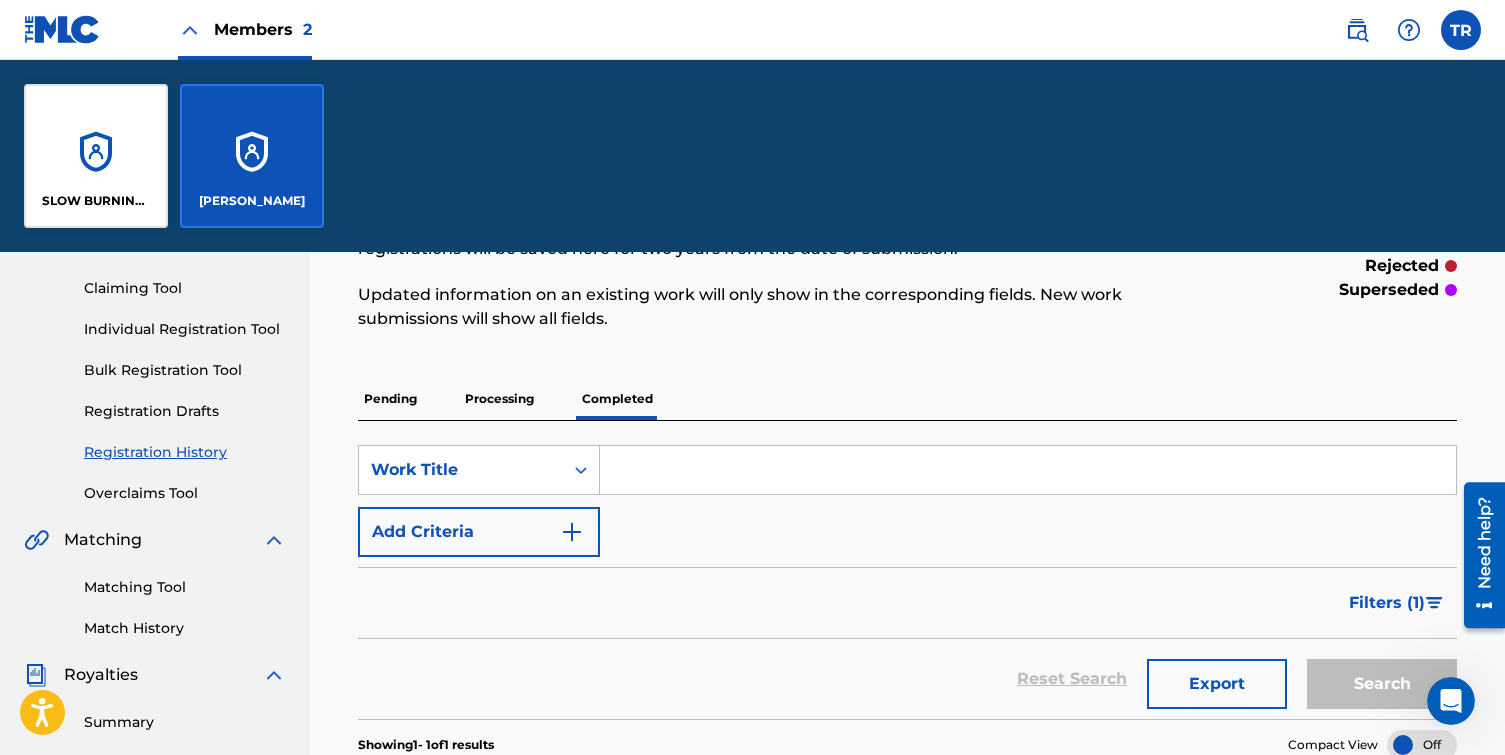 scroll, scrollTop: 677, scrollLeft: 0, axis: vertical 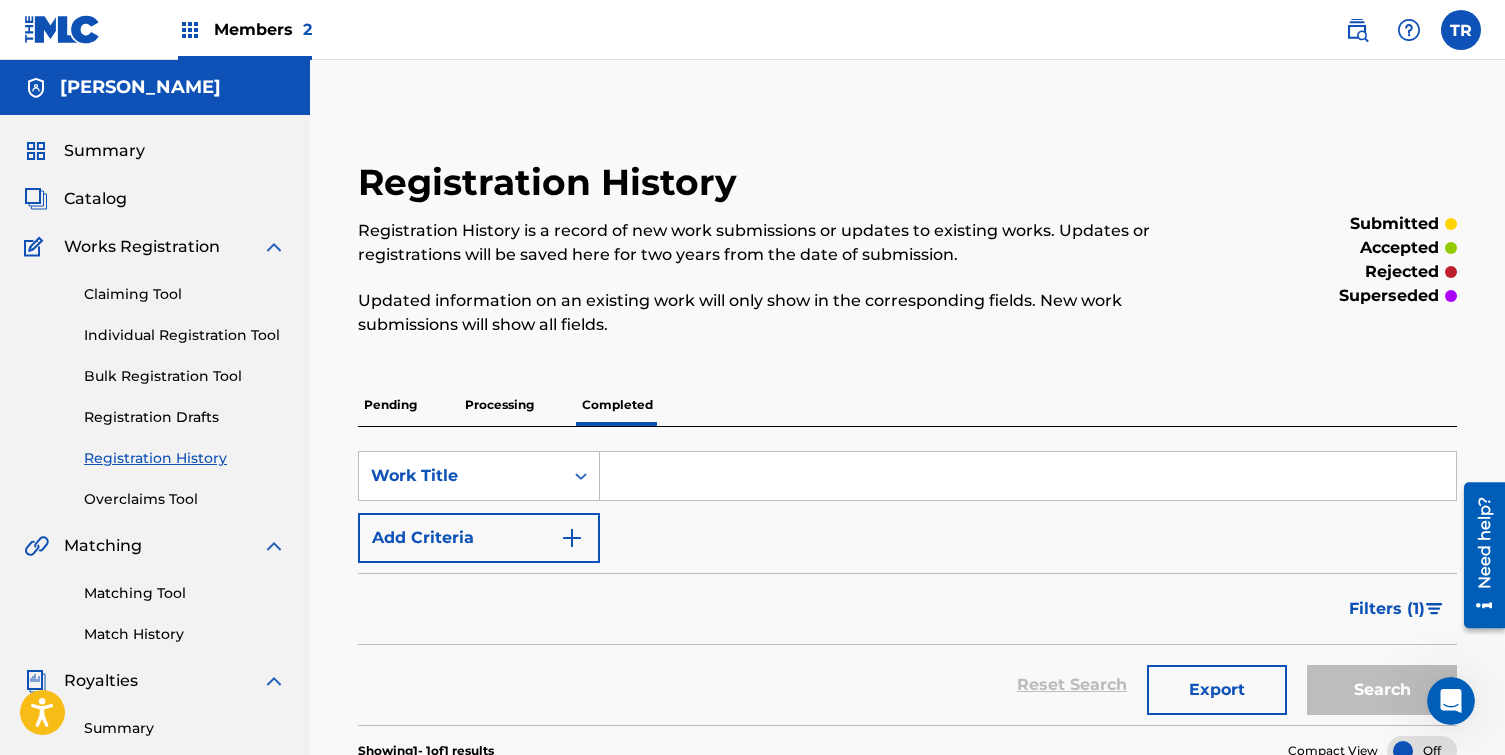 click on "Members    2" at bounding box center (245, 29) 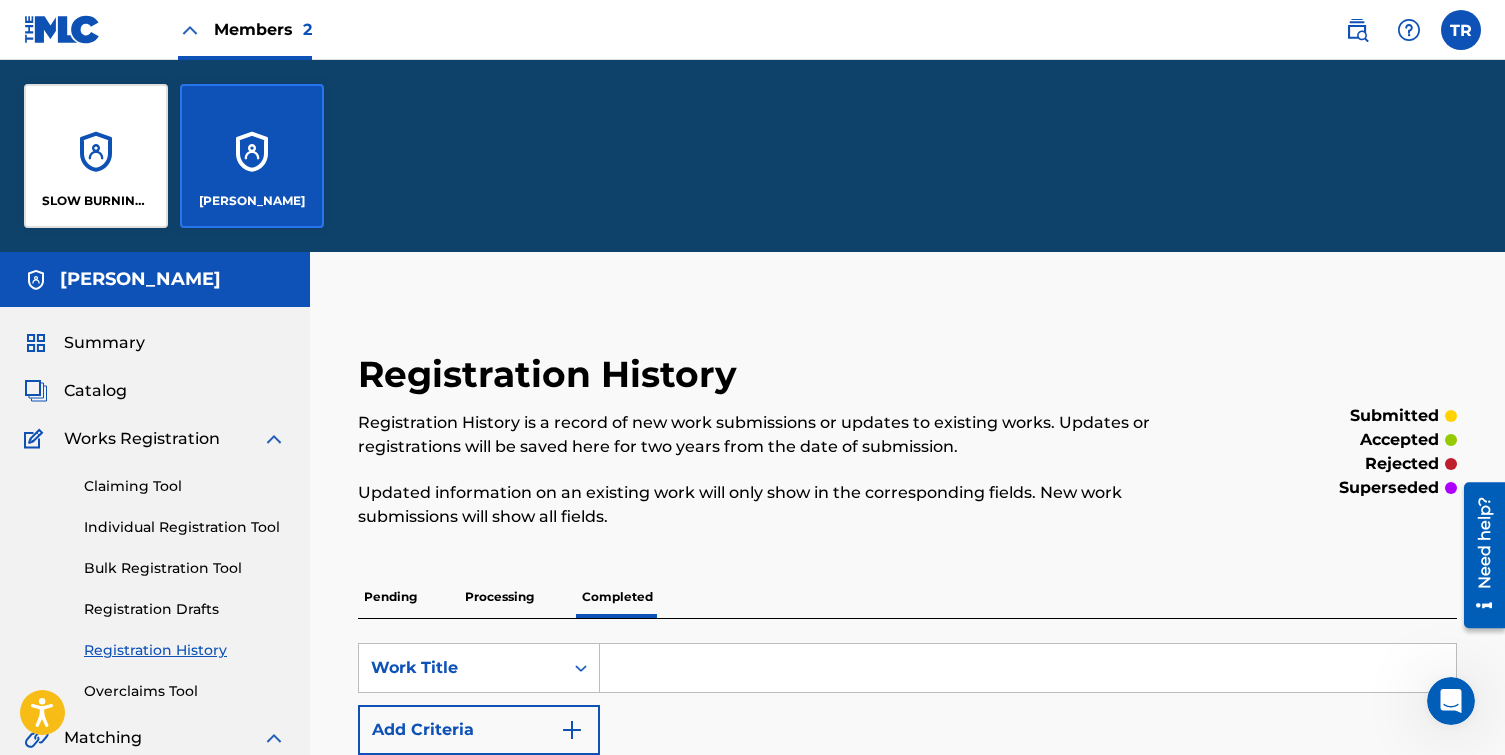 click on "SLOW BURNING BEATS" at bounding box center [96, 156] 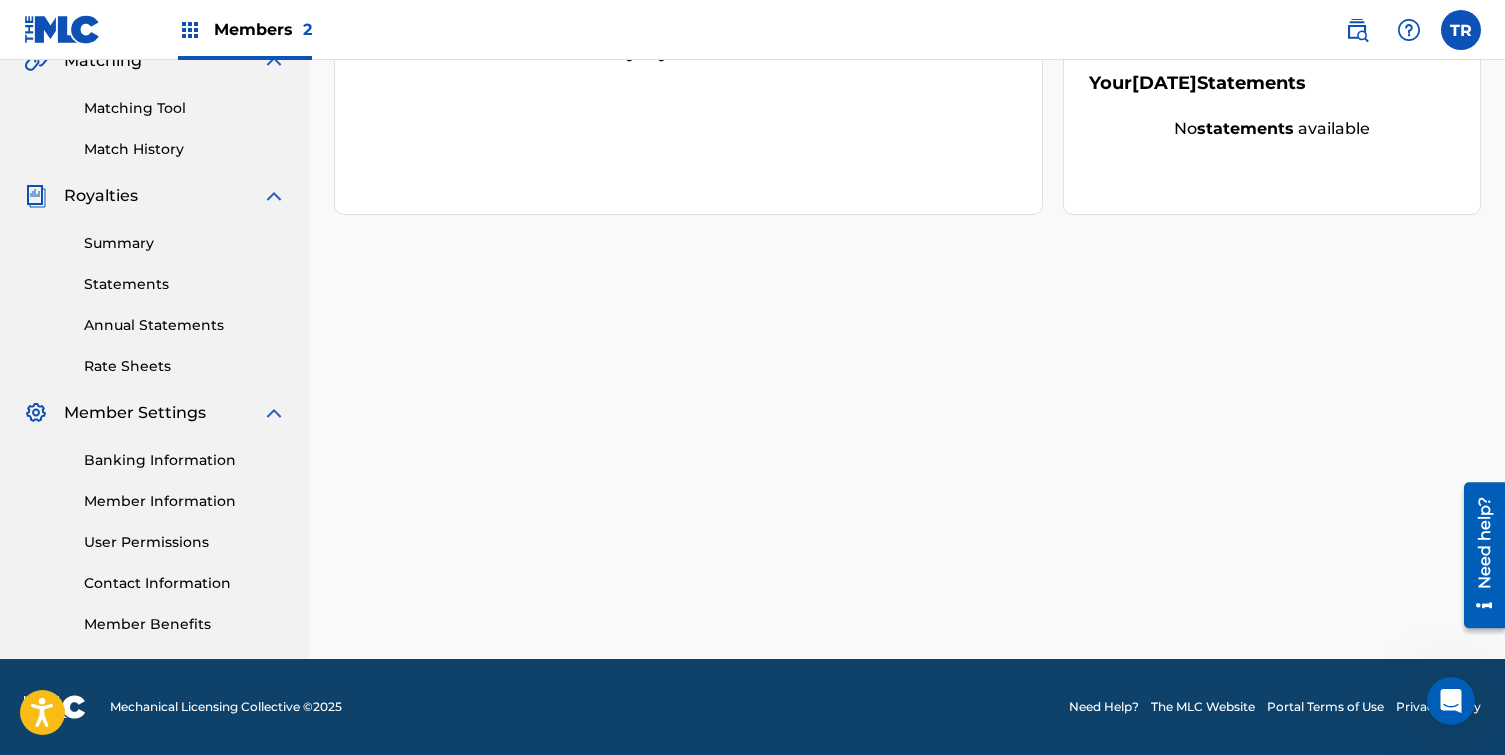 scroll, scrollTop: 0, scrollLeft: 0, axis: both 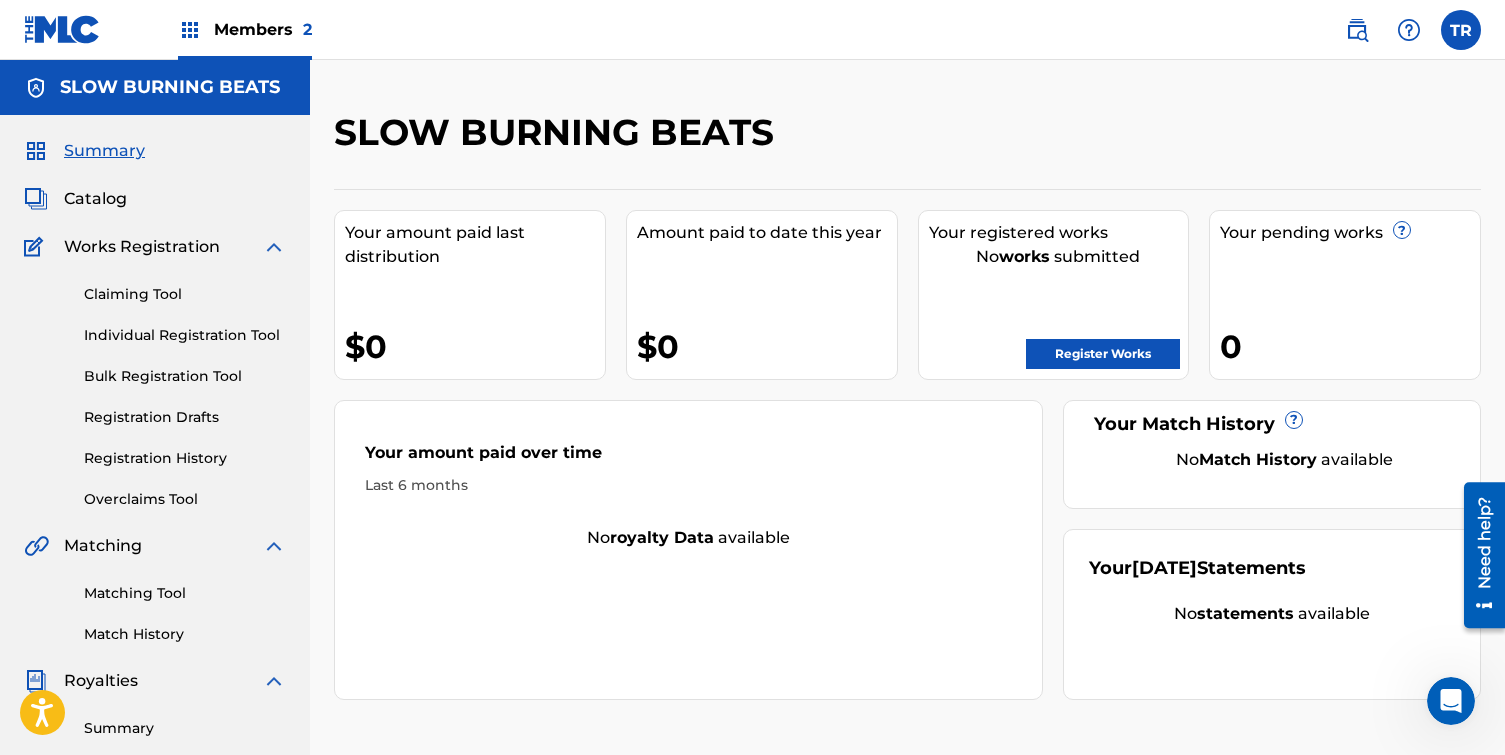 click on "Claiming Tool" at bounding box center (185, 294) 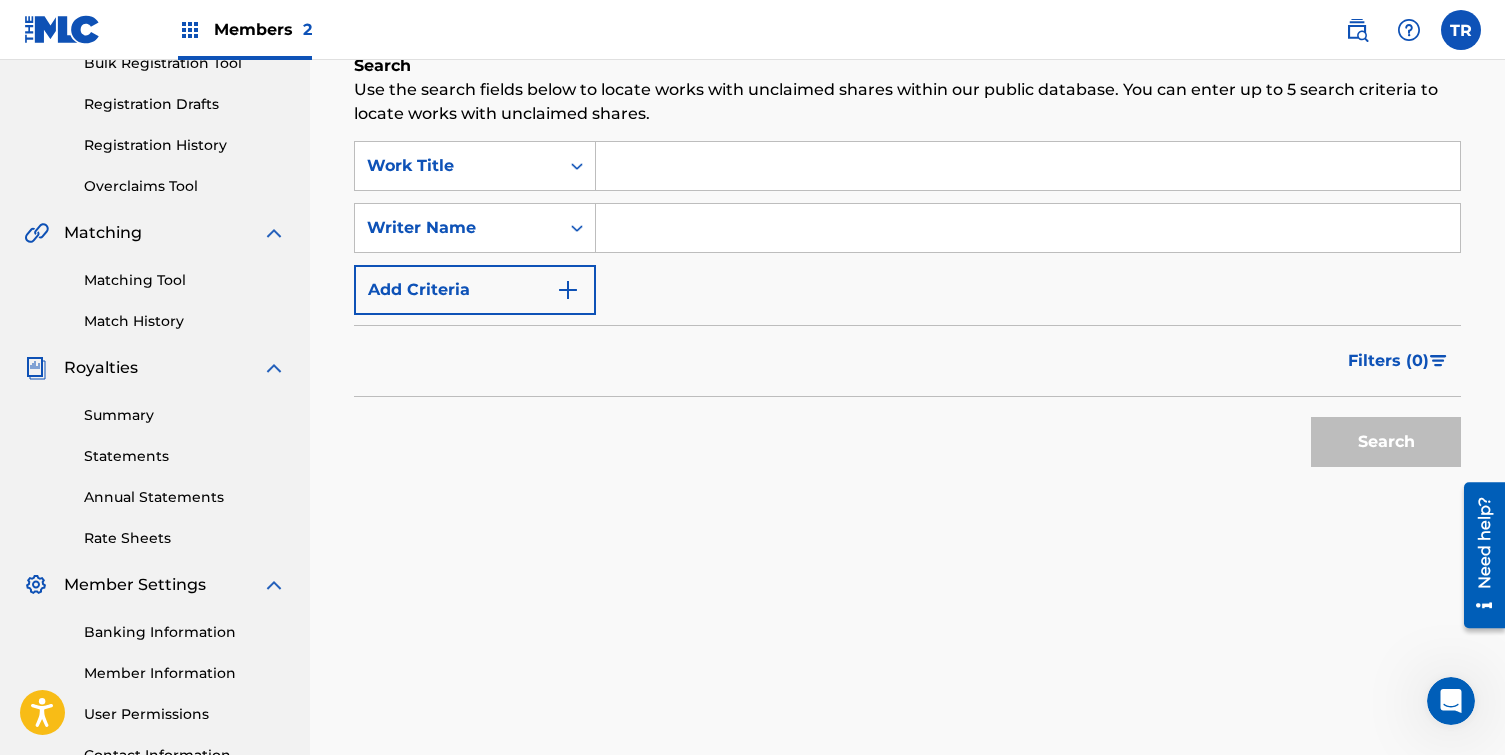 scroll, scrollTop: 321, scrollLeft: 0, axis: vertical 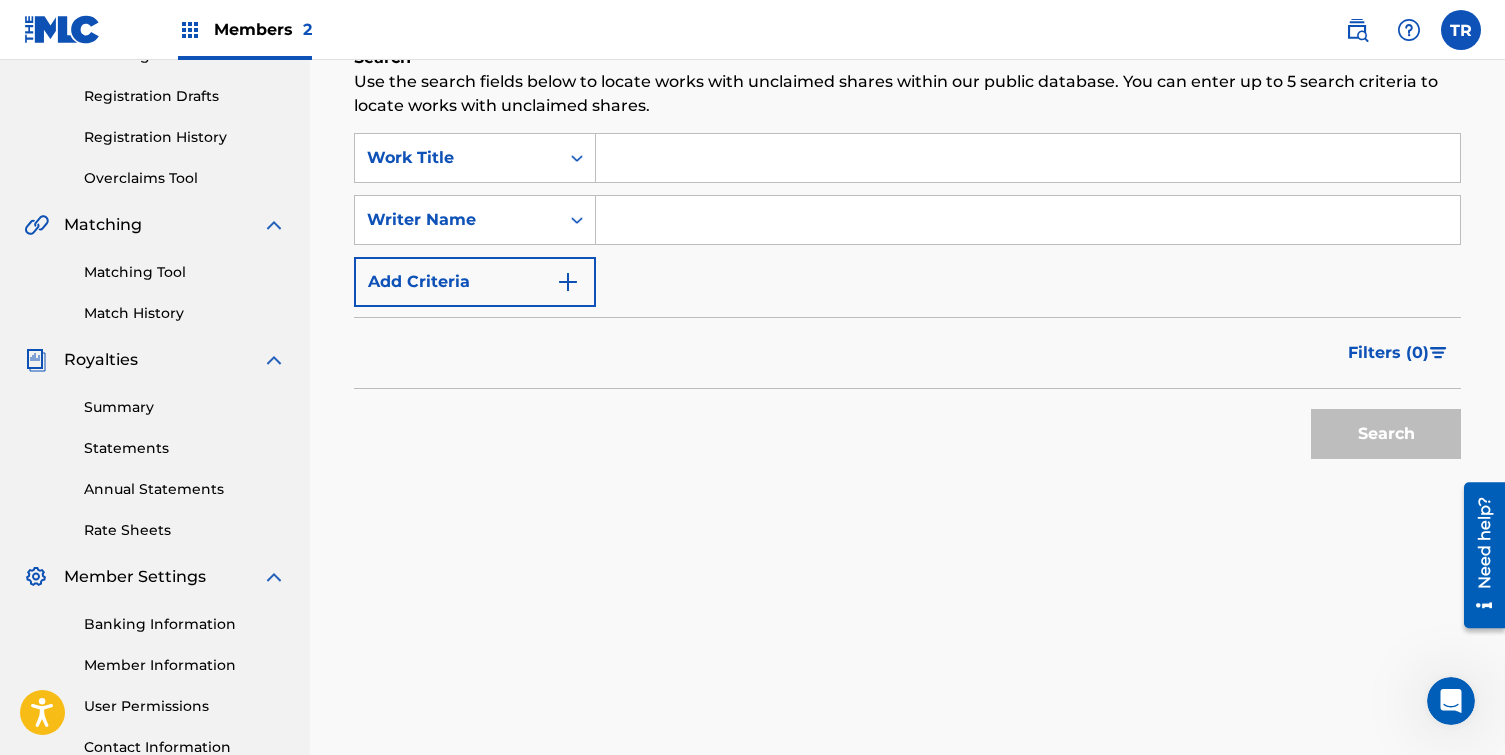 click at bounding box center [1028, 158] 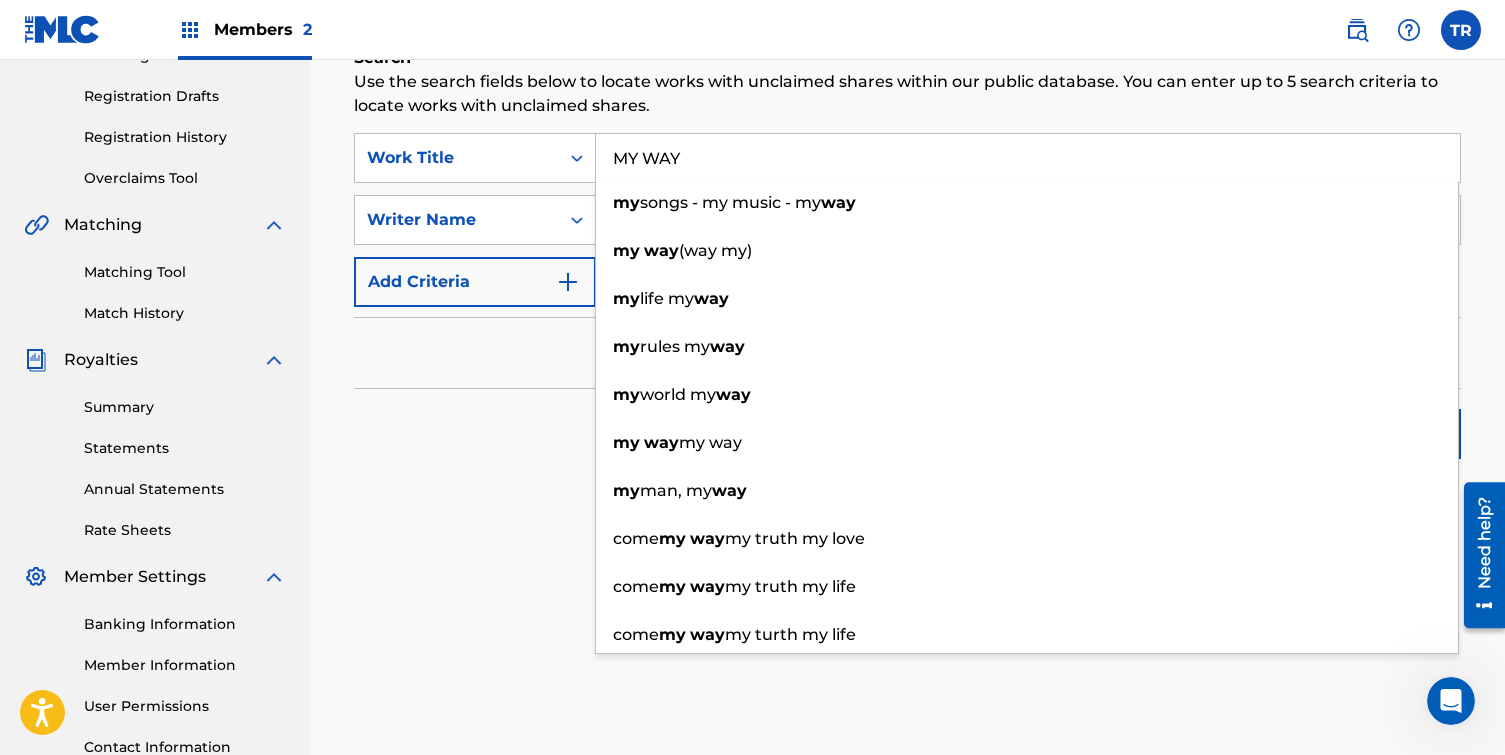 type on "MY WAY" 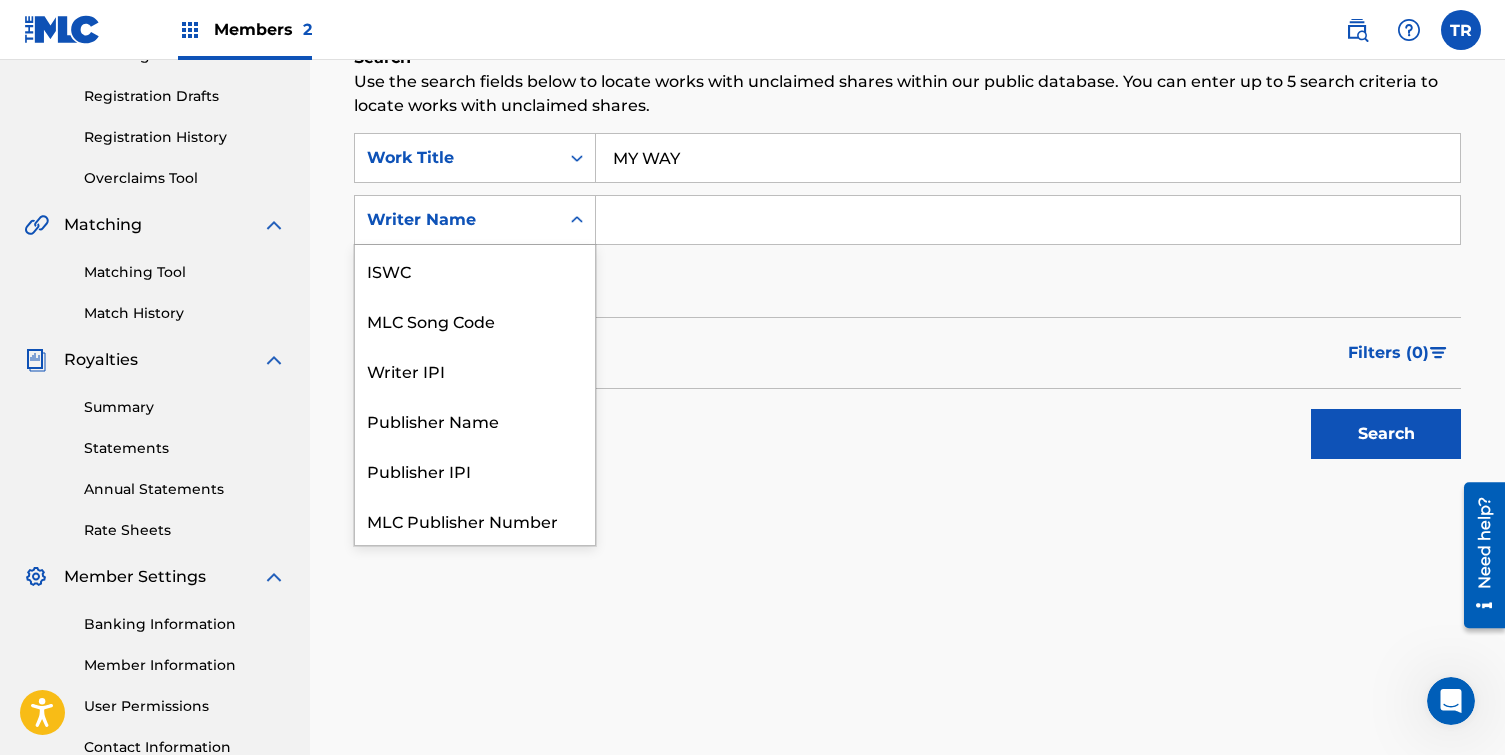 click on "Writer Name" at bounding box center (457, 220) 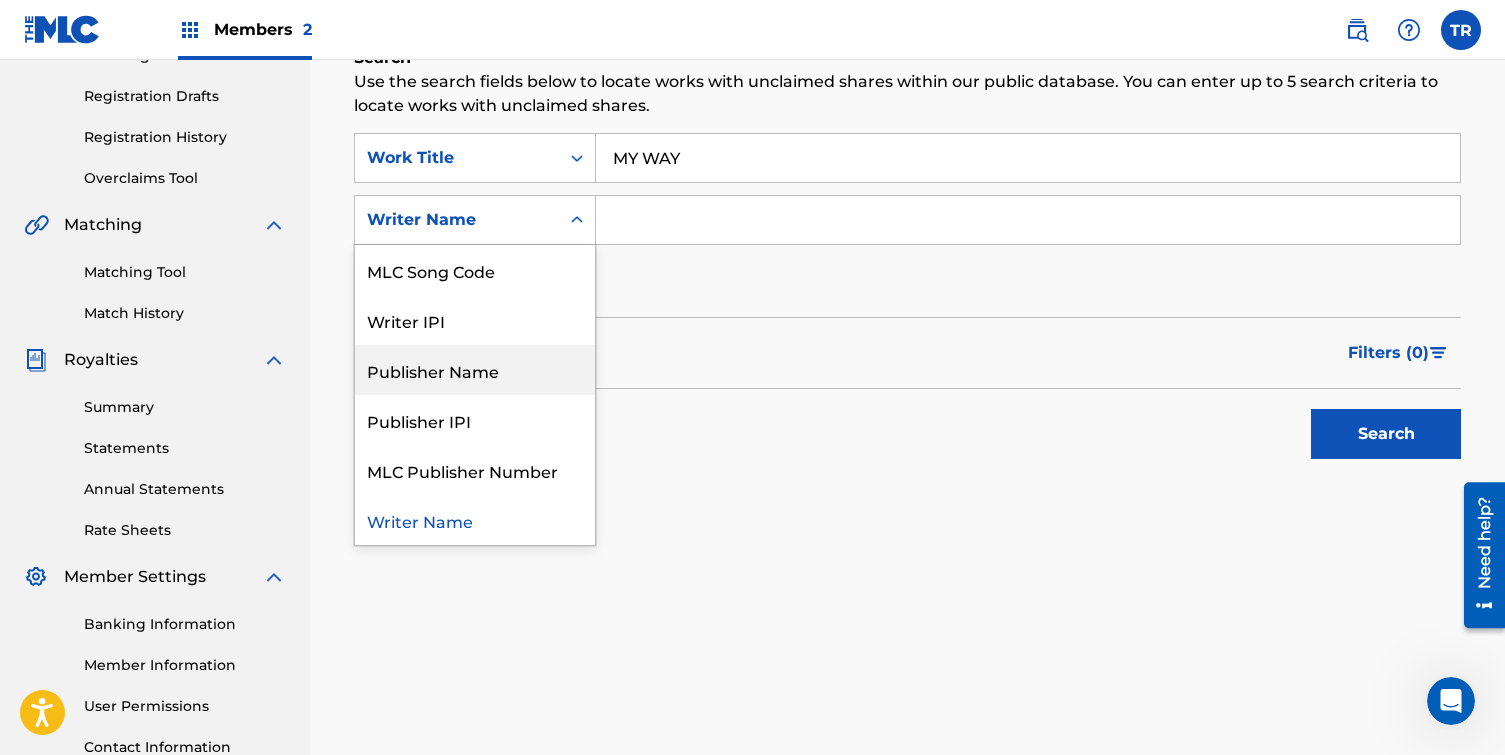 click on "SearchWithCriteria73f85e54-e000-44b6-85aa-bc1410b12306 Work Title MY WAY SearchWithCriteriabc66eb21-fab4-4cf1-b4c6-9db0b52d1c33 Publisher Name, 4 of 7. 7 results available. Use Up and Down to choose options, press Enter to select the currently focused option, press Escape to exit the menu, press Tab to select the option and exit the menu. Writer Name ISWC MLC Song Code Writer IPI Publisher Name Publisher IPI MLC Publisher Number Writer Name Add Criteria" at bounding box center (907, 220) 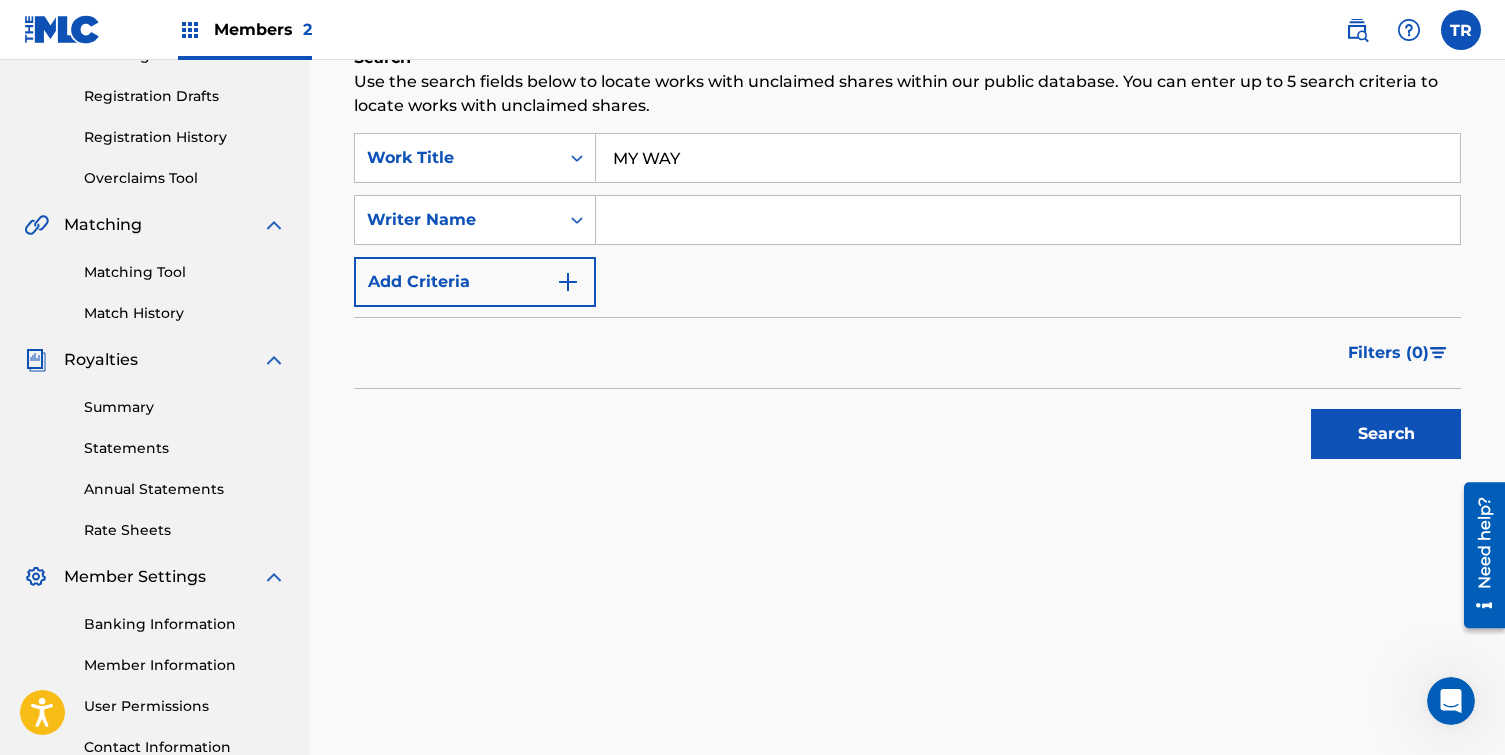 click on "Add Criteria" at bounding box center (475, 282) 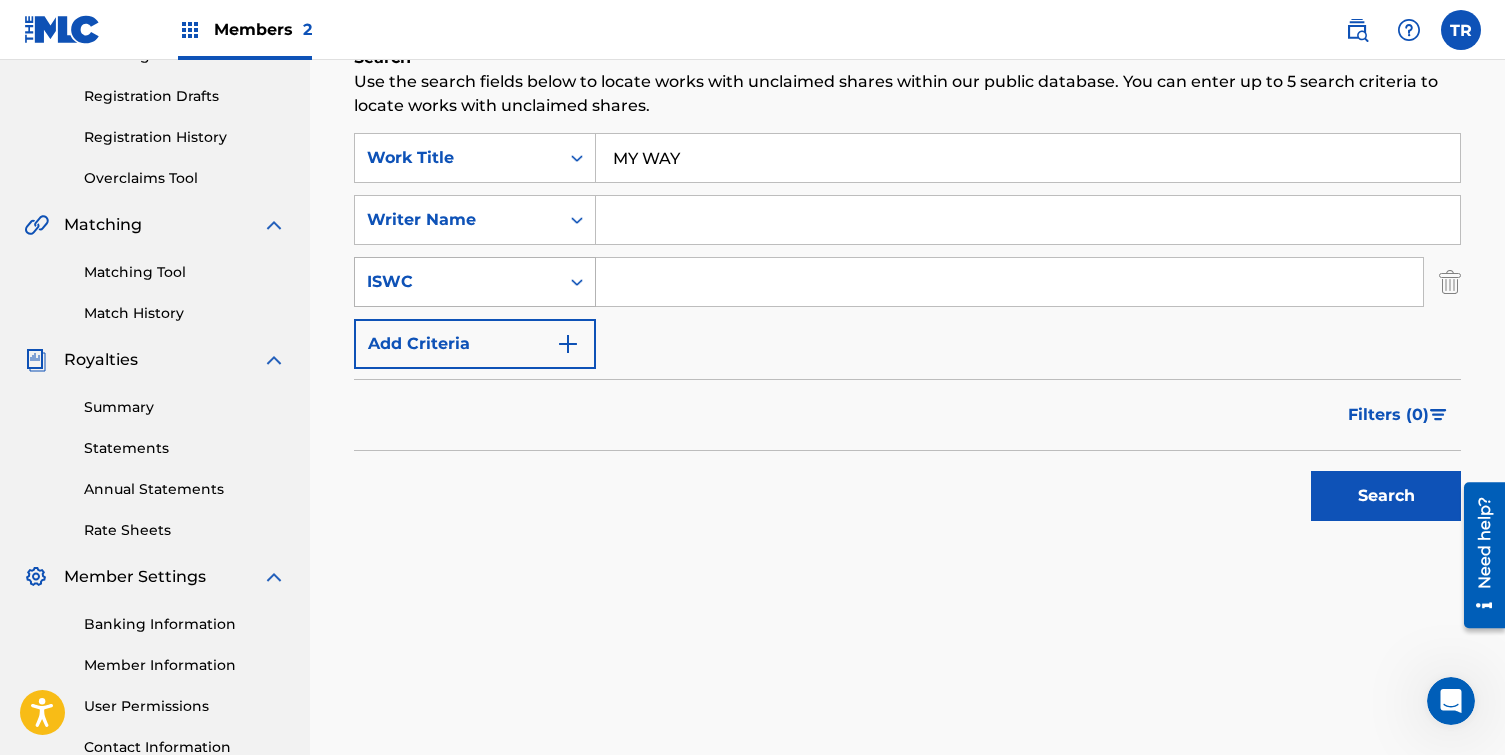 click on "ISWC" at bounding box center (457, 282) 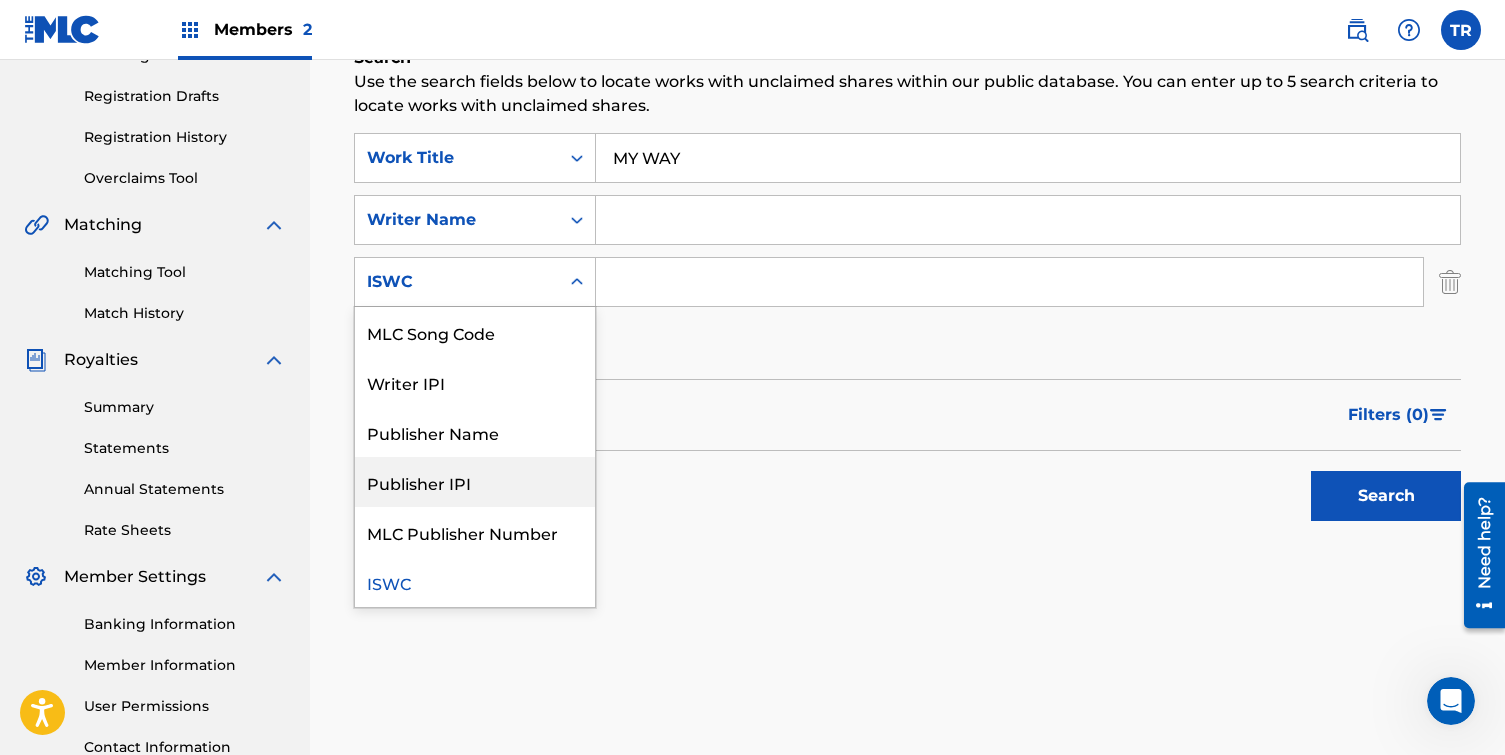 click on "SearchWithCriteria73f85e54-e000-44b6-85aa-bc1410b12306 Work Title MY WAY SearchWithCriteriabc66eb21-fab4-4cf1-b4c6-9db0b52d1c33 Writer Name SearchWithCriteriaf3ba0531-17df-4ea5-b573-824accb6a432 Publisher IPI, 4 of 6. 6 results available. Use Up and Down to choose options, press Enter to select the currently focused option, press Escape to exit the menu, press Tab to select the option and exit the menu. ISWC MLC Song Code Writer IPI Publisher Name Publisher IPI MLC Publisher Number ISWC Add Criteria Filter Claim Search Filters Include works claimed by my Member   Remove Filters Apply Filters Filters ( 0 ) Search" at bounding box center [907, 332] 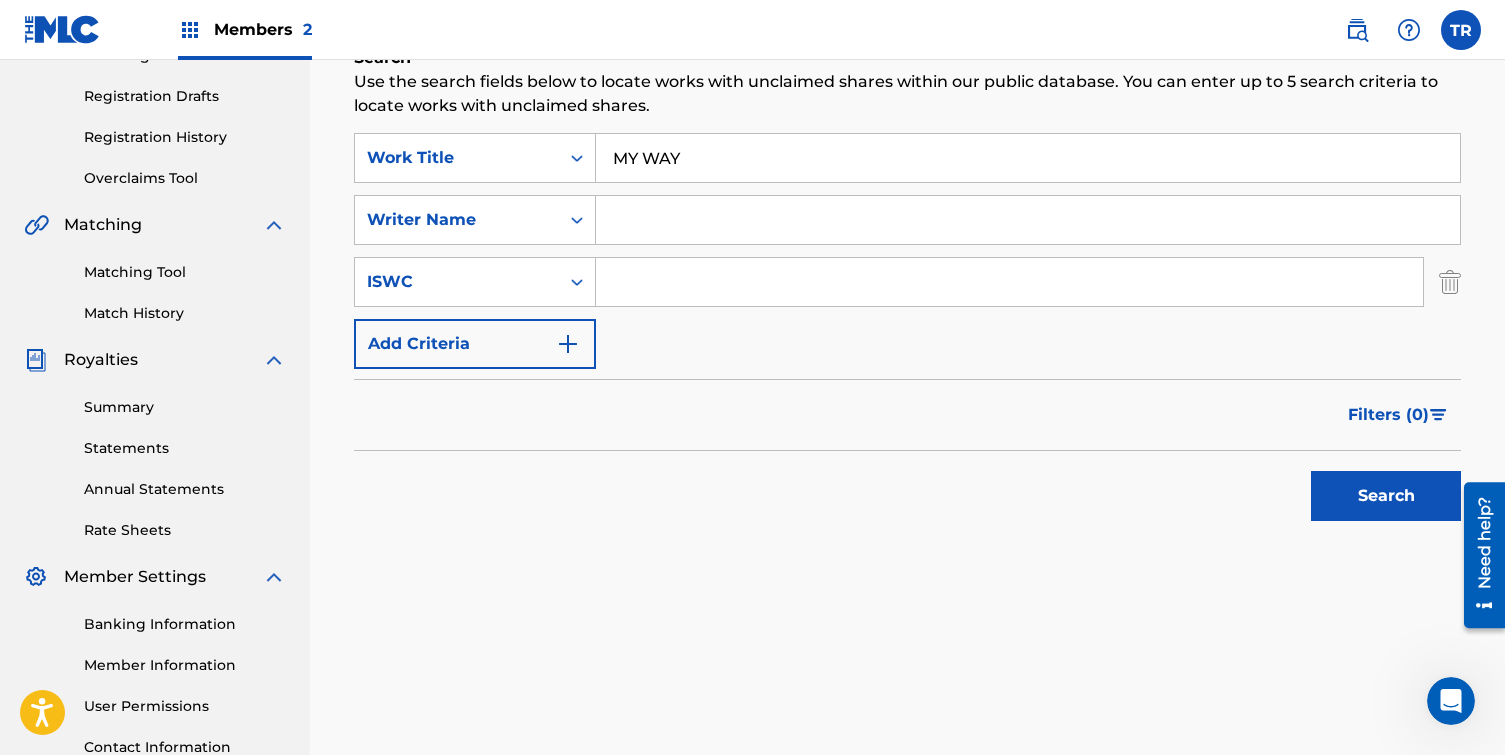 click on "SearchWithCriteria73f85e54-e000-44b6-85aa-bc1410b12306 Work Title MY WAY SearchWithCriteriabc66eb21-fab4-4cf1-b4c6-9db0b52d1c33 Writer Name SearchWithCriteriaf3ba0531-17df-4ea5-b573-824accb6a432 ISWC Add Criteria" at bounding box center (907, 251) 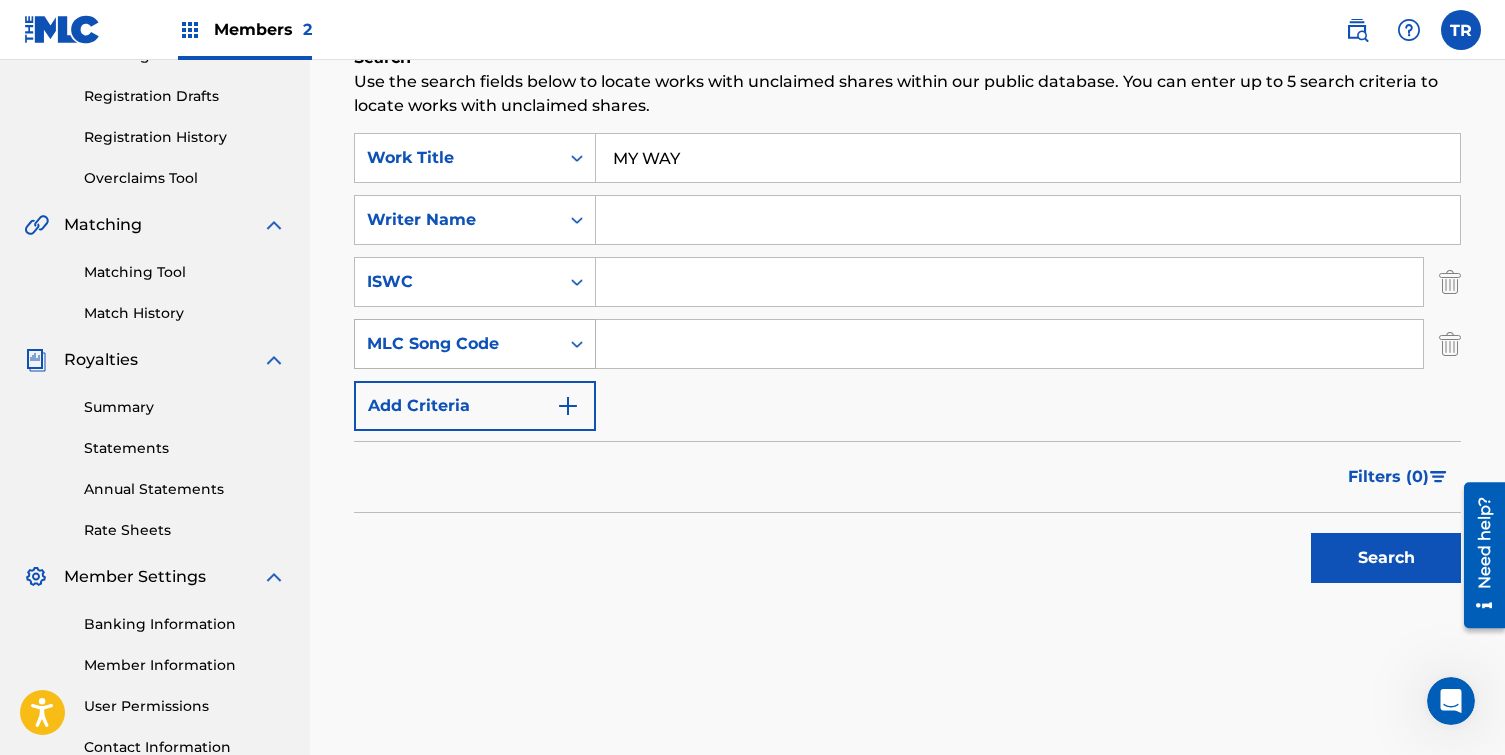 click at bounding box center [577, 344] 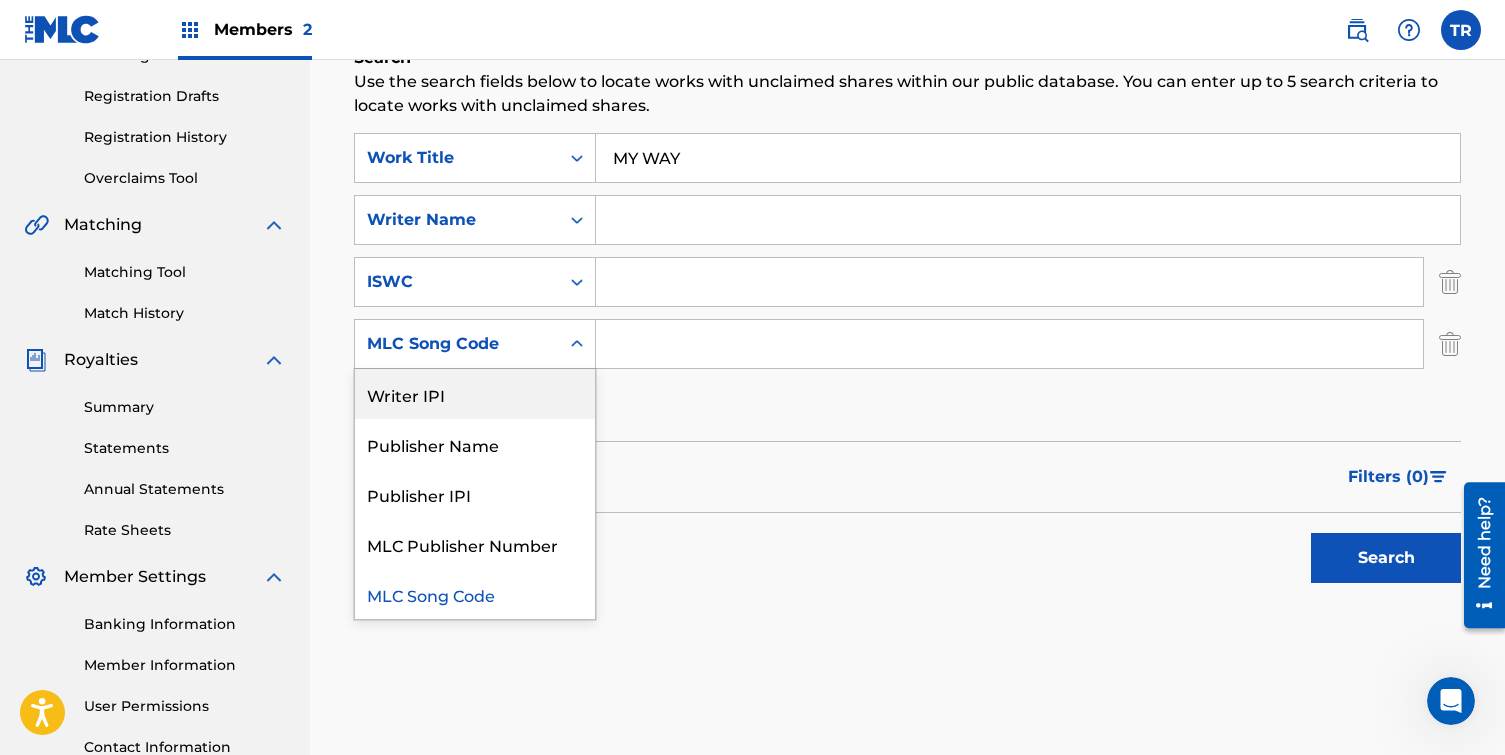 click on "Writer IPI" at bounding box center [475, 394] 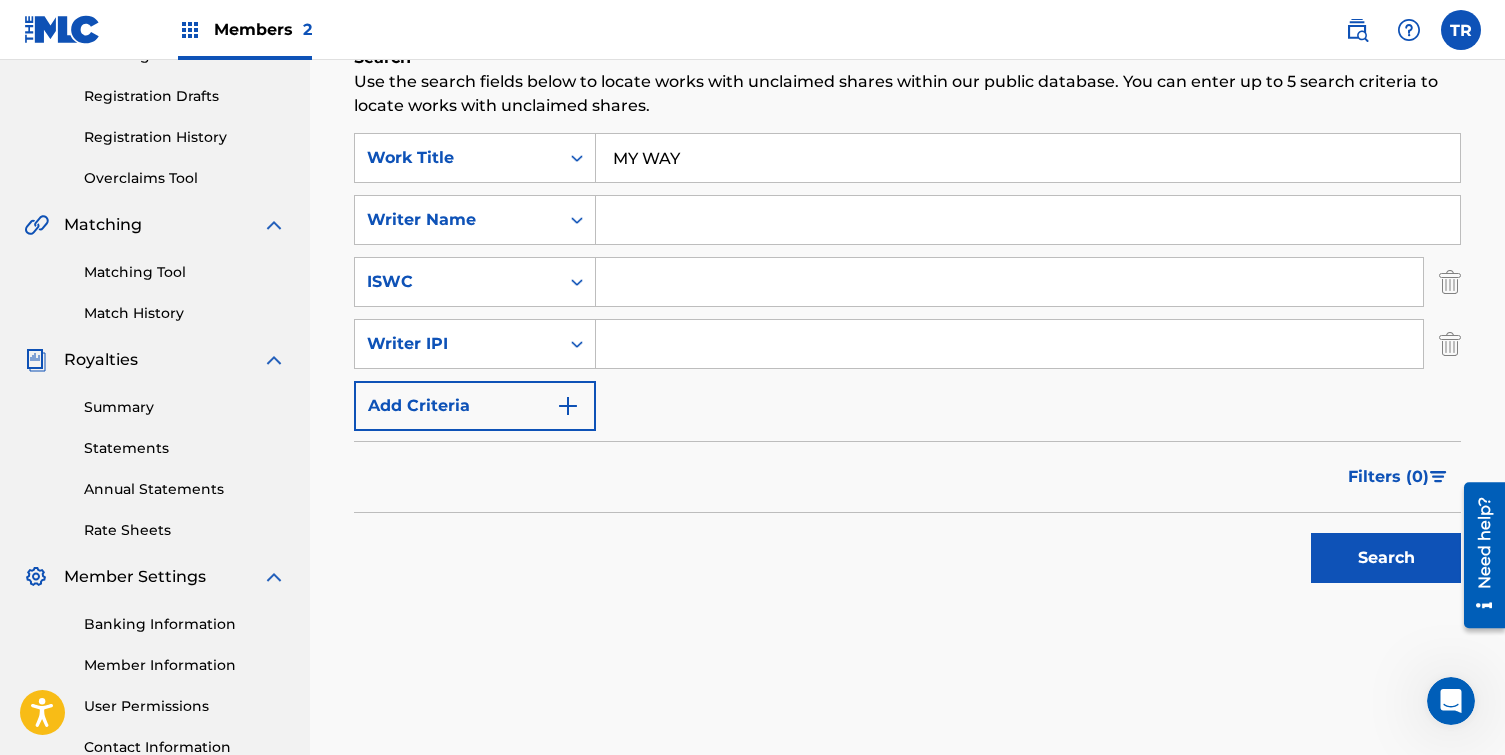 click at bounding box center (1009, 344) 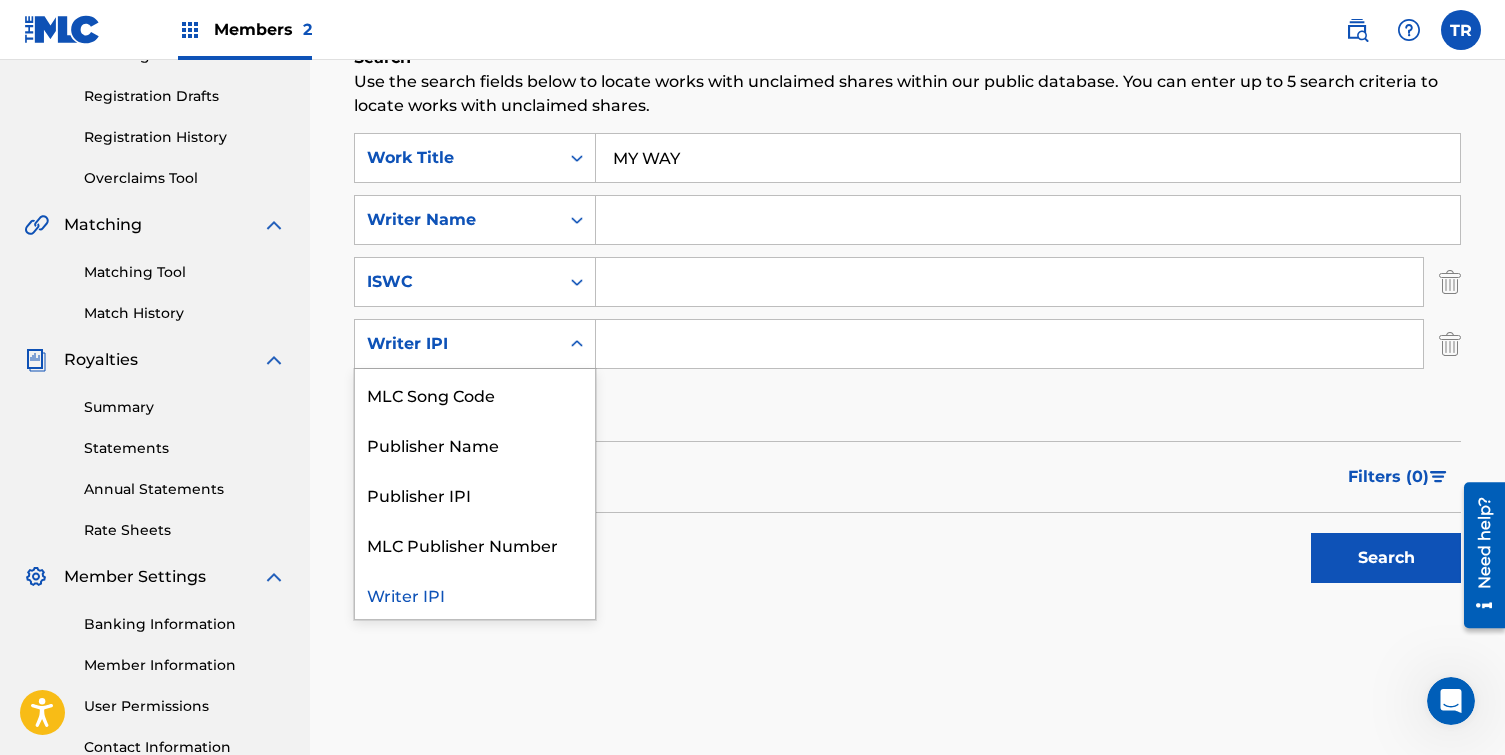 click at bounding box center (577, 344) 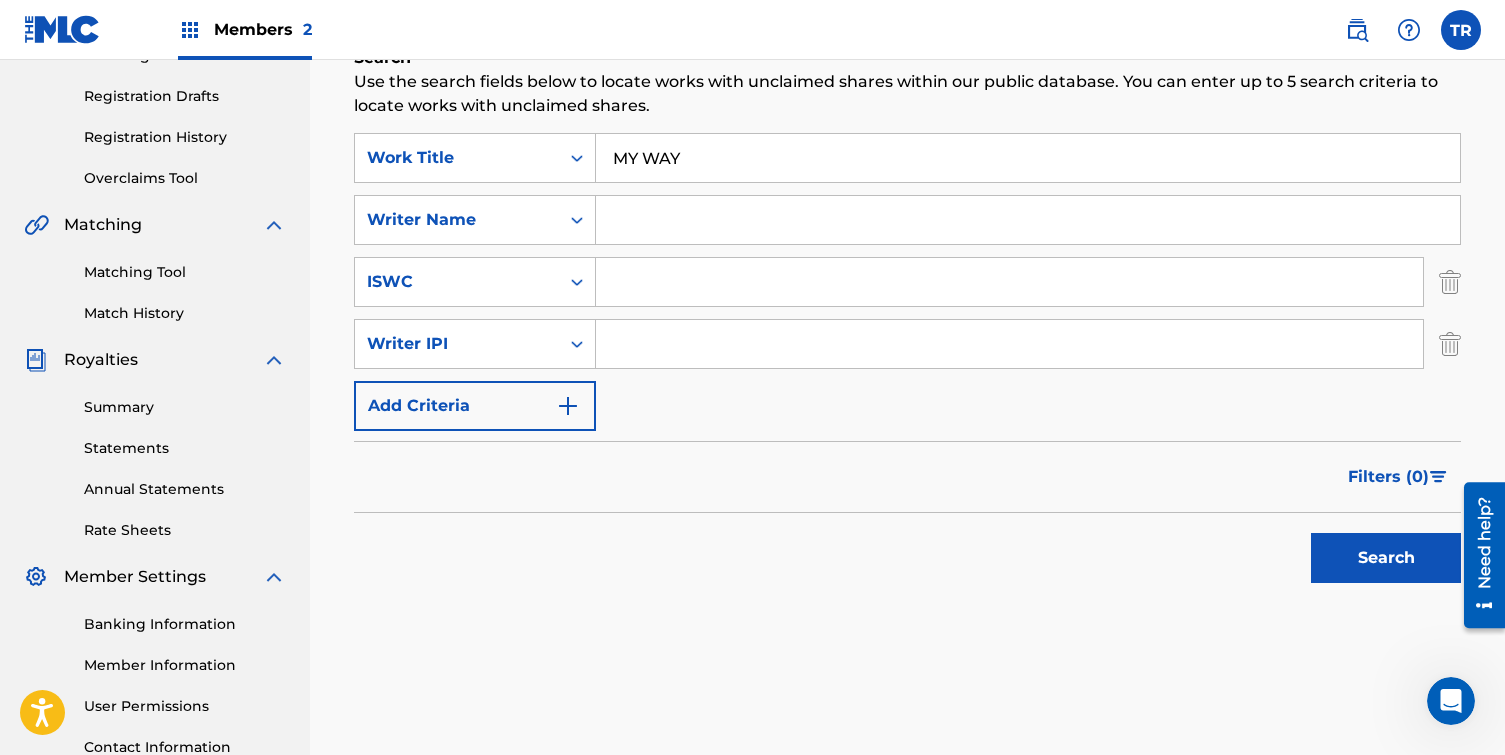 click on "SearchWithCriteria73f85e54-e000-44b6-85aa-bc1410b12306 Work Title MY WAY SearchWithCriteriabc66eb21-fab4-4cf1-b4c6-9db0b52d1c33 Writer Name SearchWithCriteriaf3ba0531-17df-4ea5-b573-824accb6a432 ISWC SearchWithCriteriacd41d27d-070b-4aa0-a961-945d2c584593 Writer IPI Add Criteria" at bounding box center (907, 282) 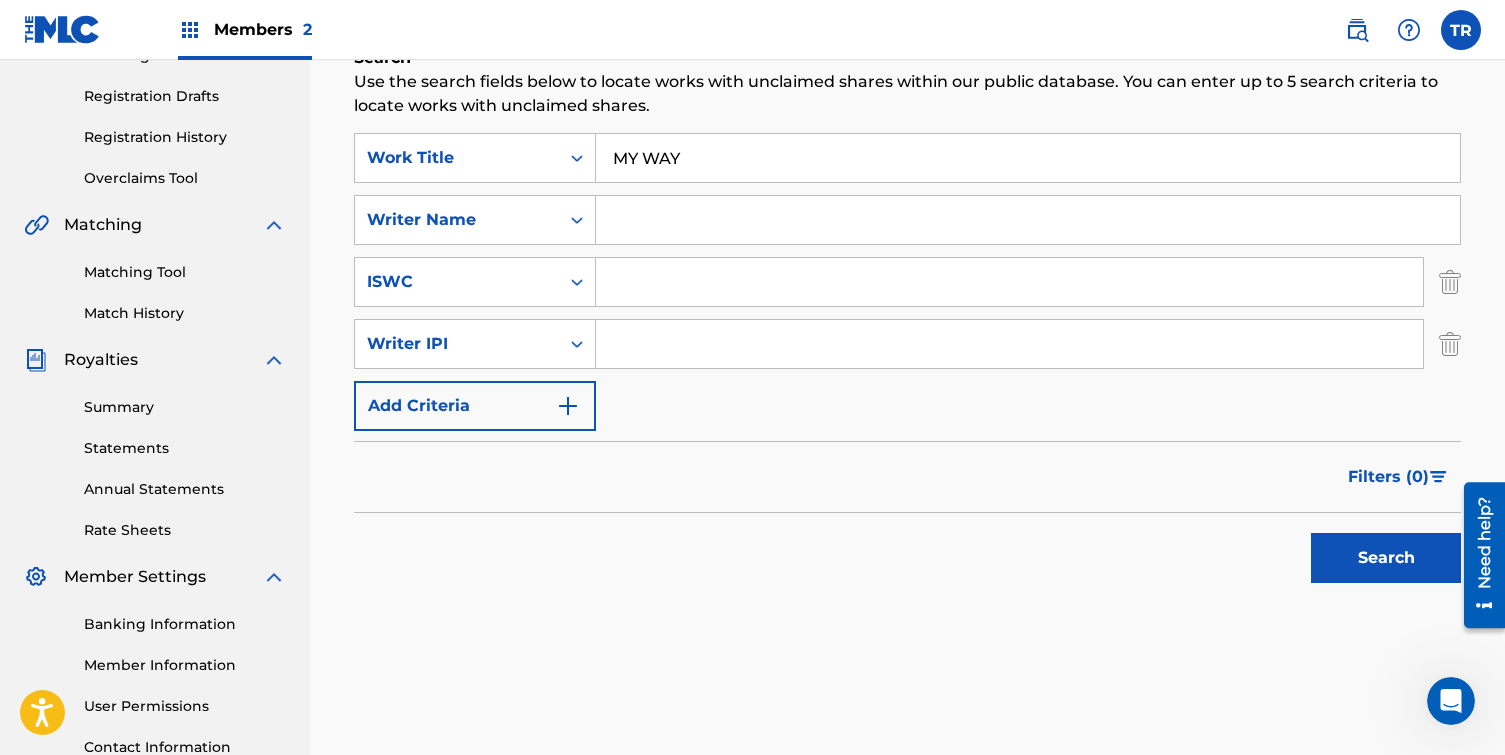 click at bounding box center (1028, 220) 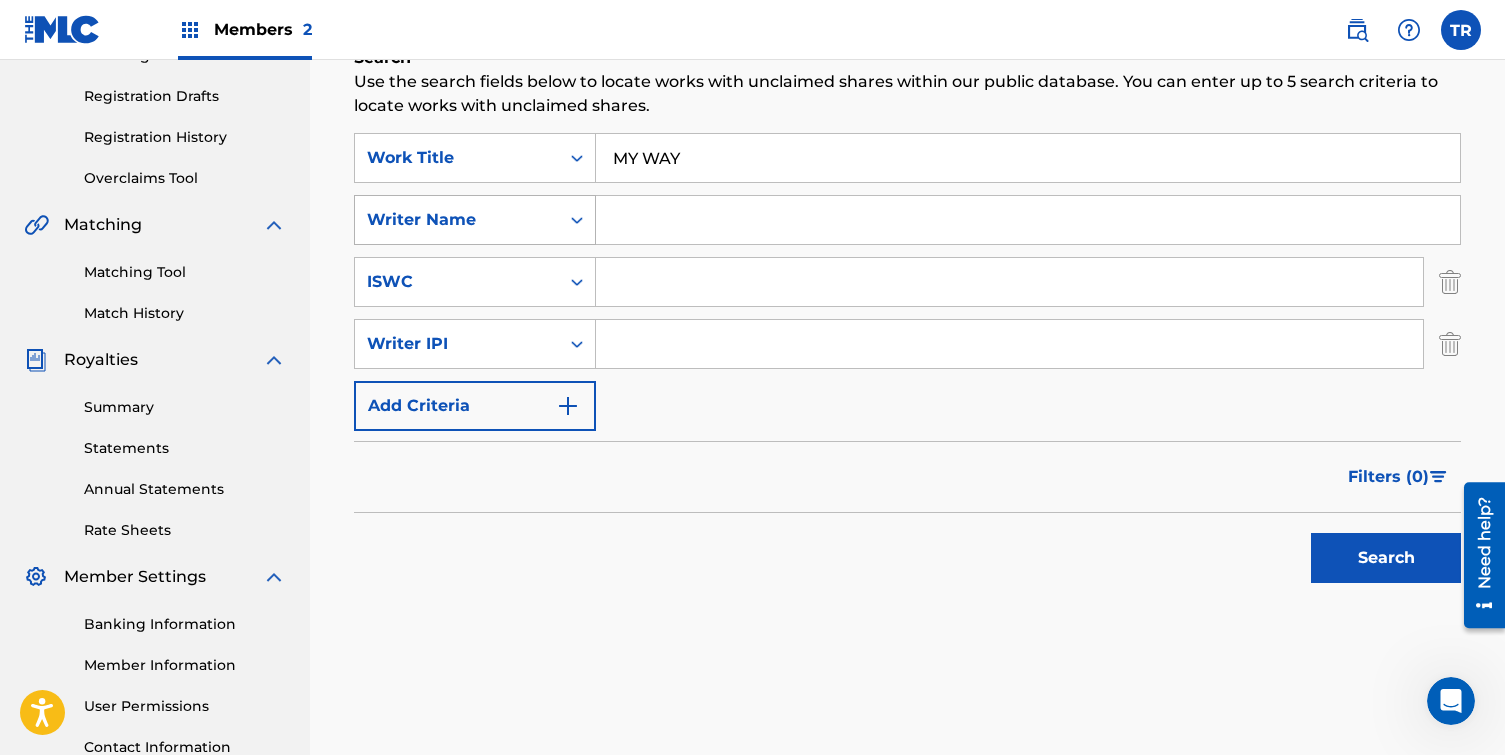 click on "Writer Name" at bounding box center (457, 220) 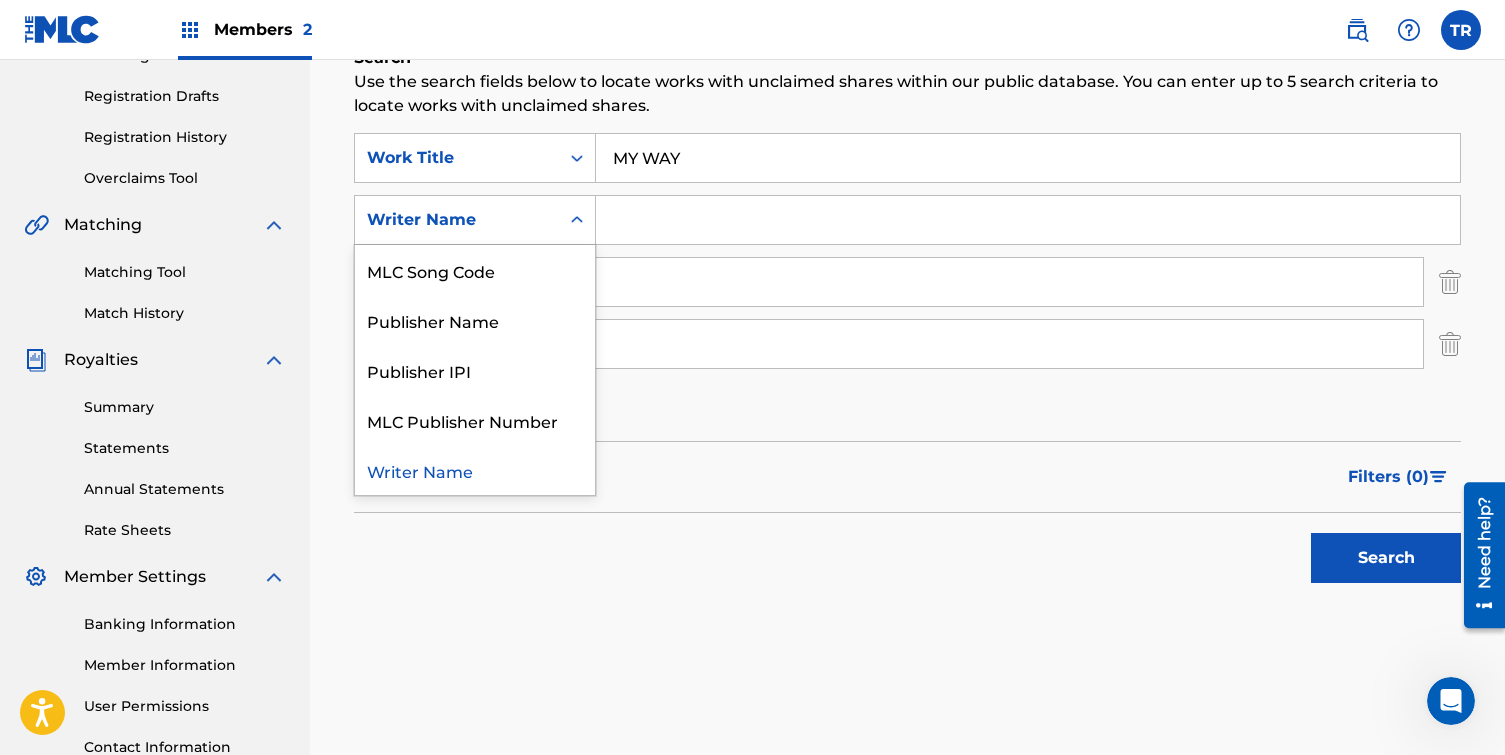 click at bounding box center [1028, 220] 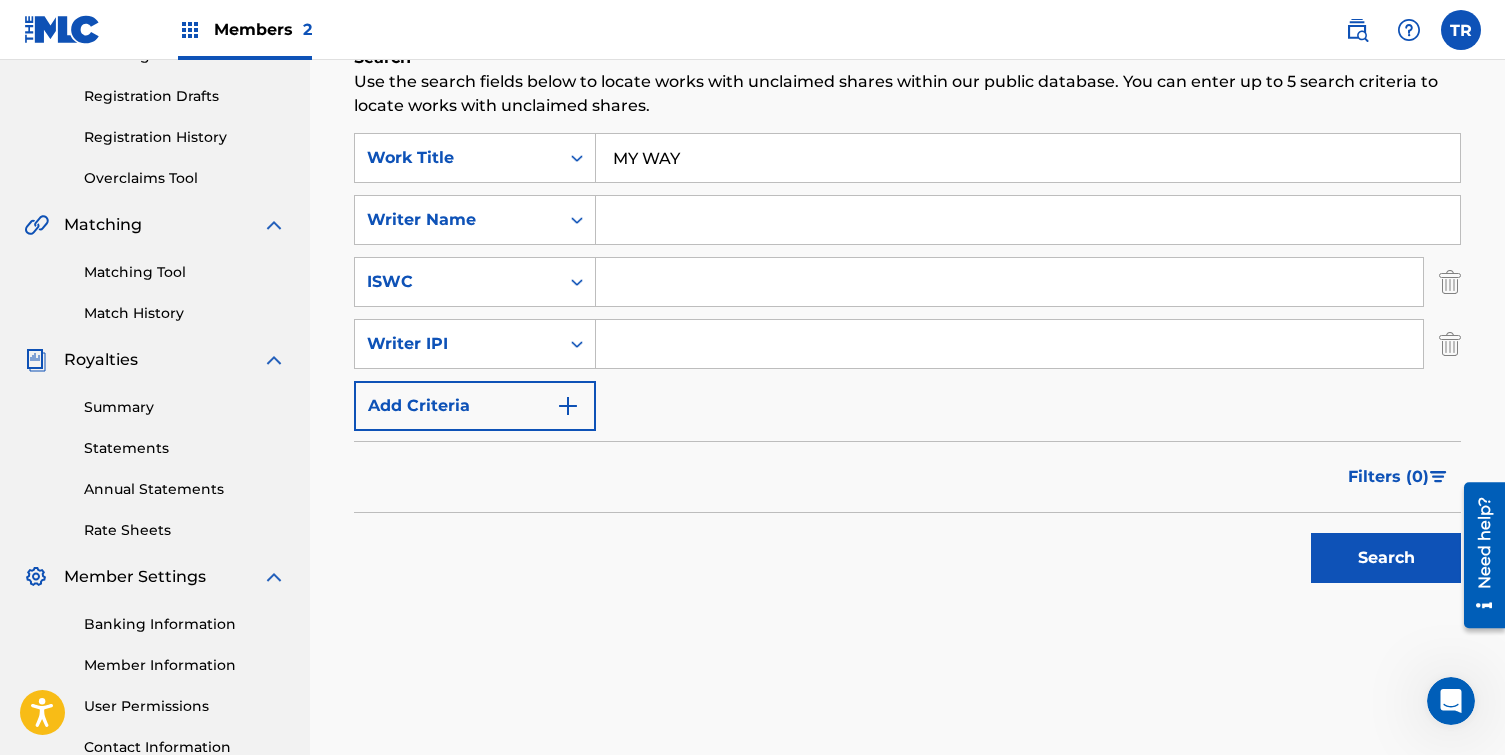 click at bounding box center (1028, 220) 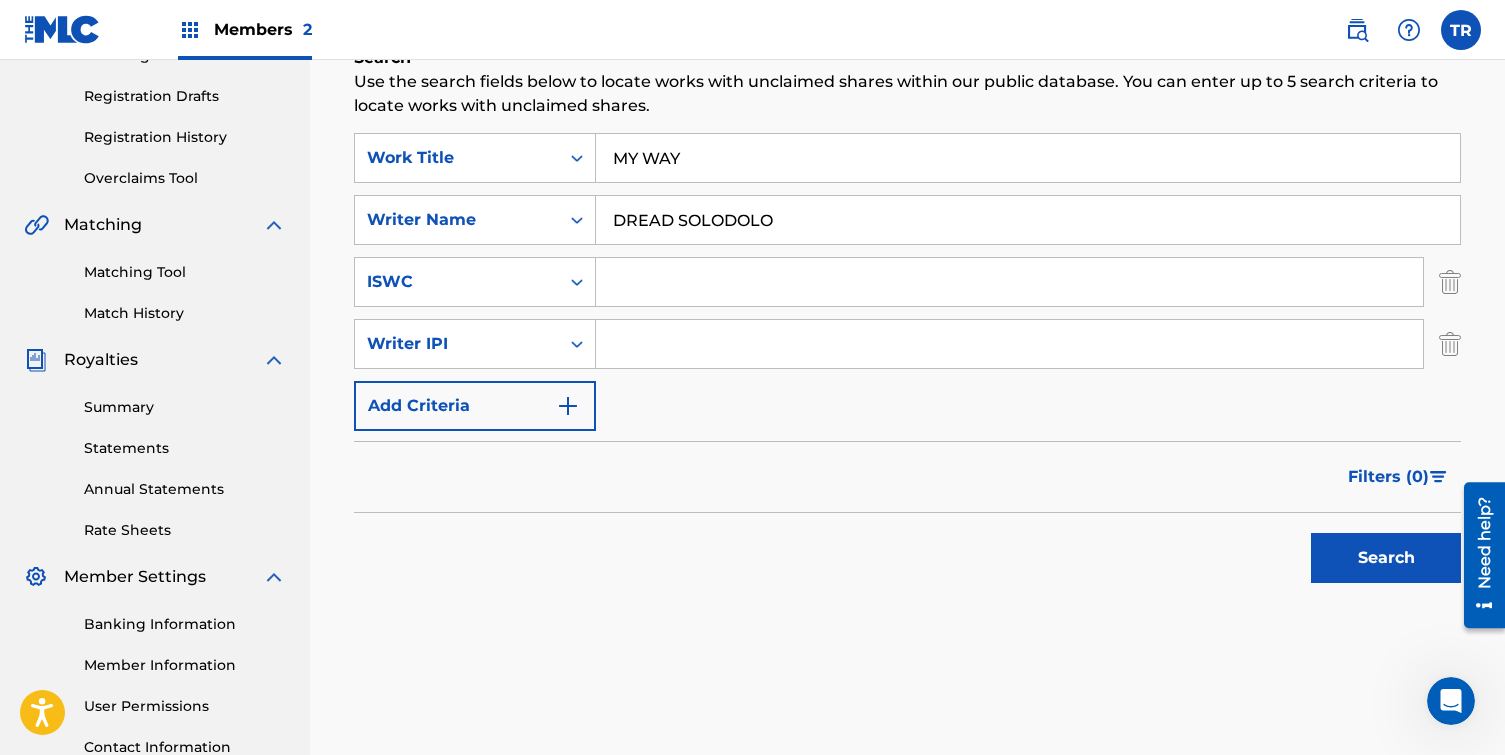 click on "Search" at bounding box center [1386, 558] 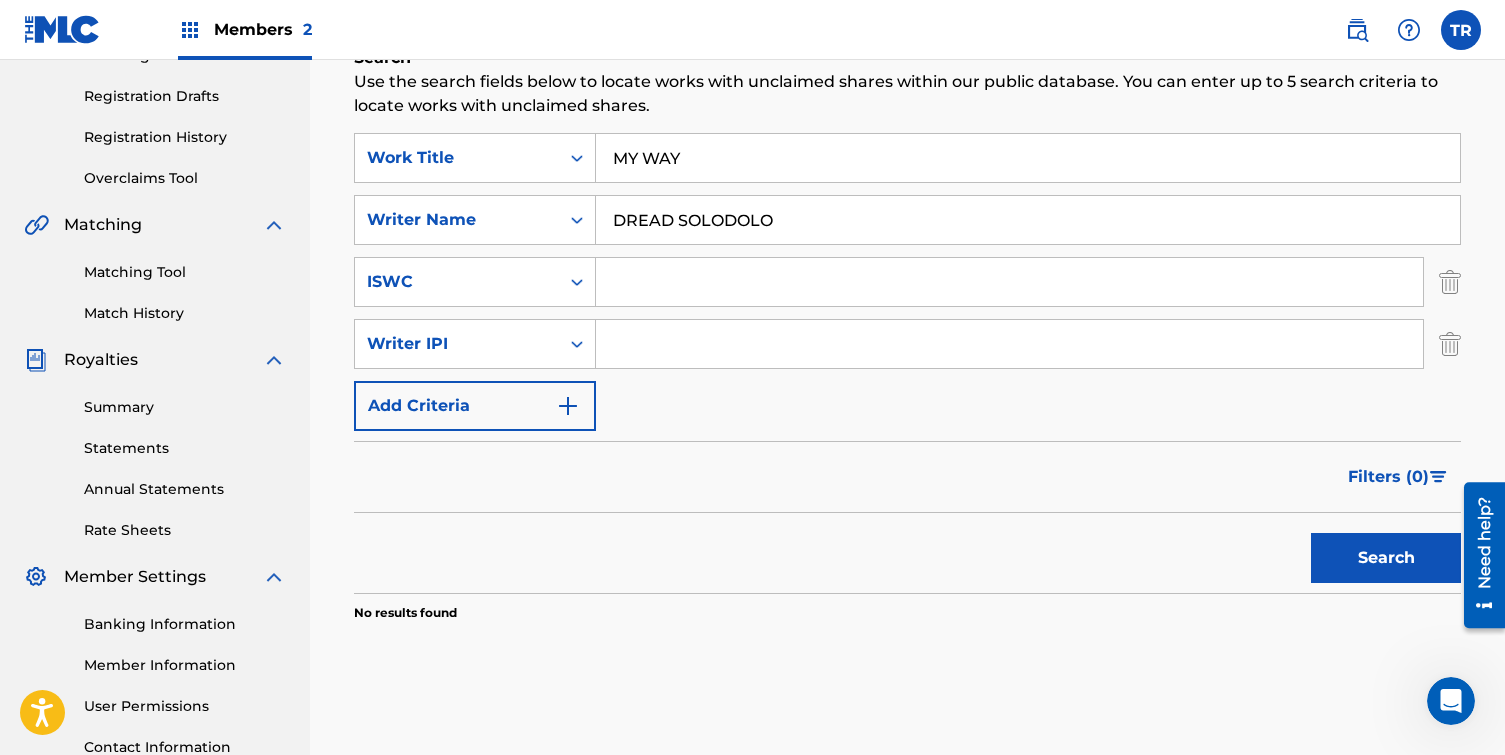 scroll, scrollTop: 372, scrollLeft: 0, axis: vertical 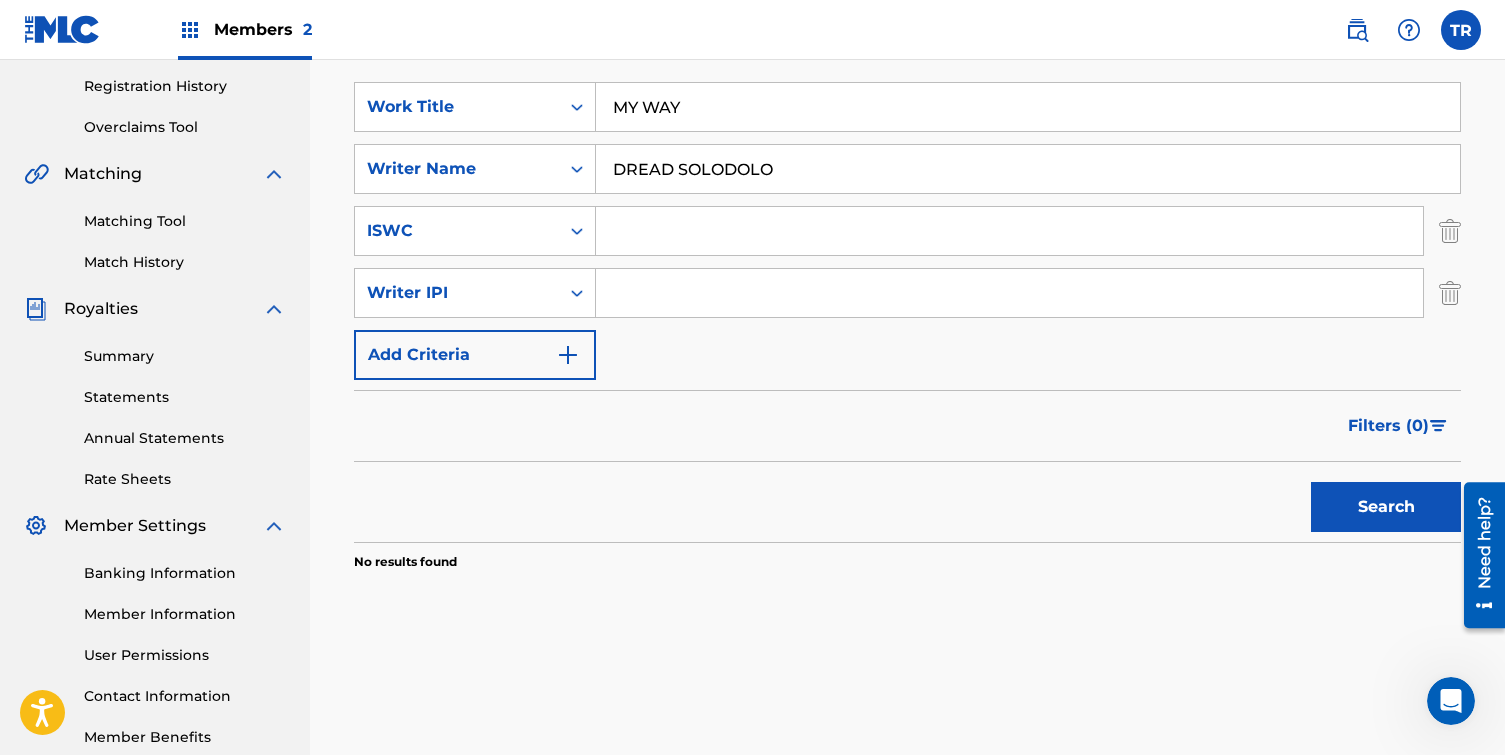 click on "DREAD SOLODOLO" at bounding box center [1028, 169] 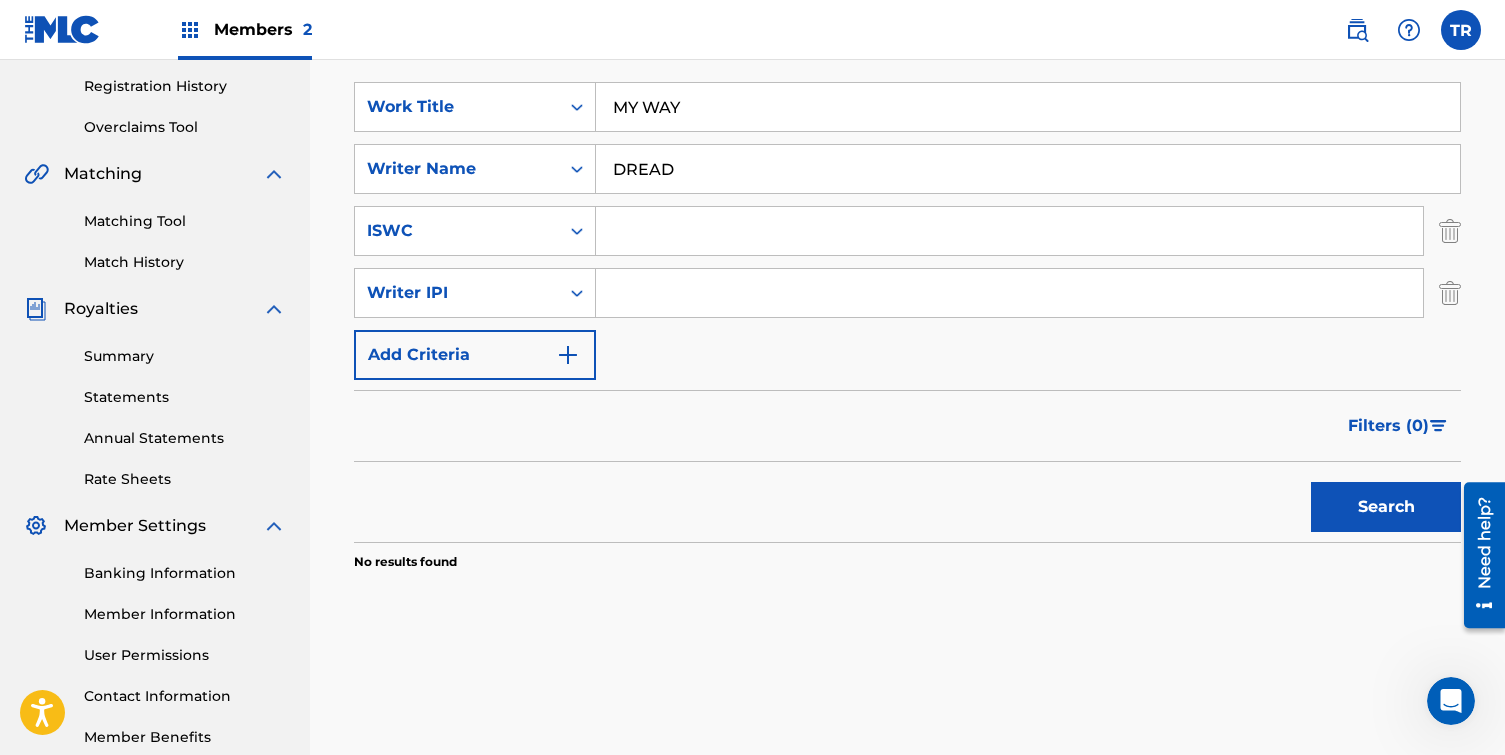 type on "DREAD" 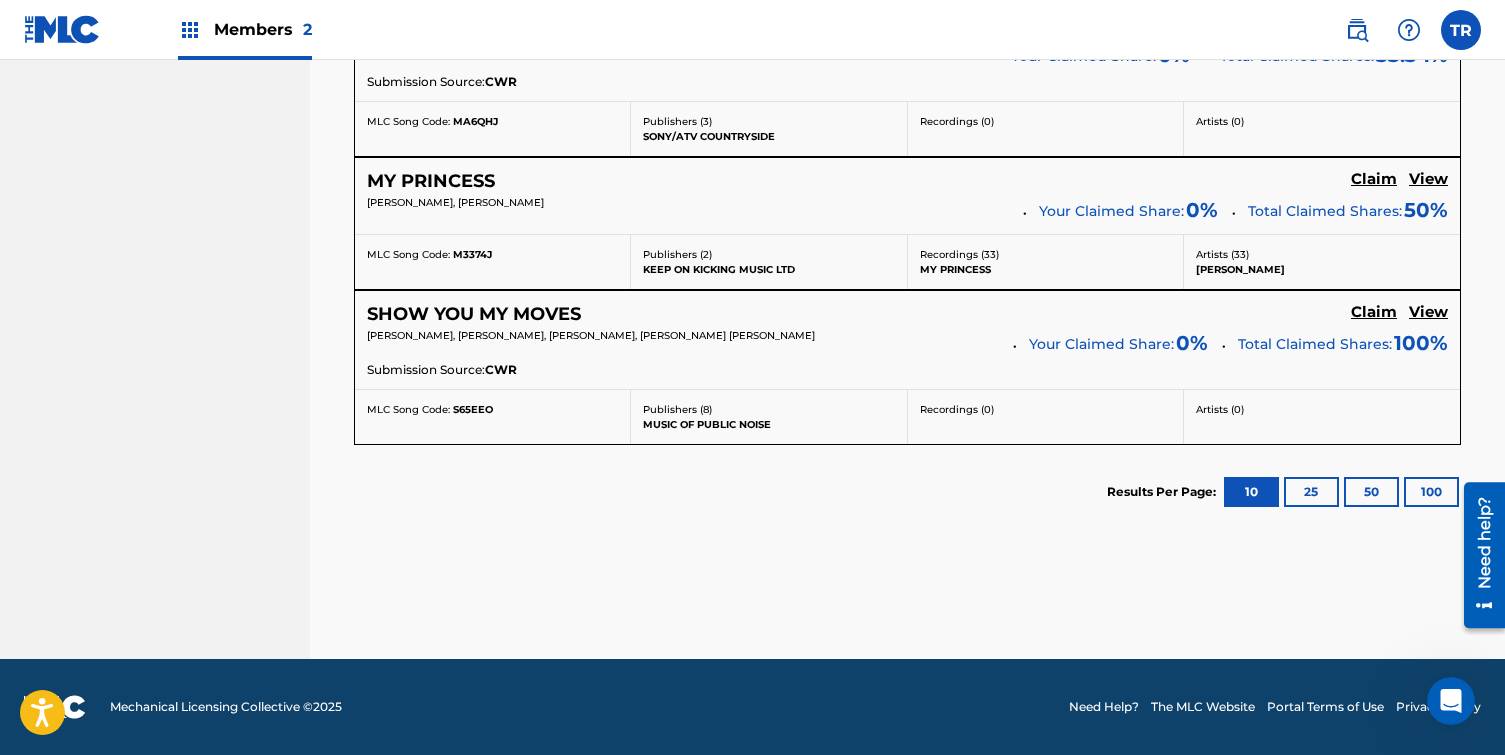 scroll, scrollTop: 0, scrollLeft: 0, axis: both 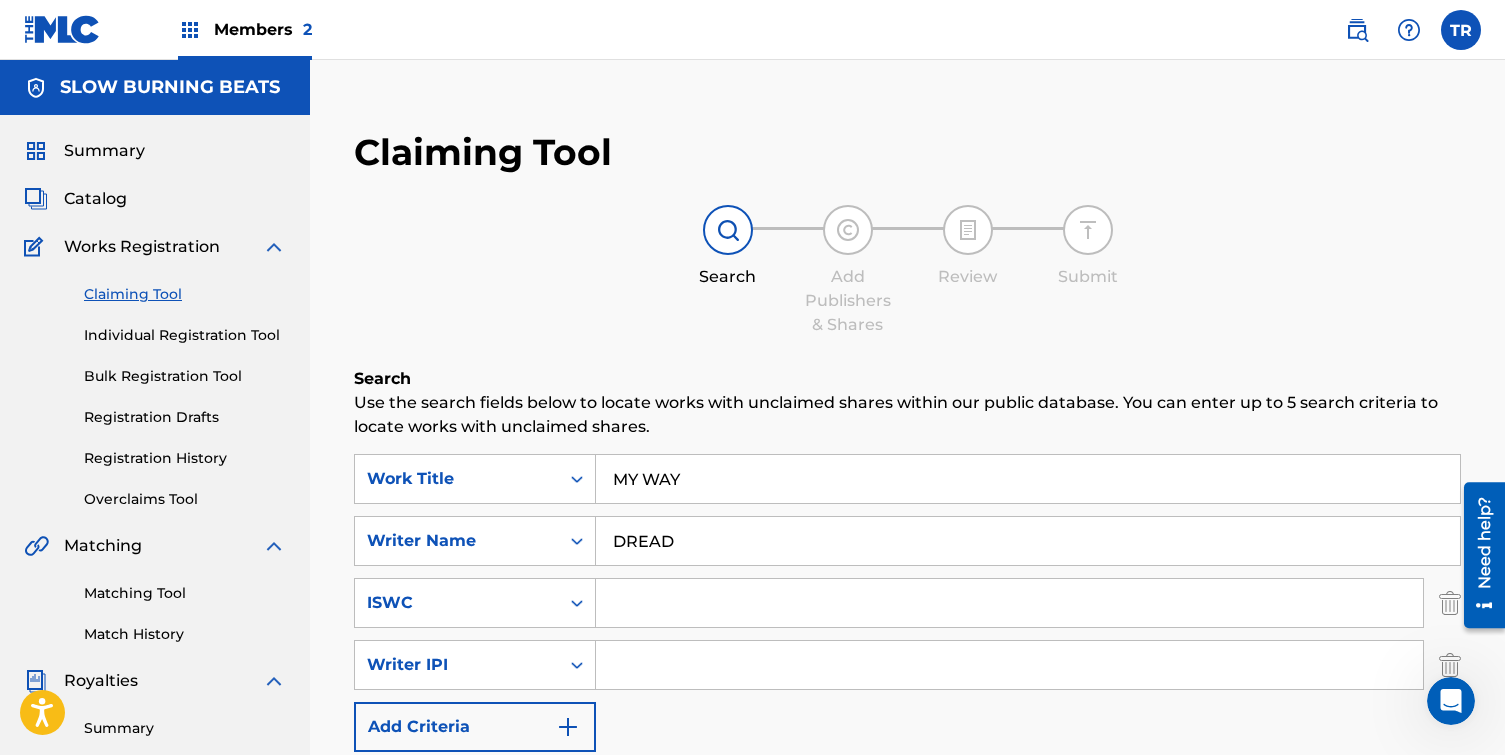 click on "DREAD" at bounding box center [1028, 541] 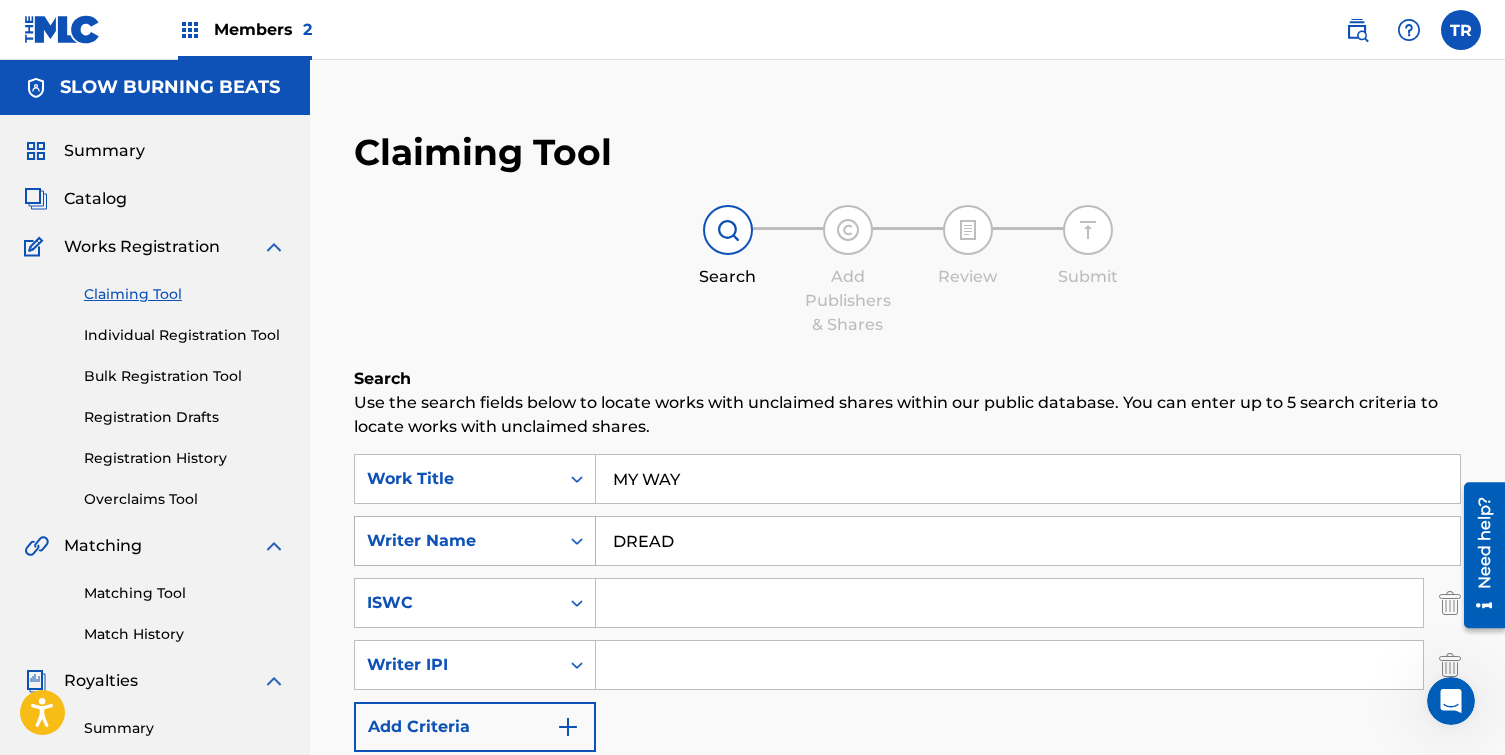 click on "Writer Name" at bounding box center [475, 541] 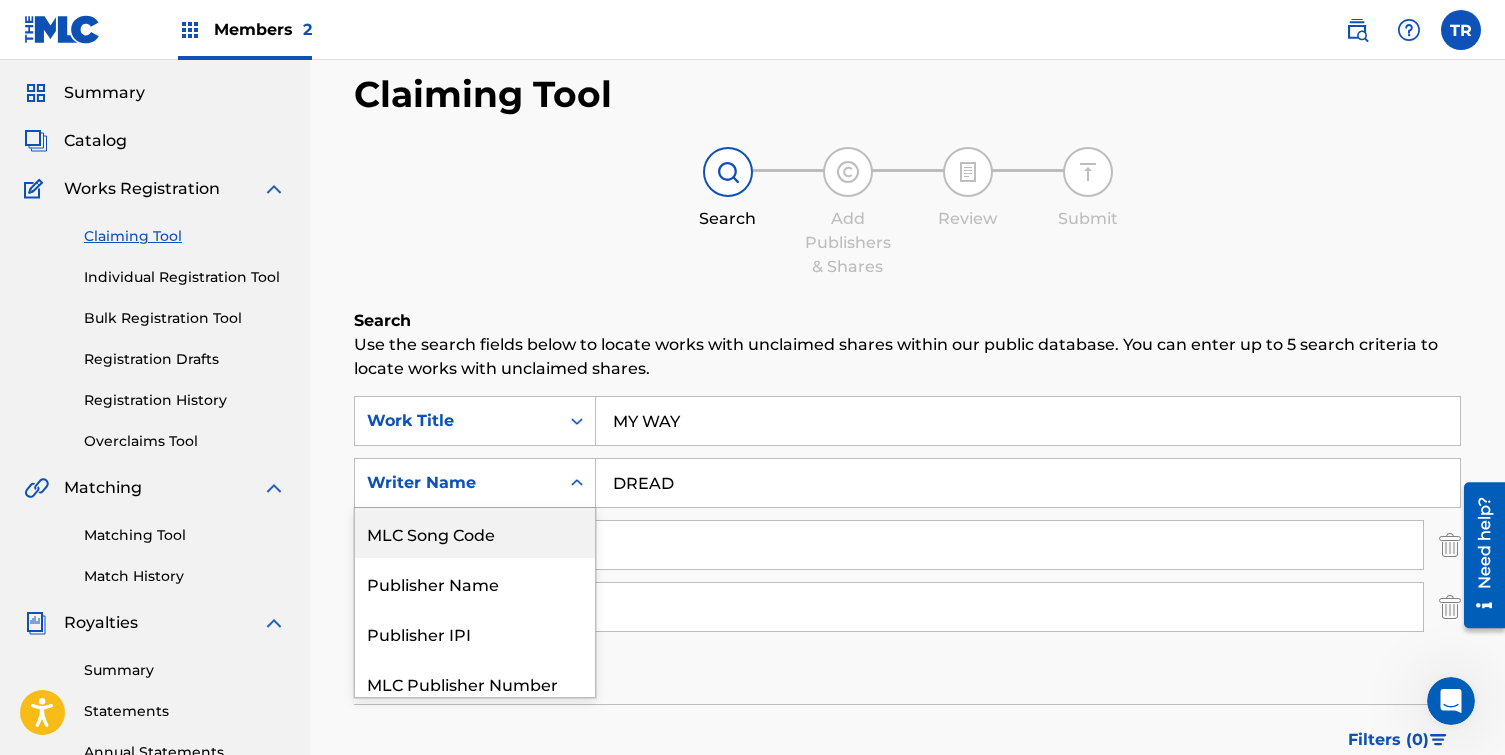 scroll, scrollTop: 62, scrollLeft: 0, axis: vertical 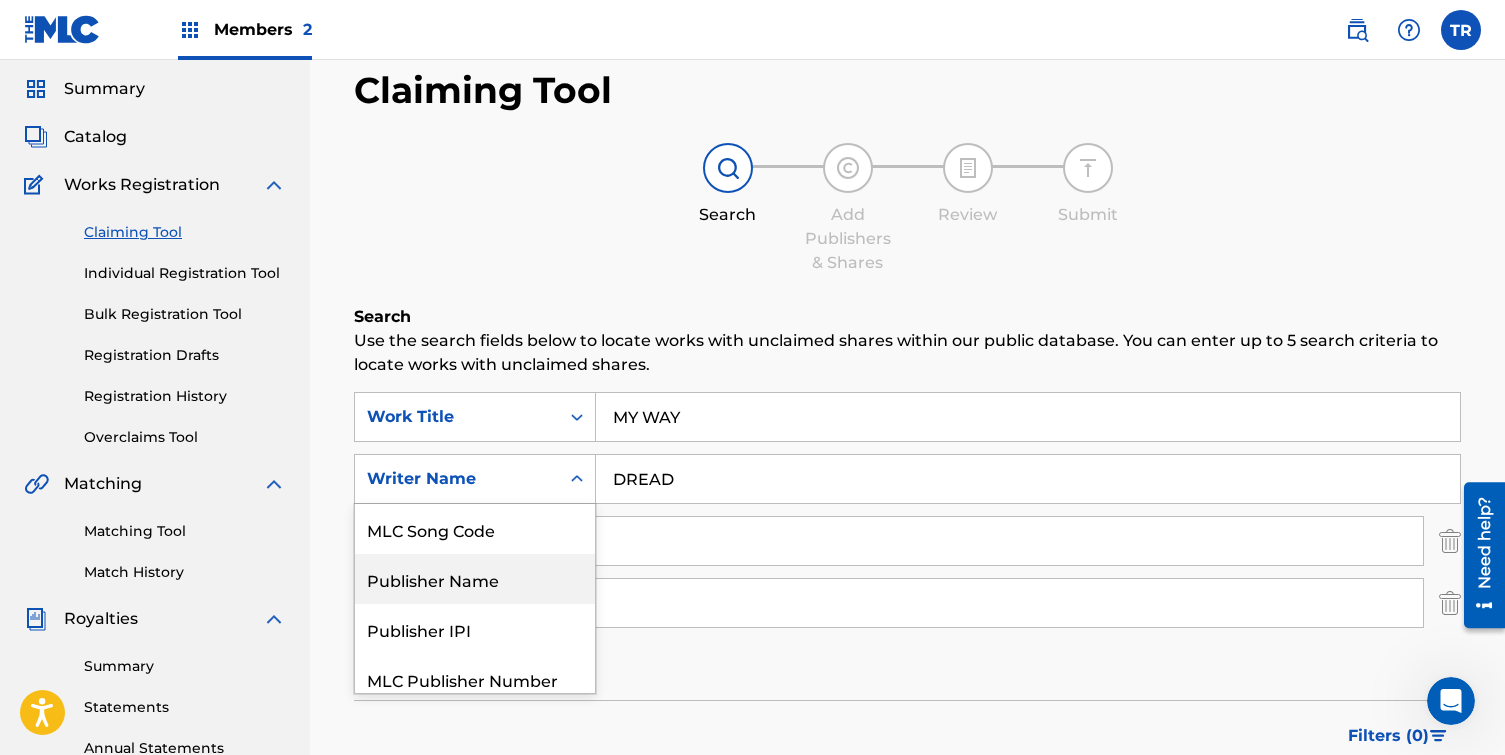click on "Publisher Name" at bounding box center [475, 579] 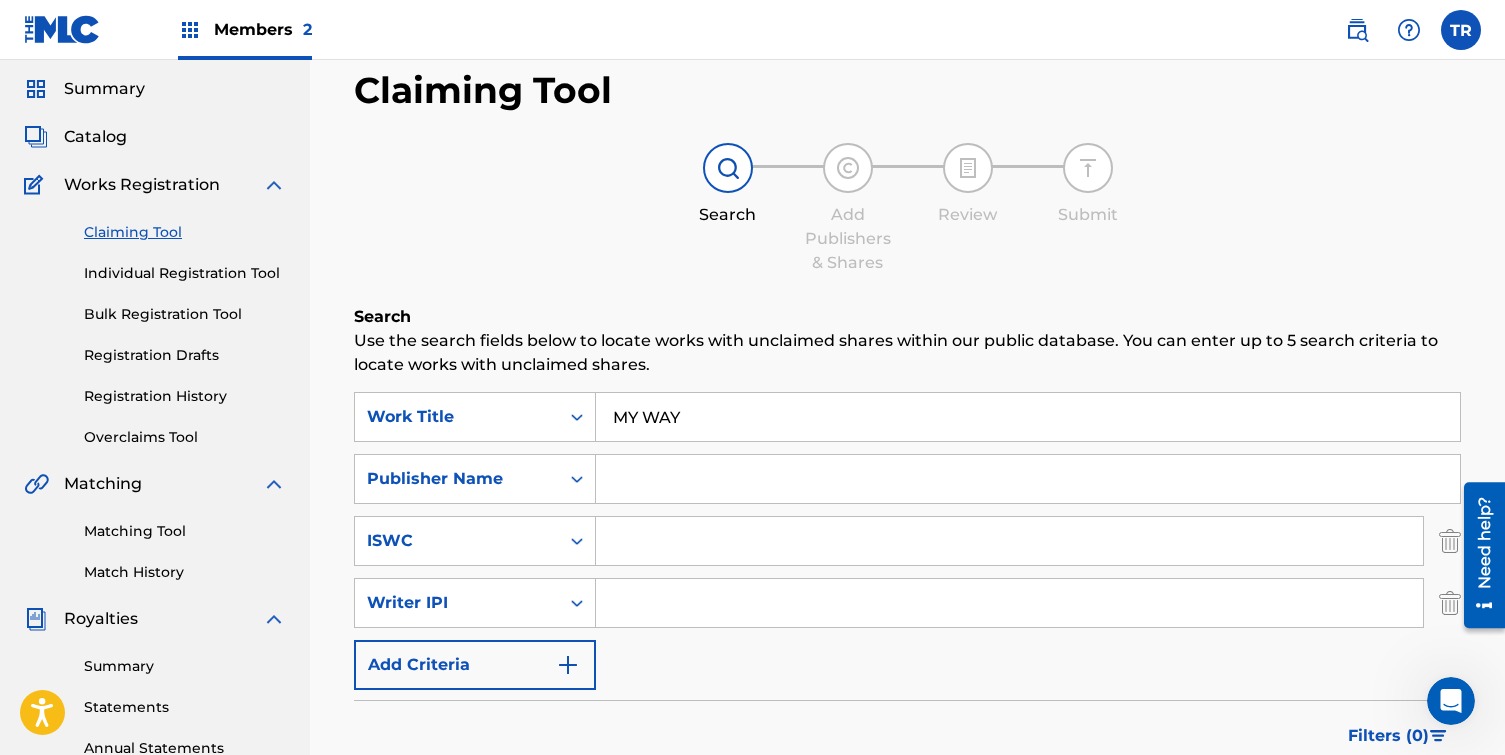 click at bounding box center [1028, 479] 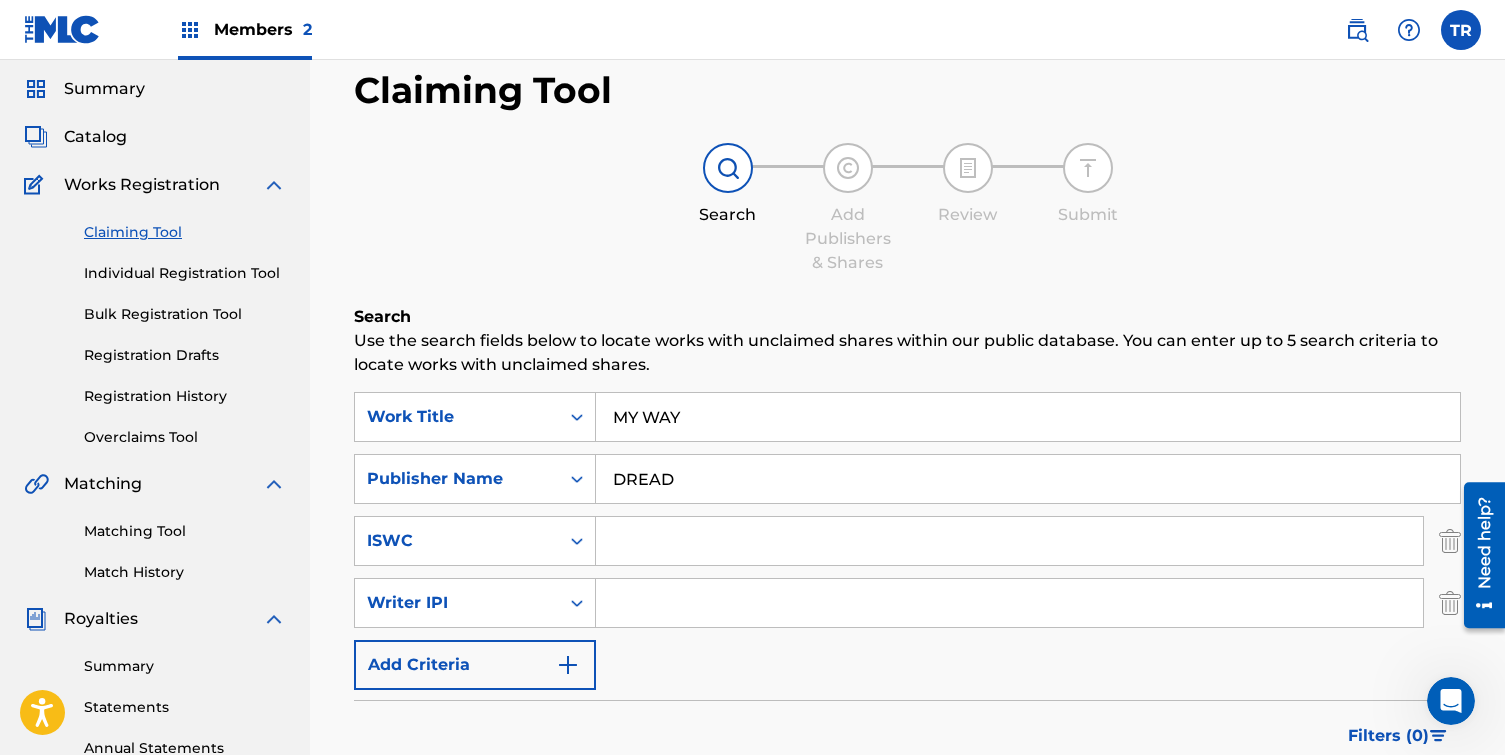 click on "Search" at bounding box center (1386, 817) 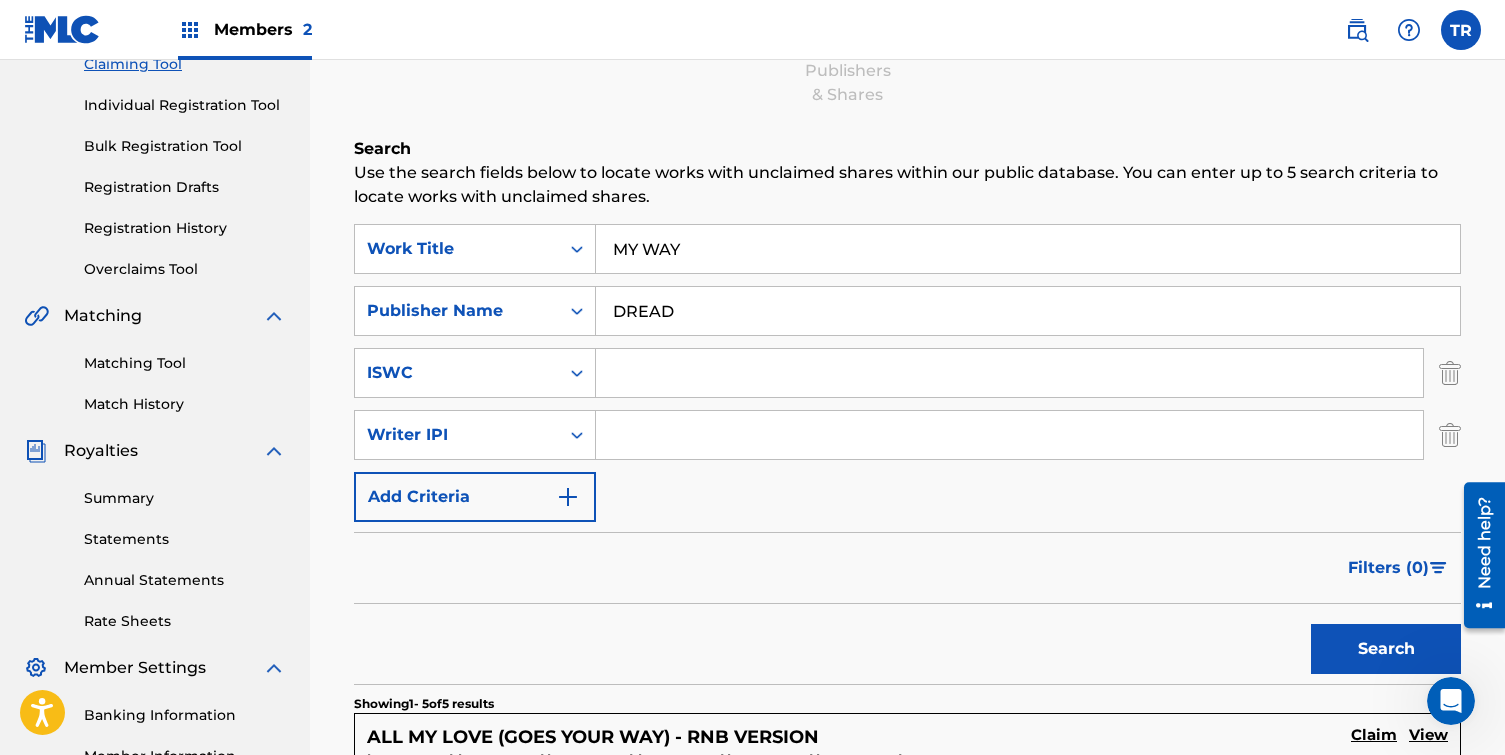 scroll, scrollTop: 64, scrollLeft: 0, axis: vertical 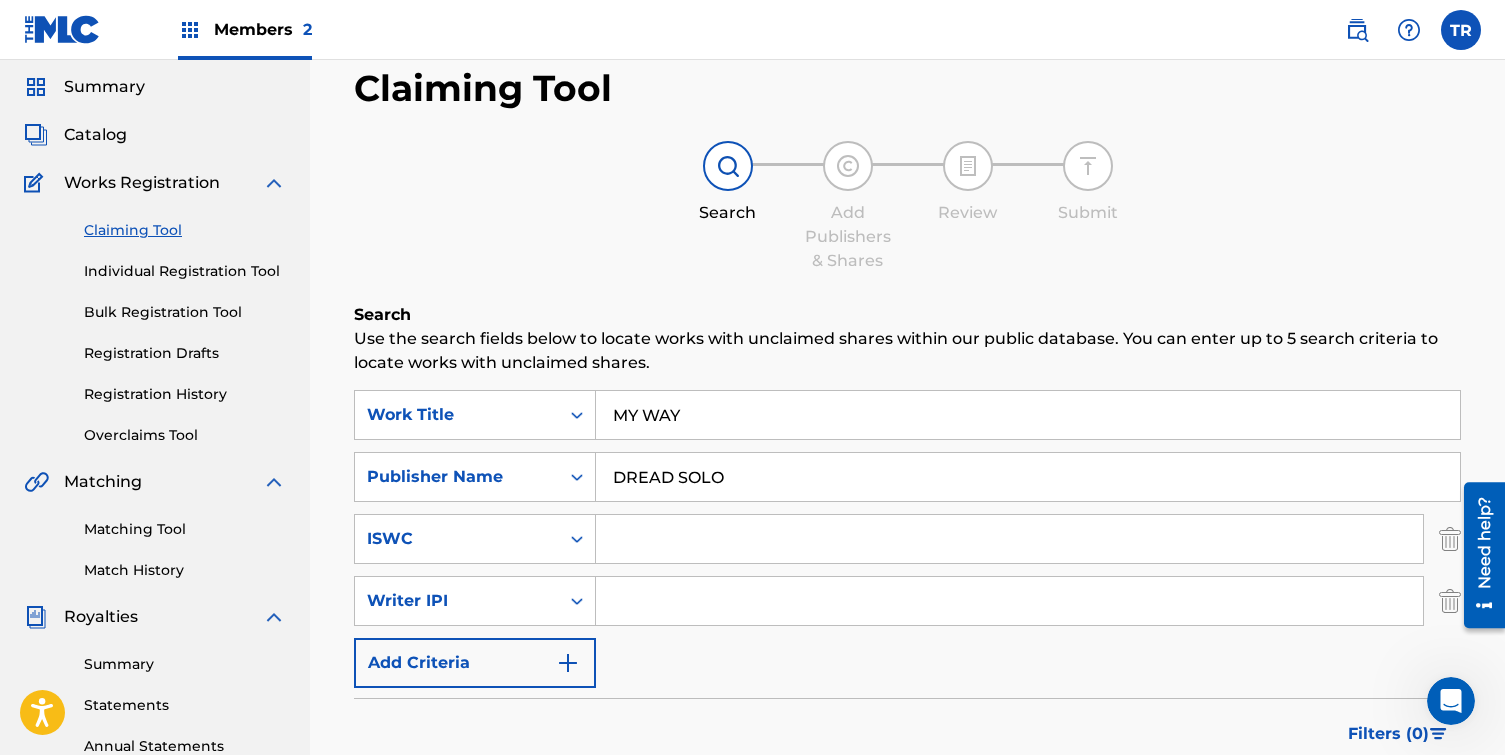type on "DREAD SOLO" 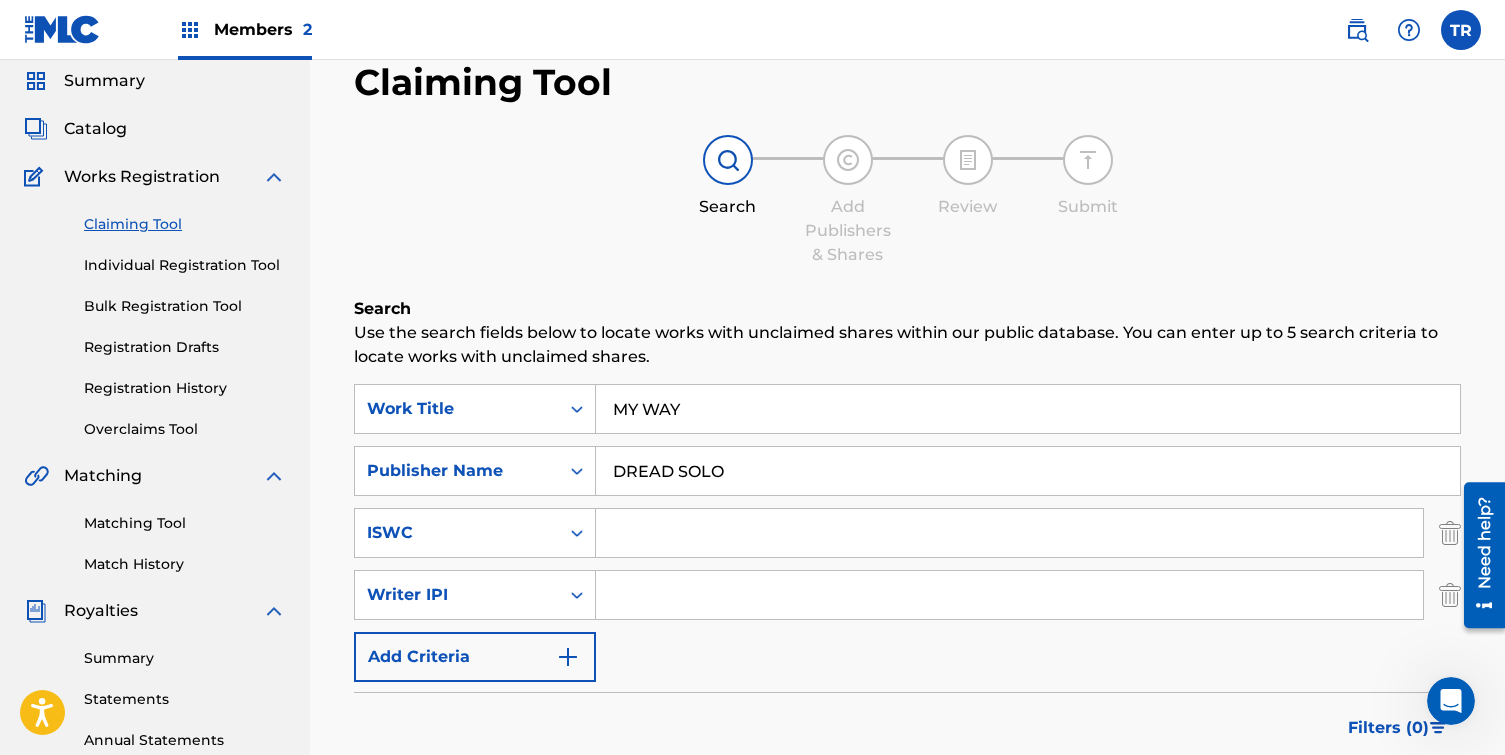 scroll, scrollTop: 130, scrollLeft: 0, axis: vertical 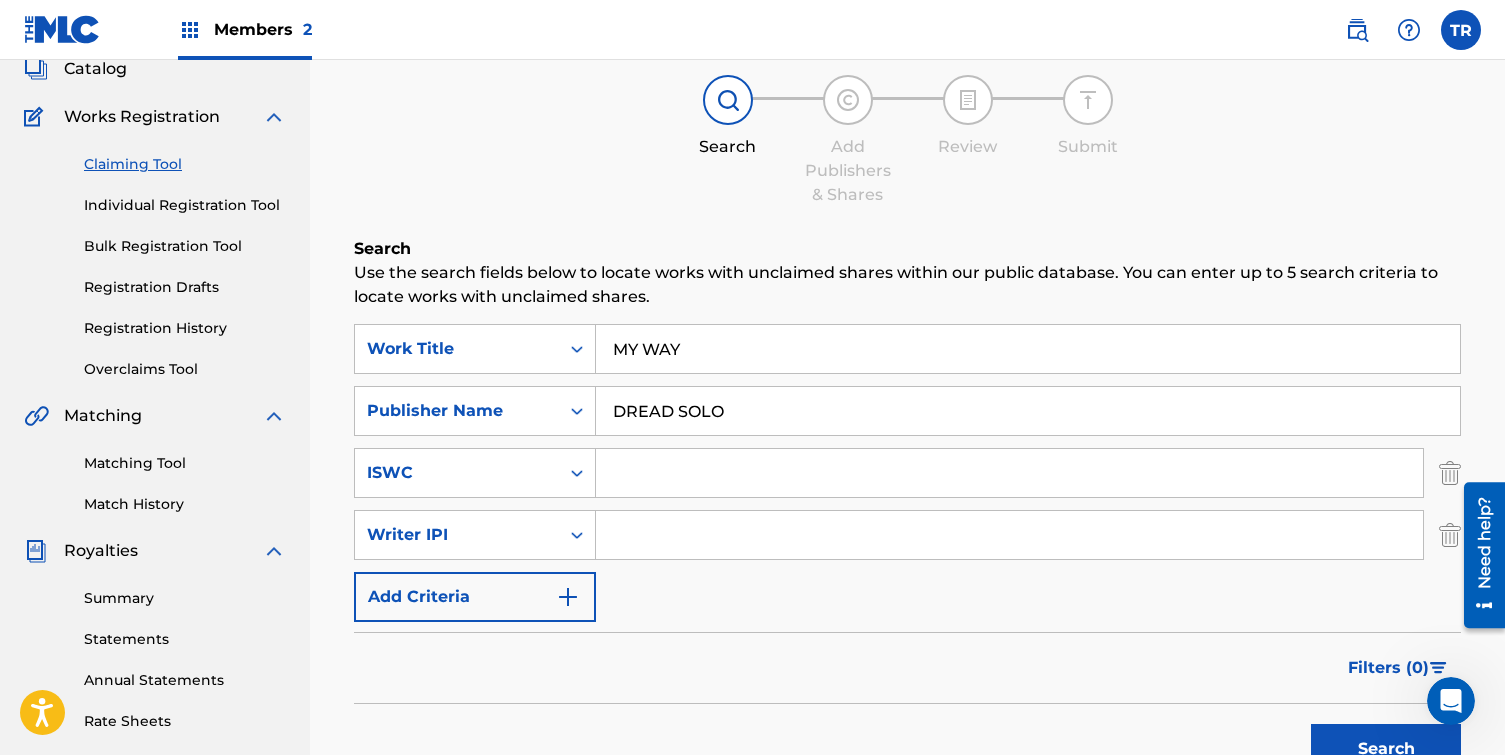 click on "Matching Tool" at bounding box center [185, 463] 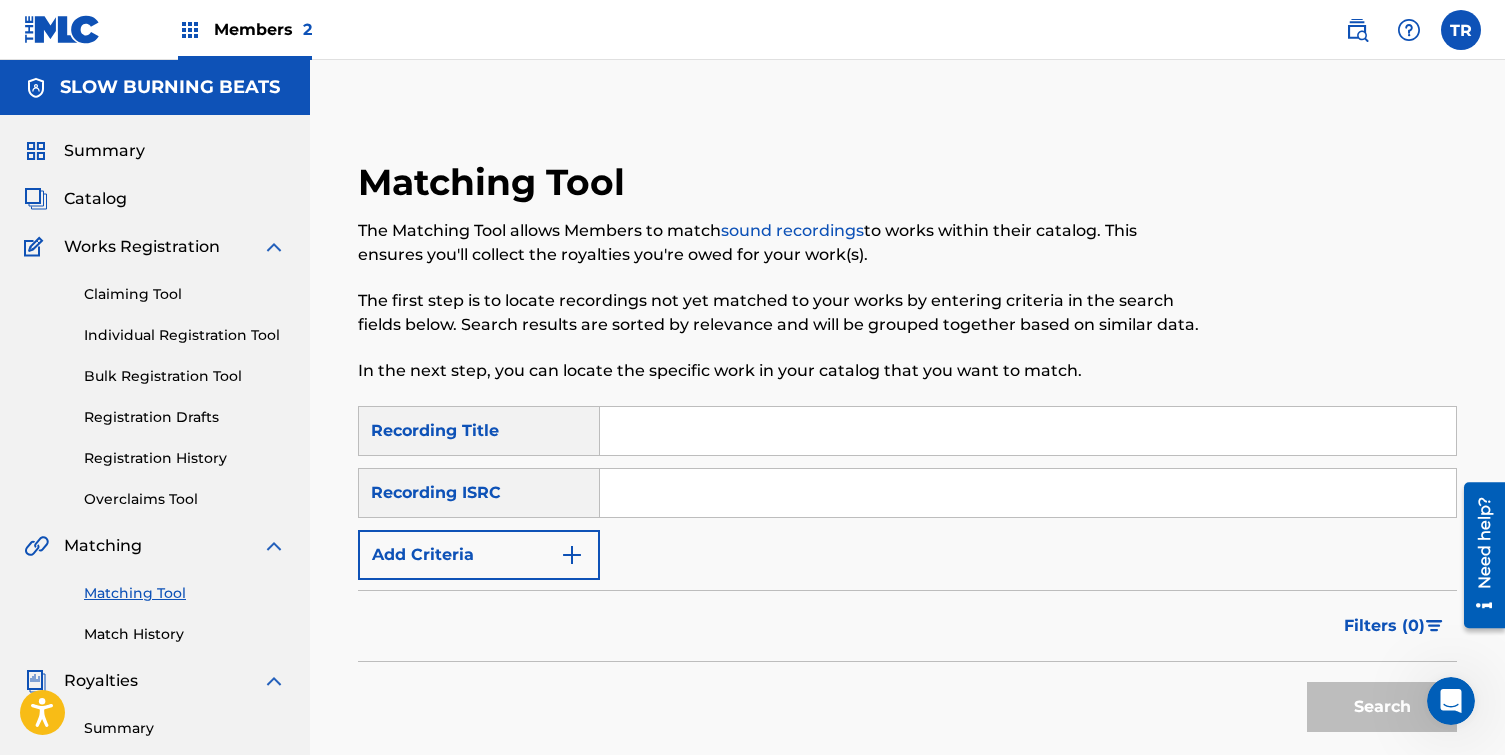 click at bounding box center [1028, 431] 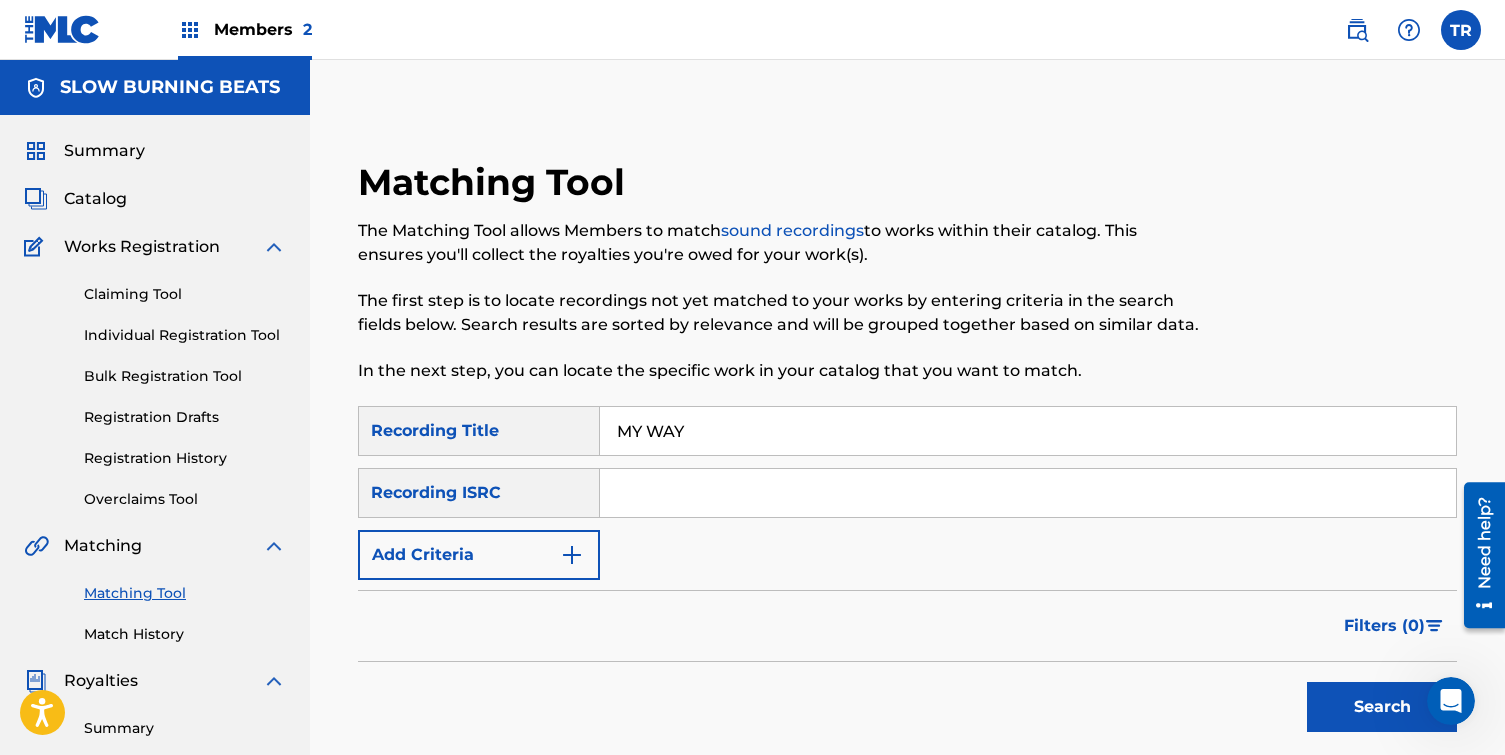 type on "MY WAY" 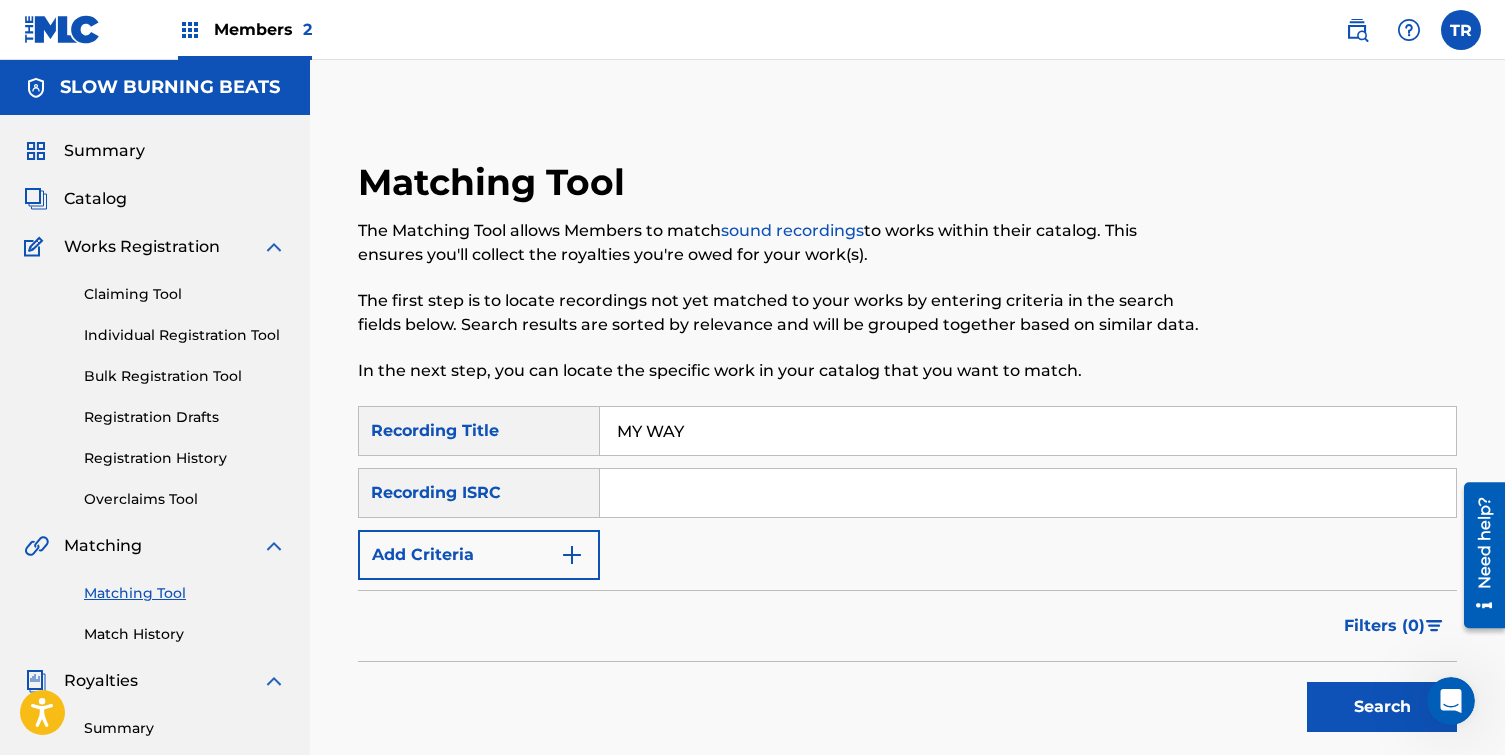click at bounding box center (572, 555) 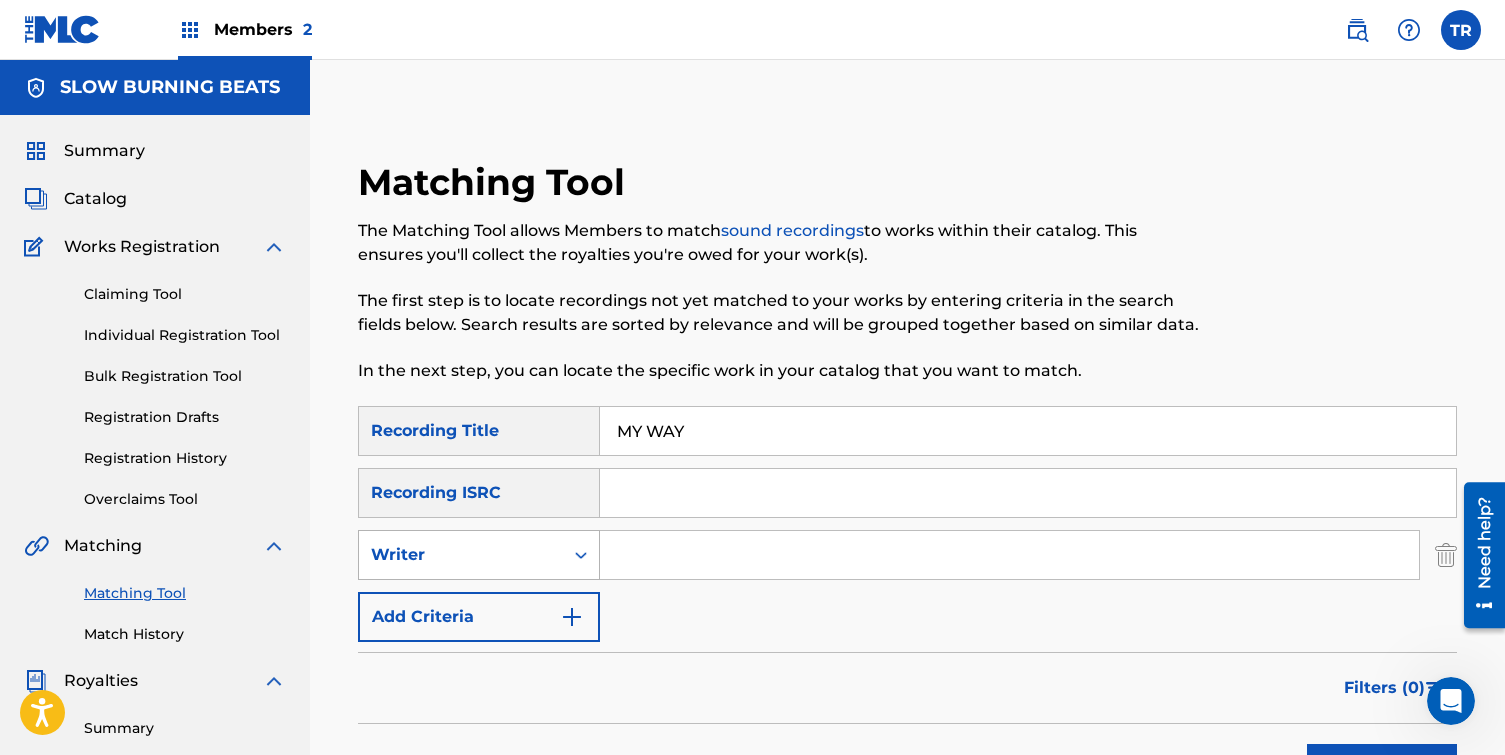 click on "Writer" at bounding box center (461, 555) 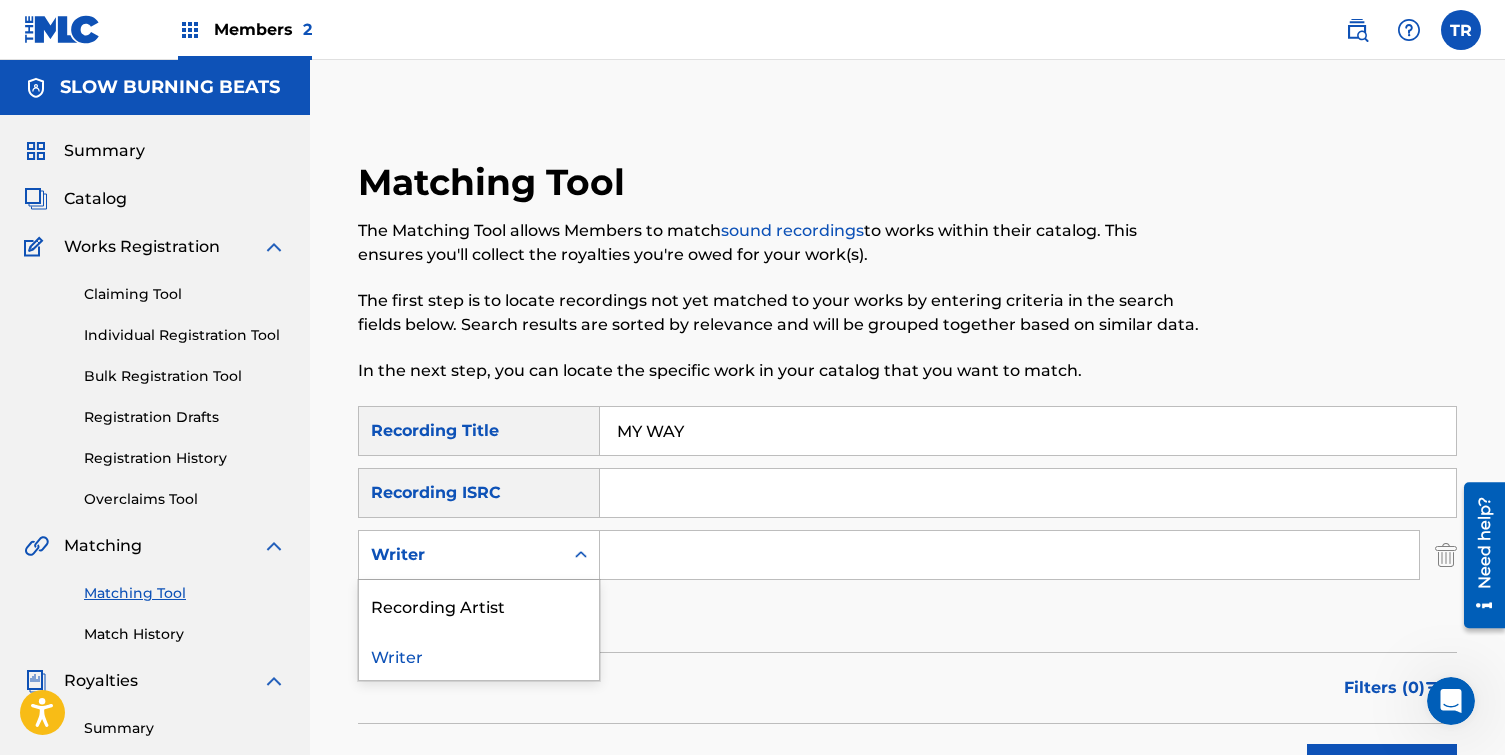click on "Recording Artist" at bounding box center [479, 605] 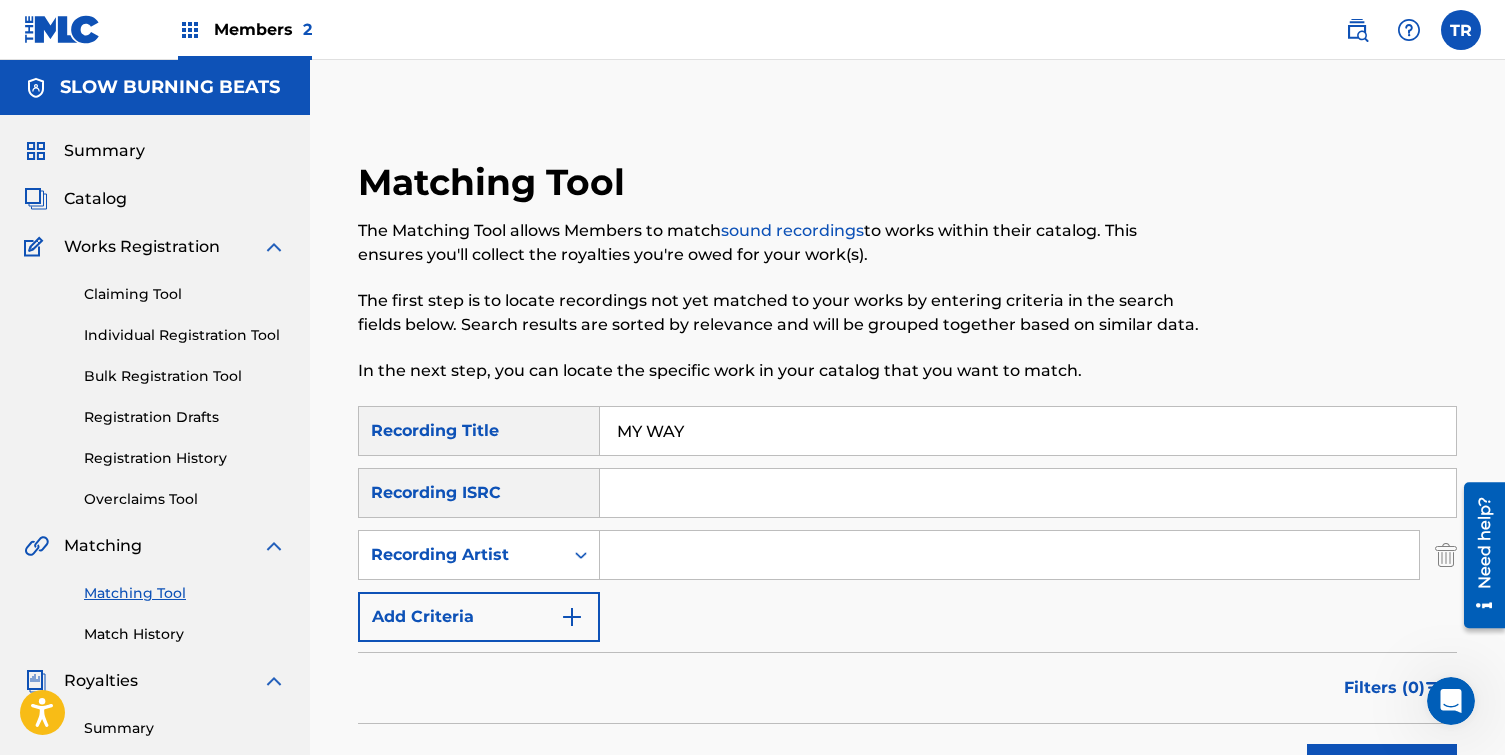 click at bounding box center [1009, 555] 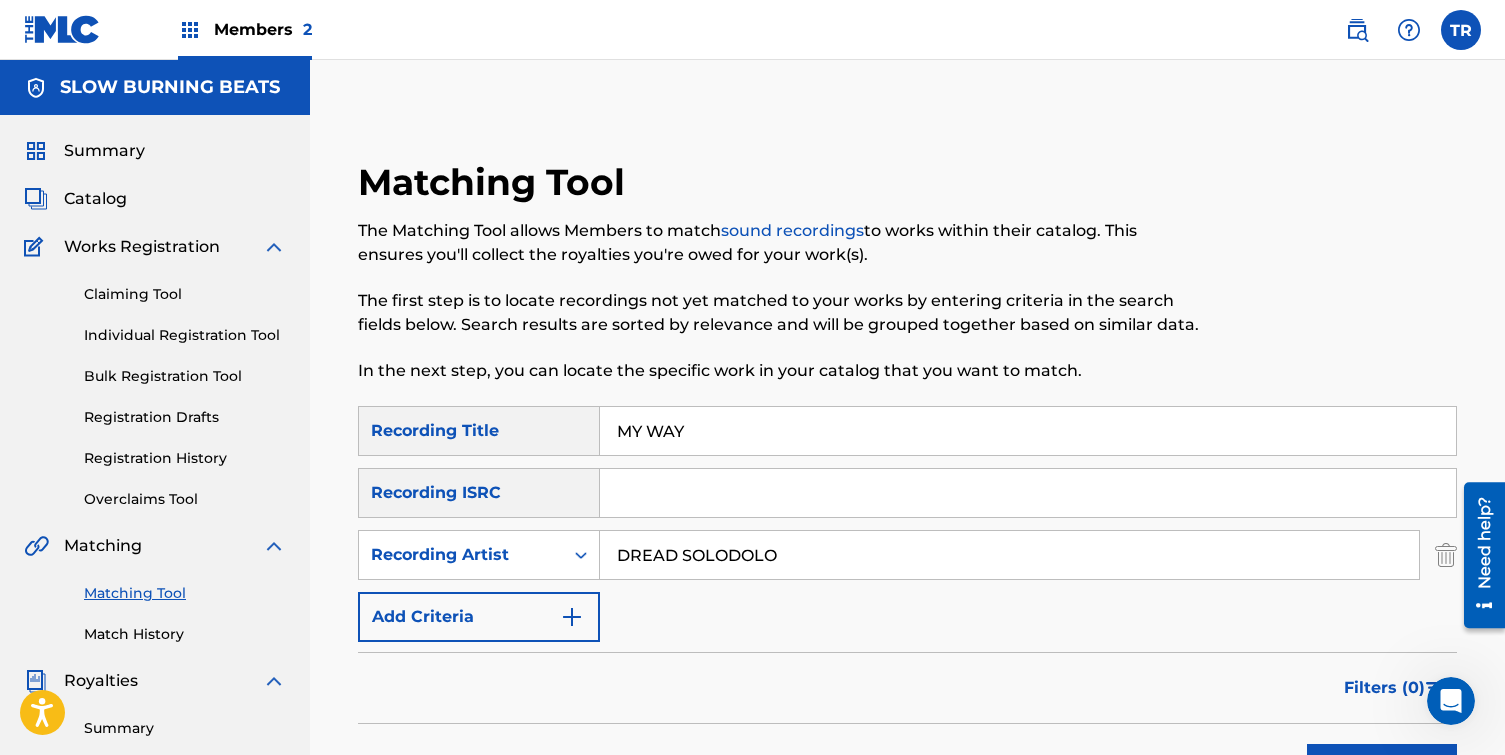 type on "DREAD SOLODOLO" 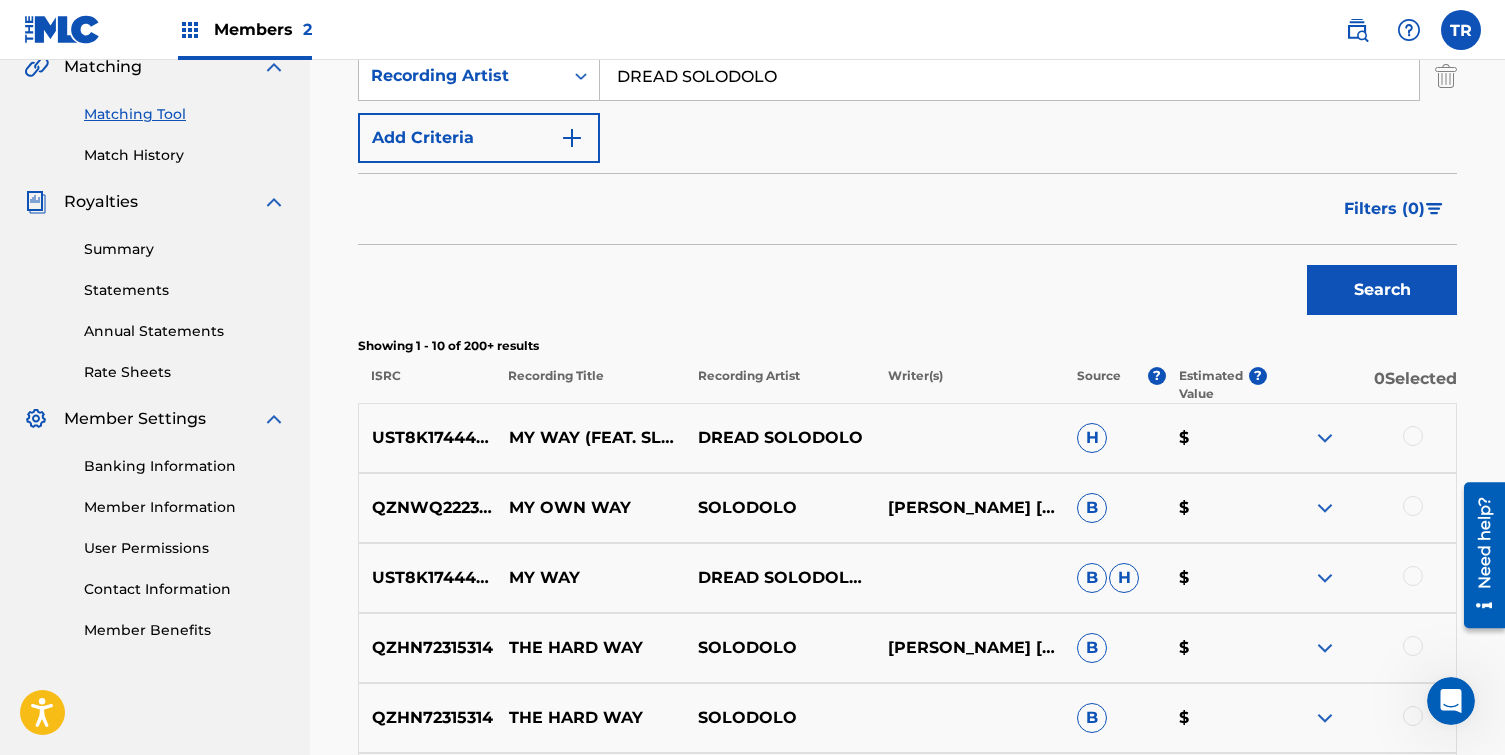 scroll, scrollTop: 486, scrollLeft: 0, axis: vertical 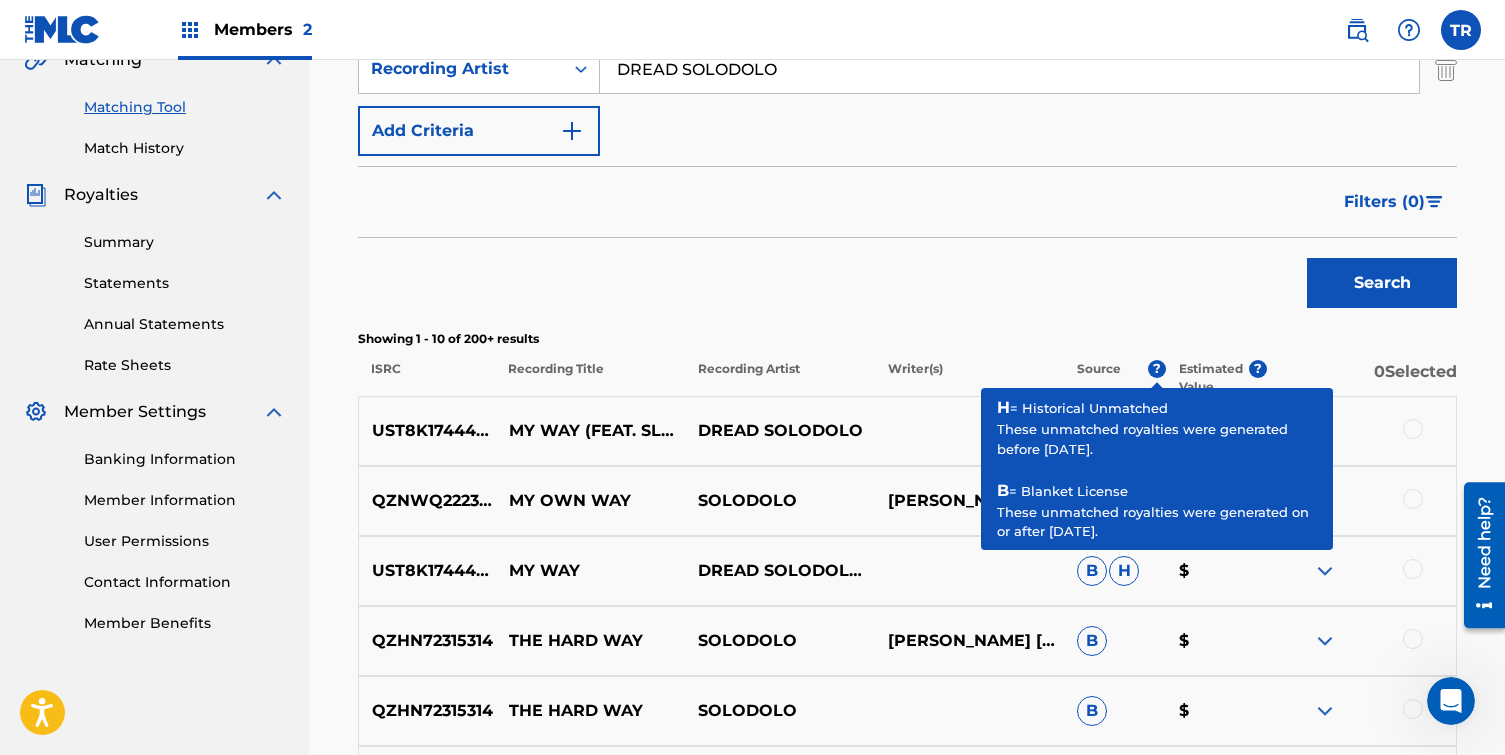 click on "?" at bounding box center (1157, 369) 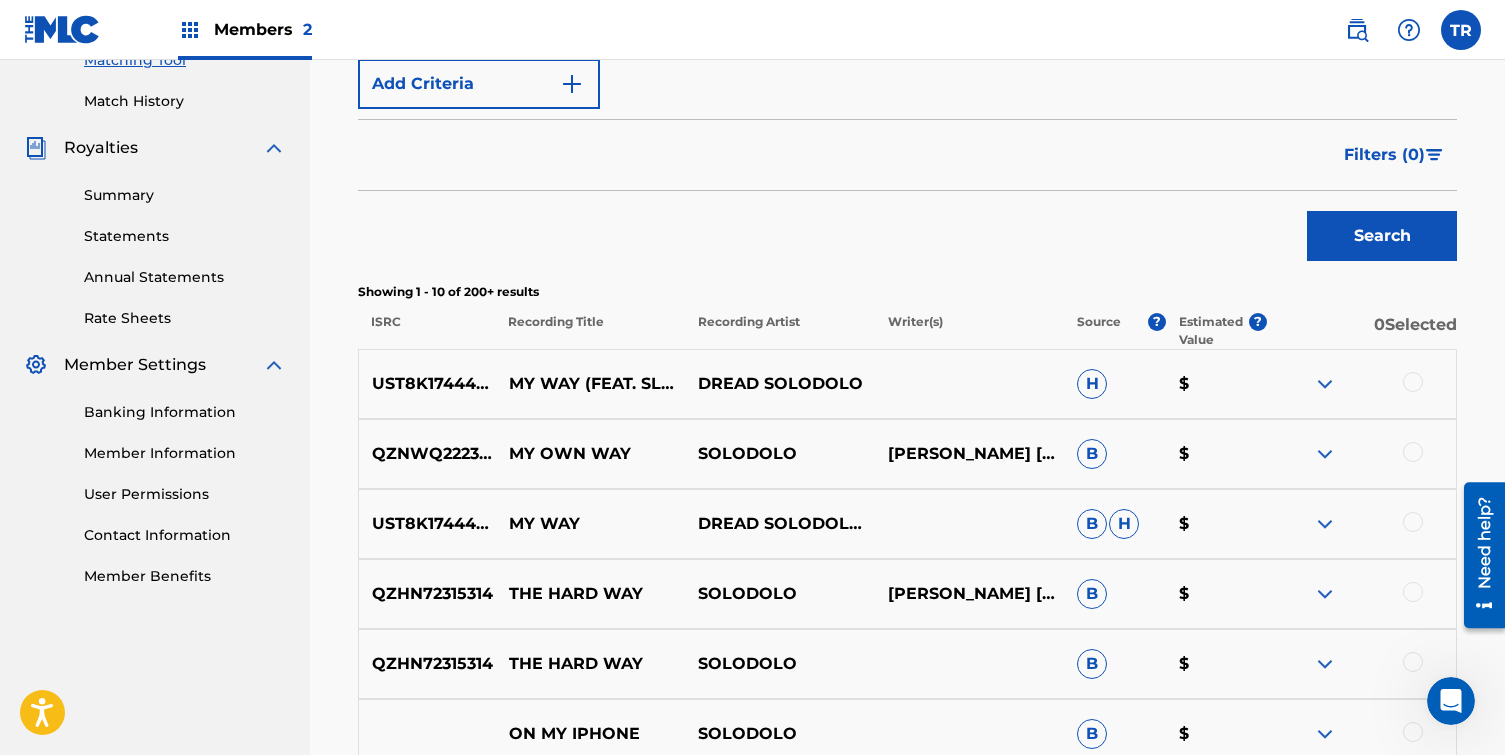 scroll, scrollTop: 540, scrollLeft: 0, axis: vertical 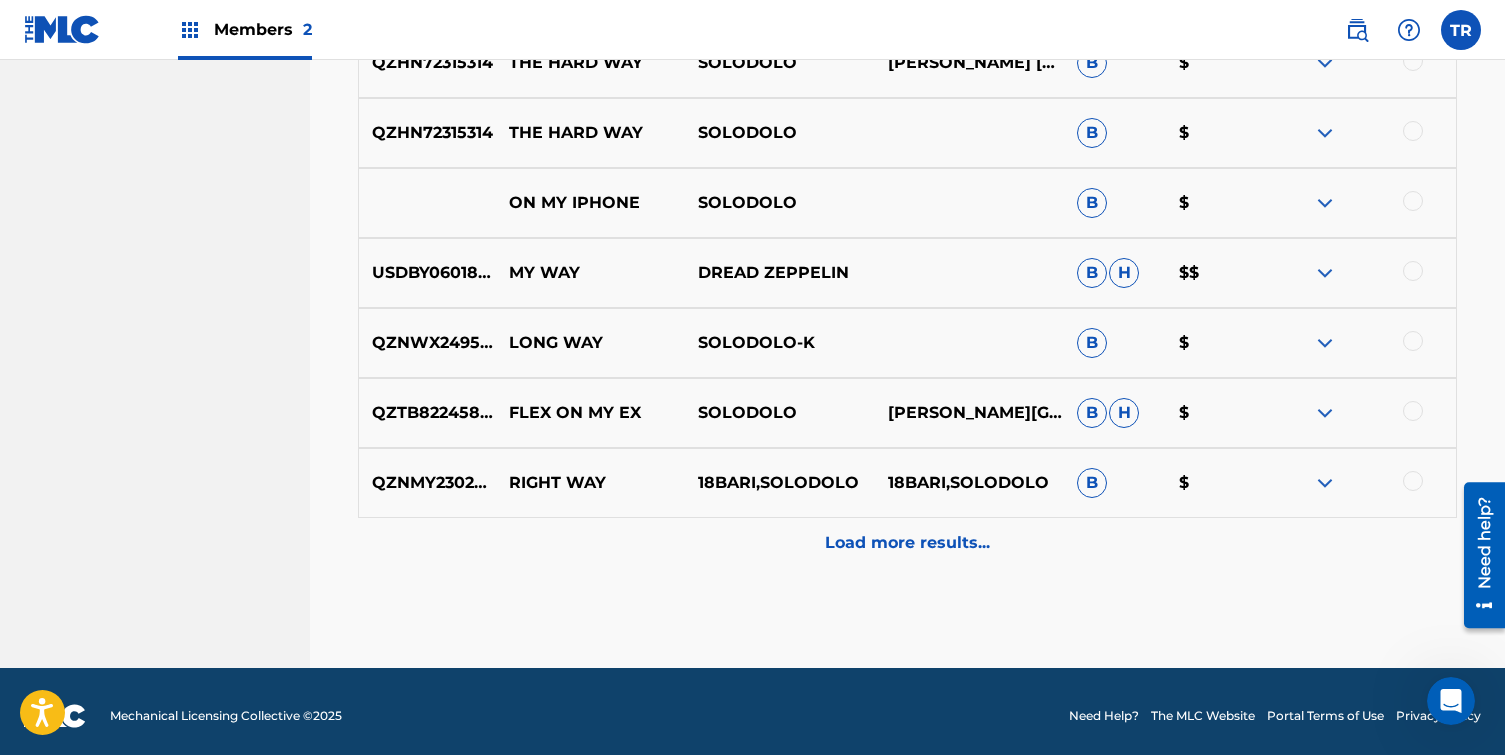 click on "Load more results..." at bounding box center [907, 543] 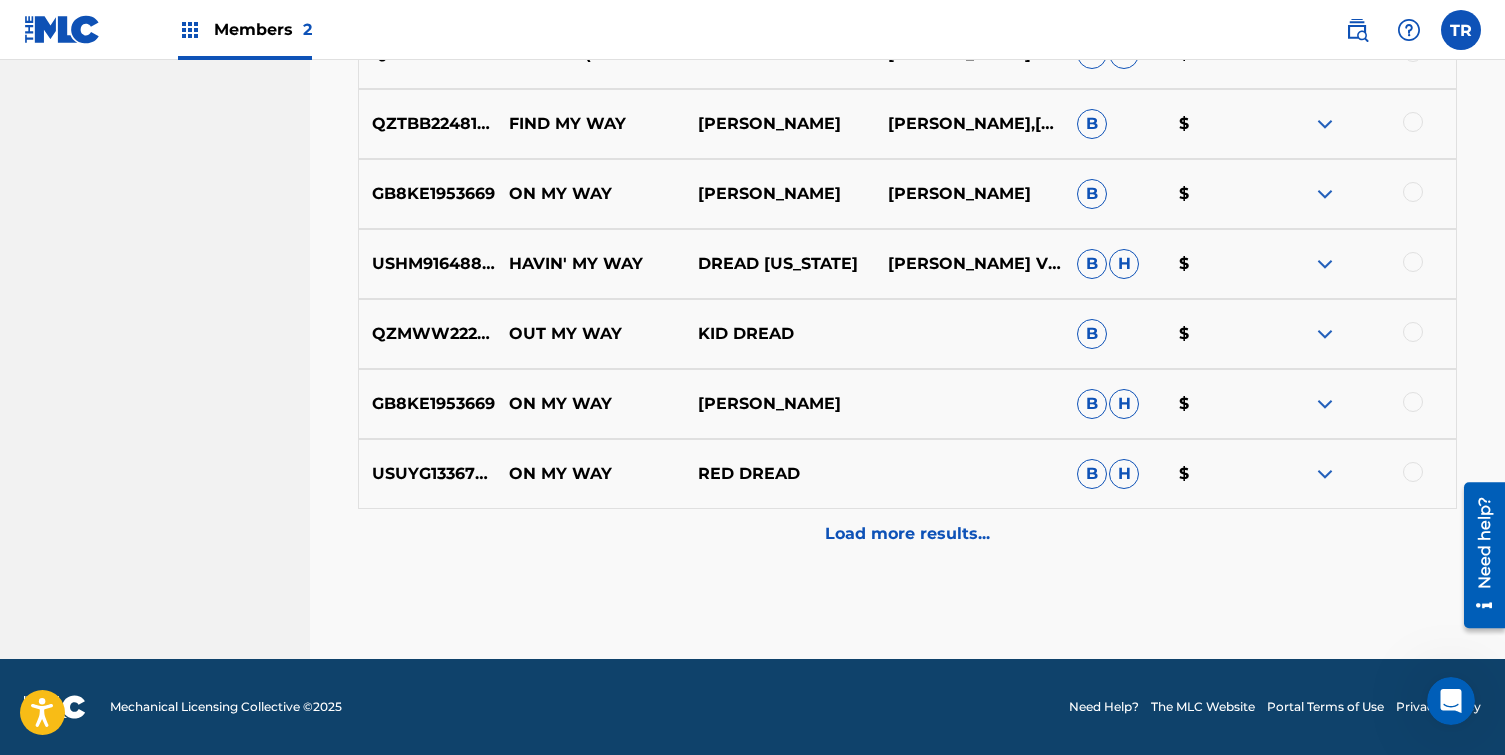 click on "Load more results..." at bounding box center [907, 534] 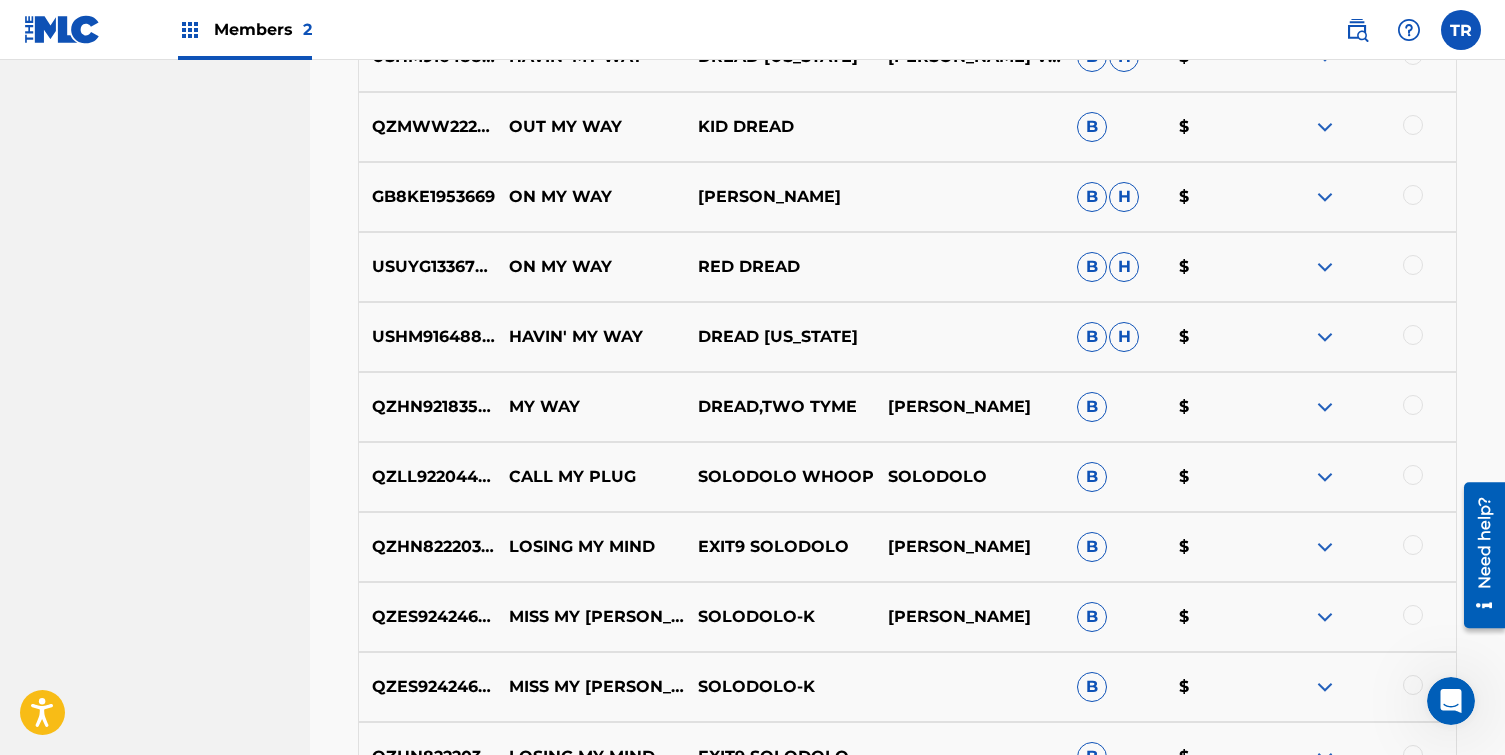 scroll, scrollTop: 2006, scrollLeft: 0, axis: vertical 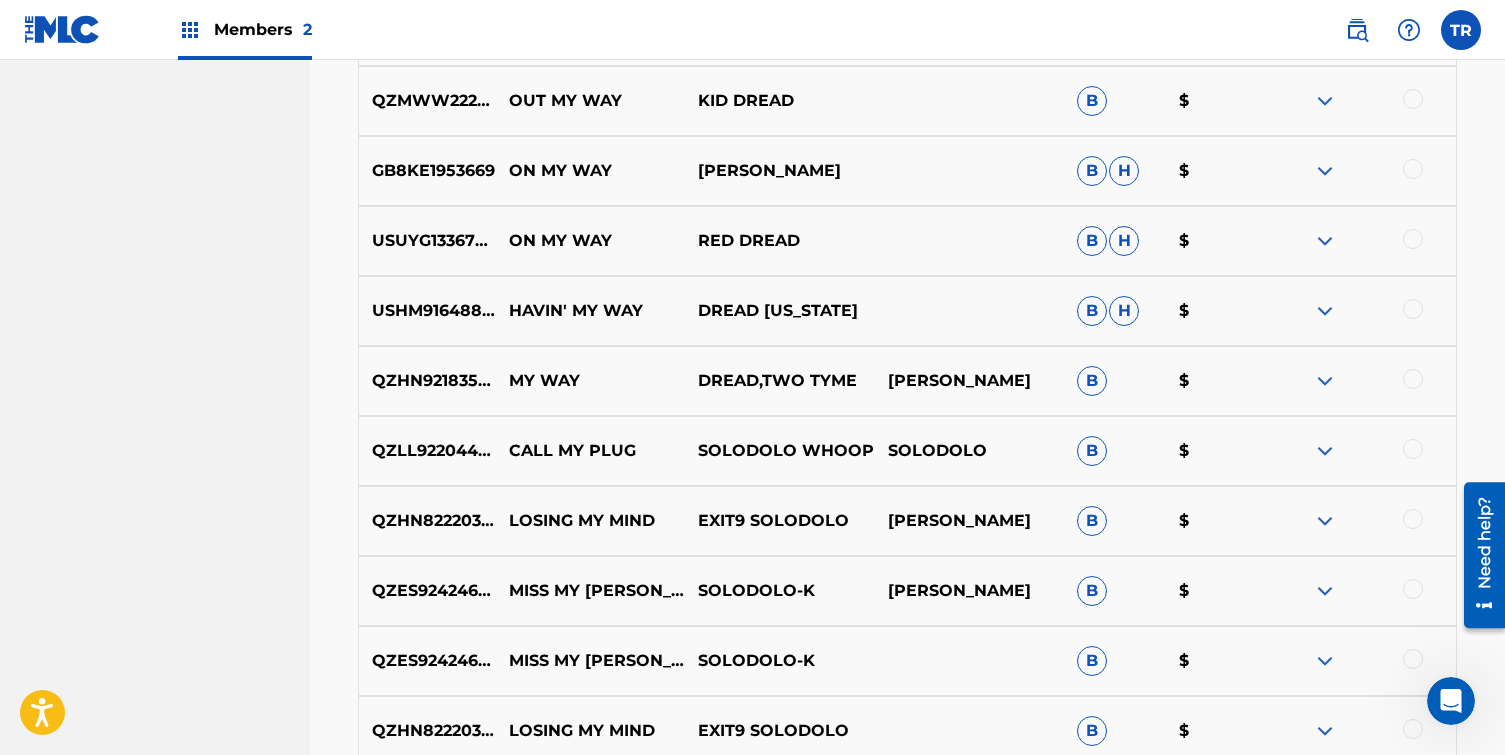 click on "LOSING MY MIND" at bounding box center [590, 521] 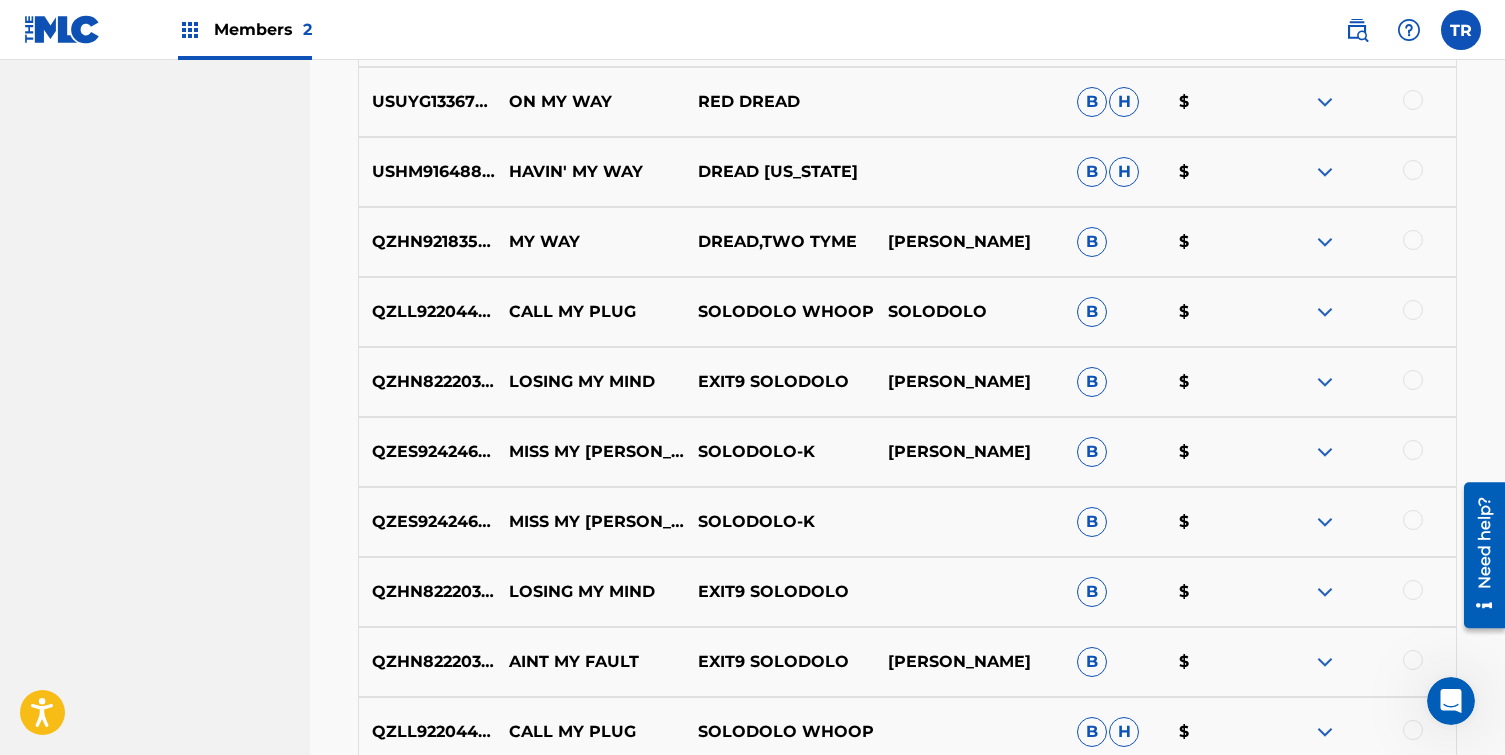 scroll, scrollTop: 2149, scrollLeft: 0, axis: vertical 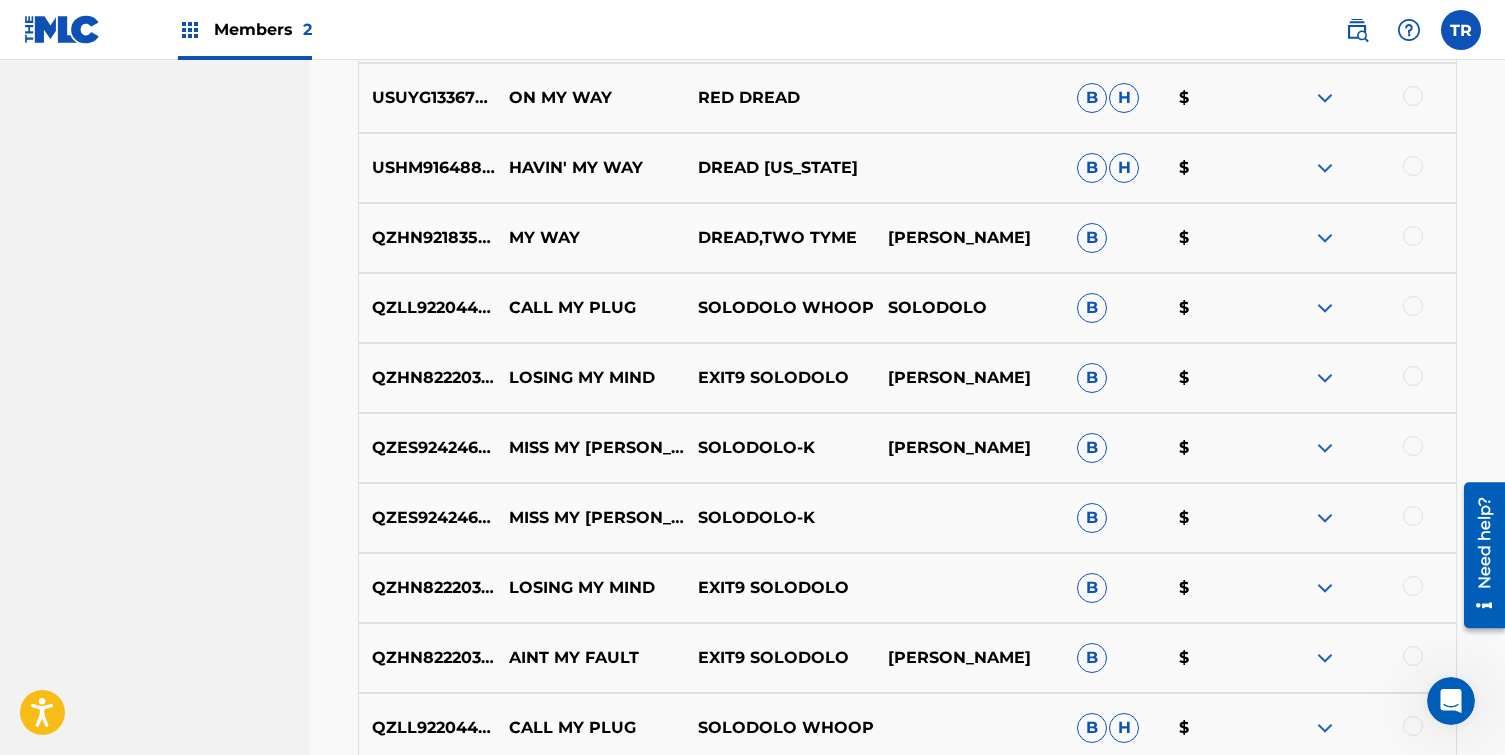 click on "QZHN82220380 LOSING MY MIND EXIT9 SOLODOLO B $" at bounding box center [907, 588] 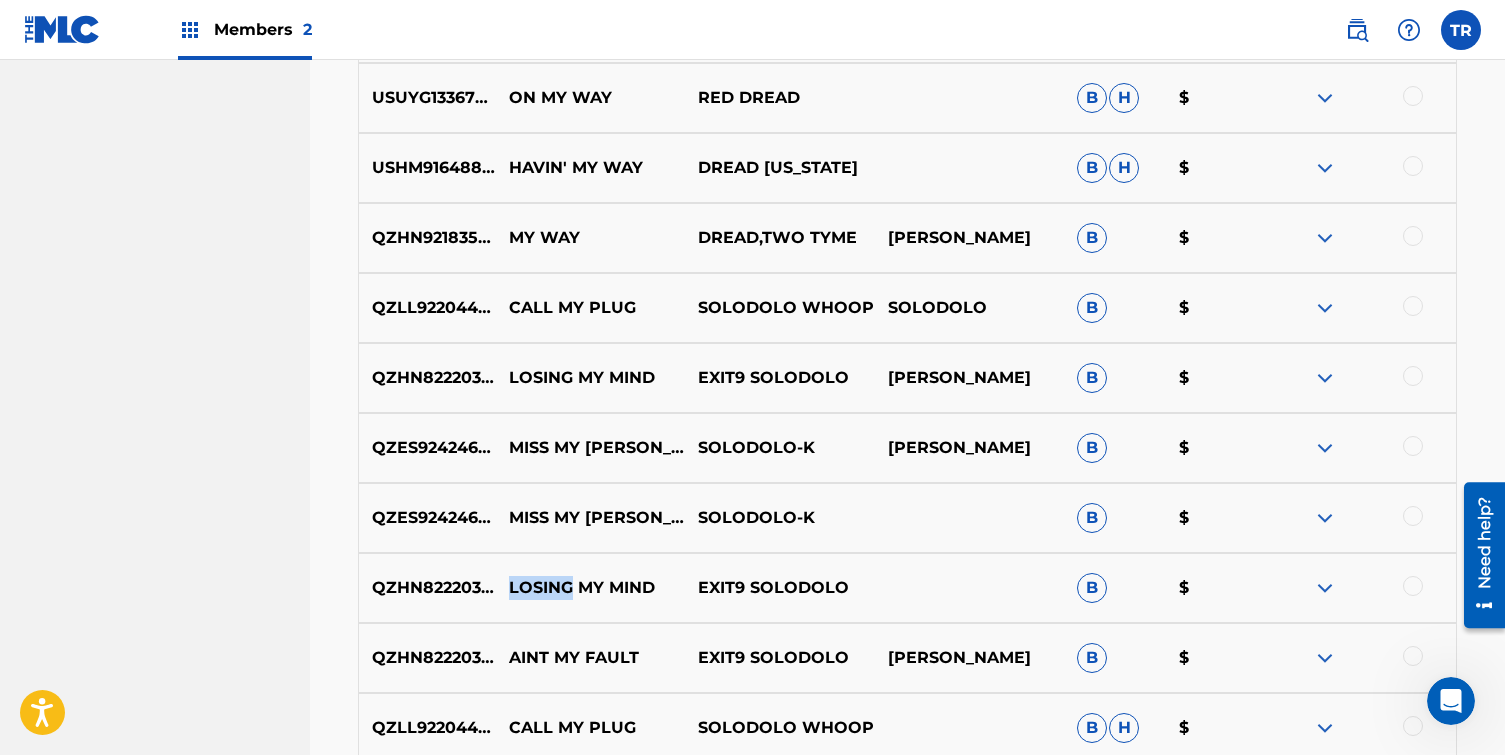 click on "QZHN82220380 LOSING MY MIND EXIT9 SOLODOLO B $" at bounding box center [907, 588] 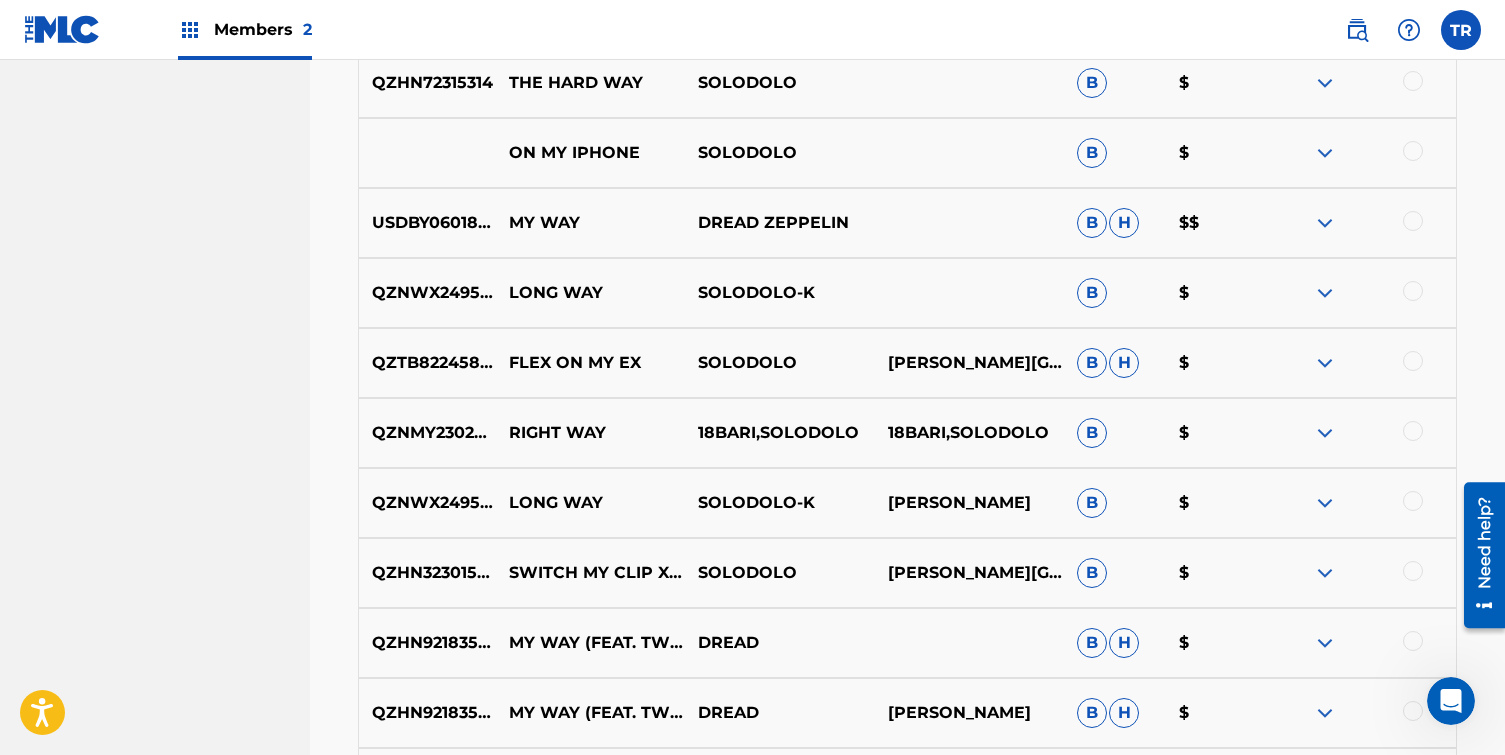 scroll, scrollTop: 0, scrollLeft: 0, axis: both 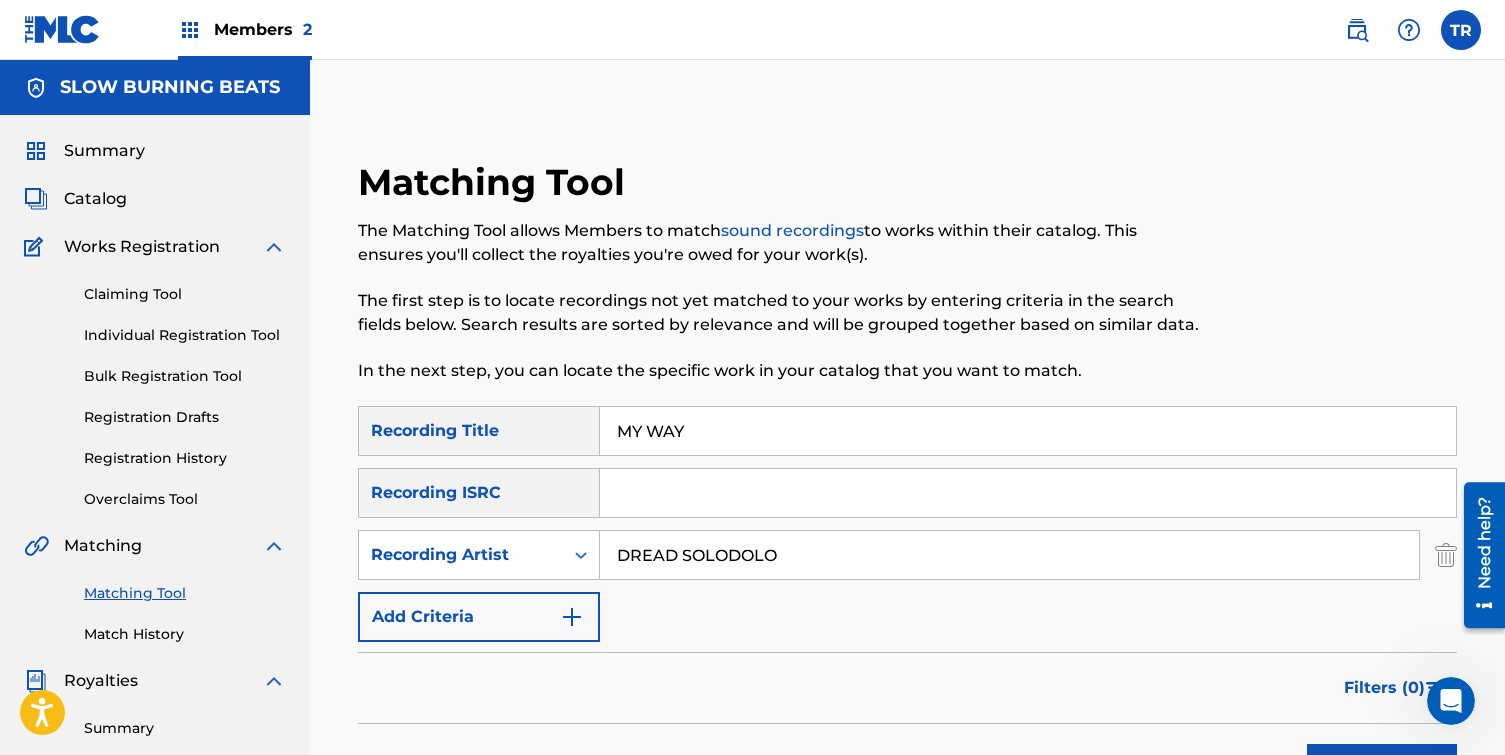 click at bounding box center [572, 617] 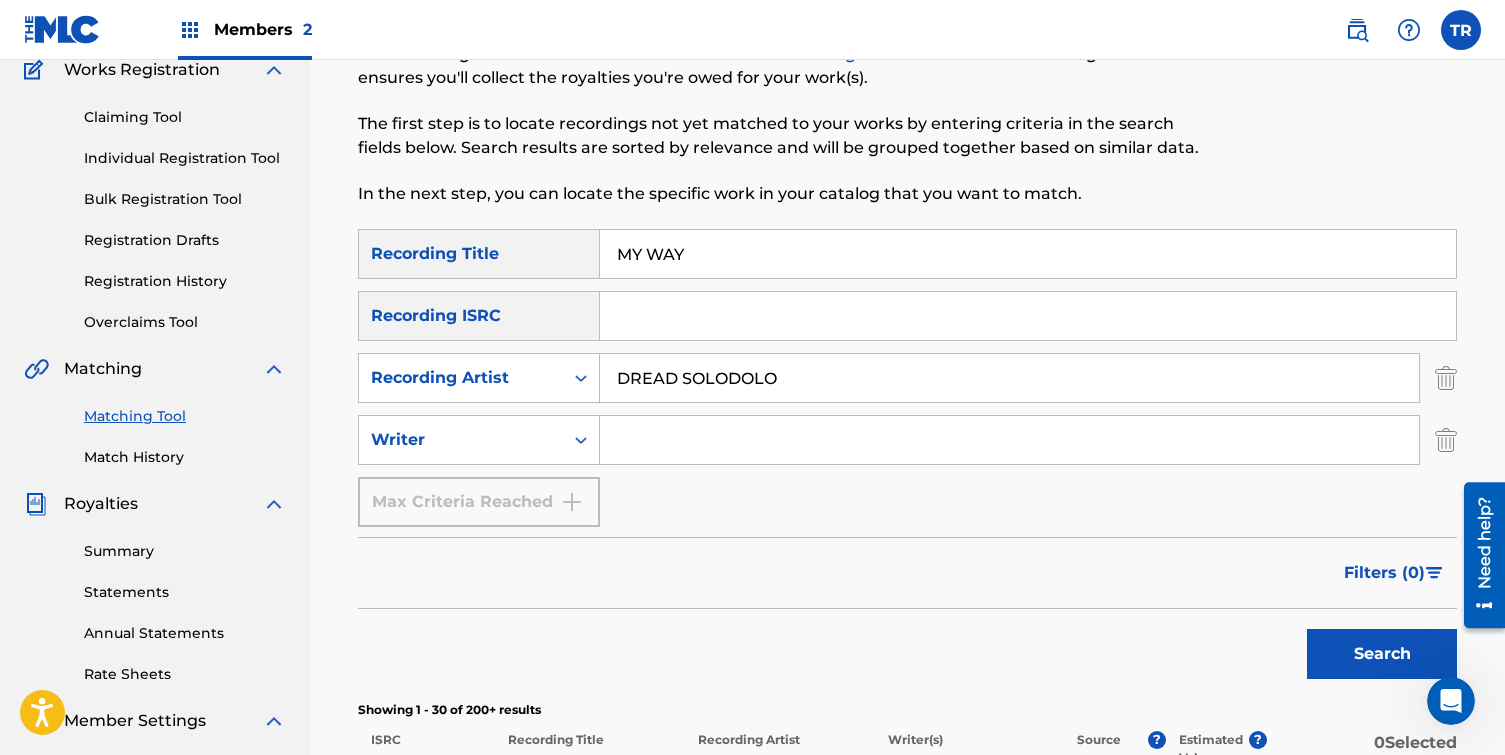 scroll, scrollTop: 234, scrollLeft: 0, axis: vertical 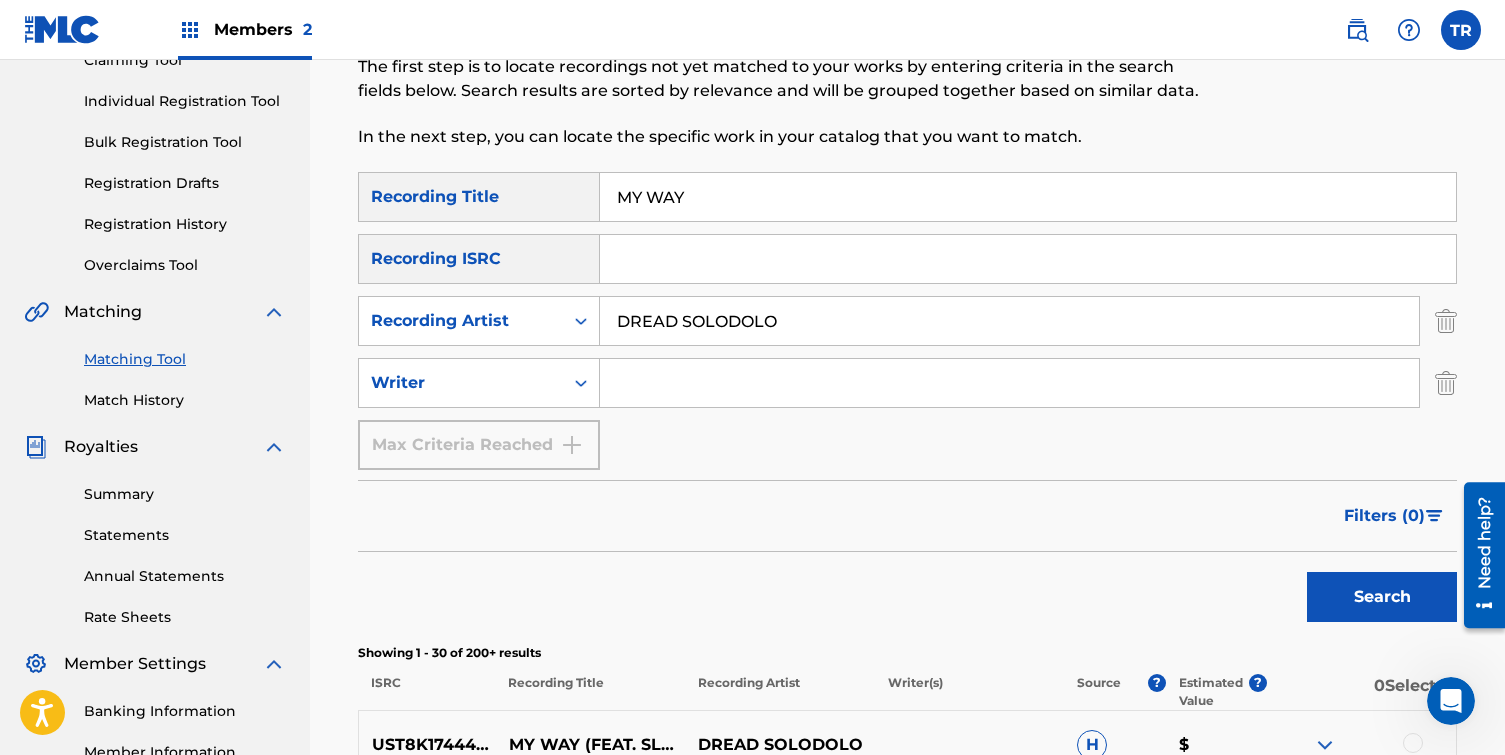 click on "Recording ISRC" at bounding box center [479, 259] 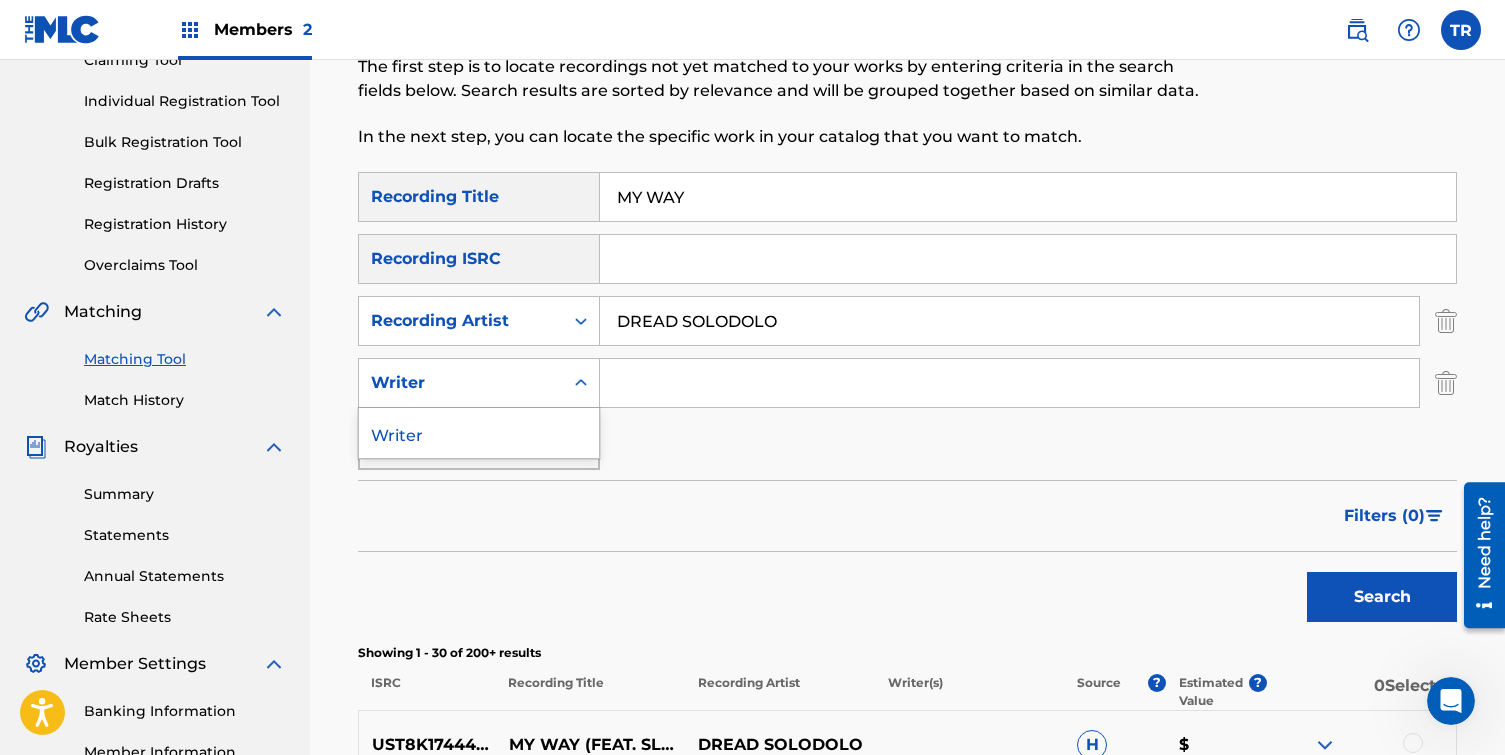 click 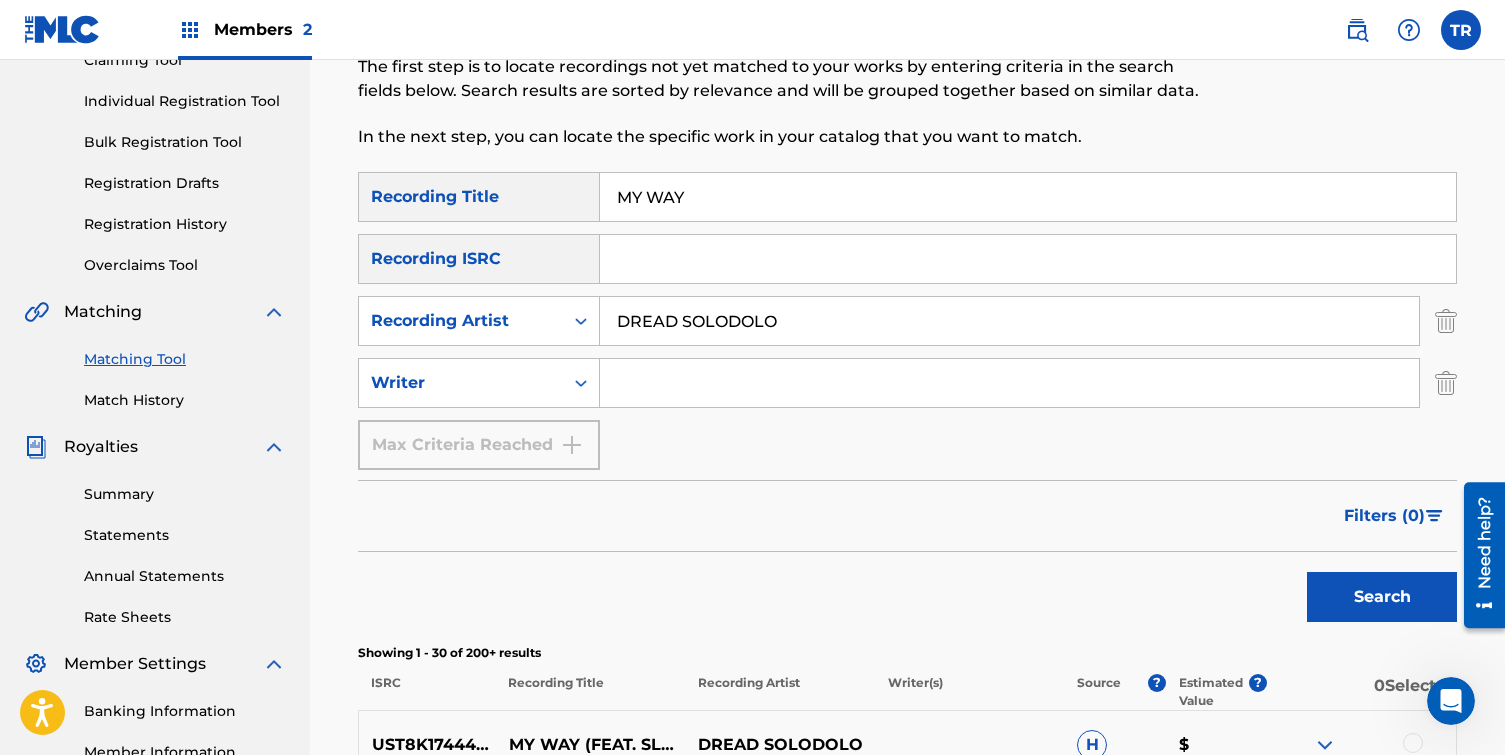 click on "Recording ISRC" at bounding box center (479, 259) 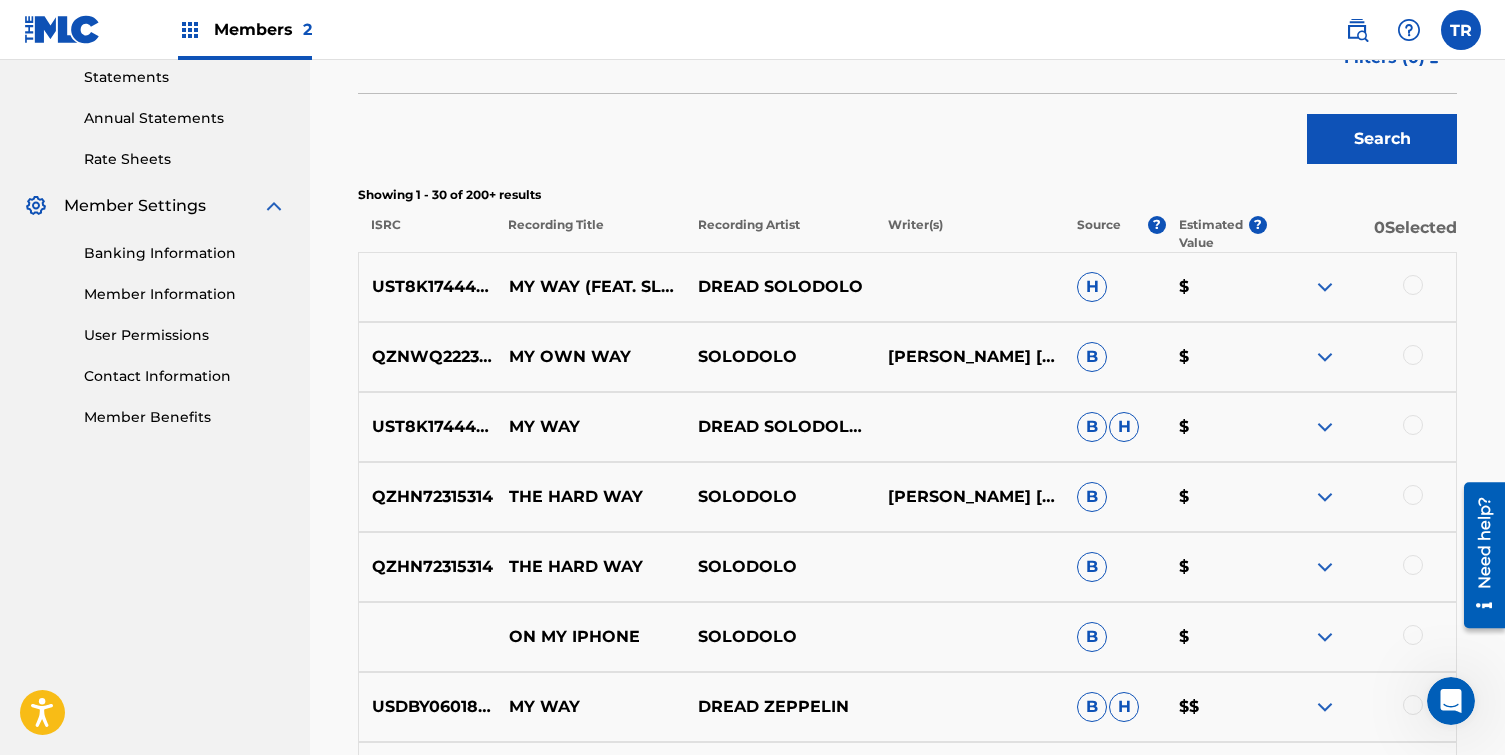 scroll, scrollTop: 688, scrollLeft: 0, axis: vertical 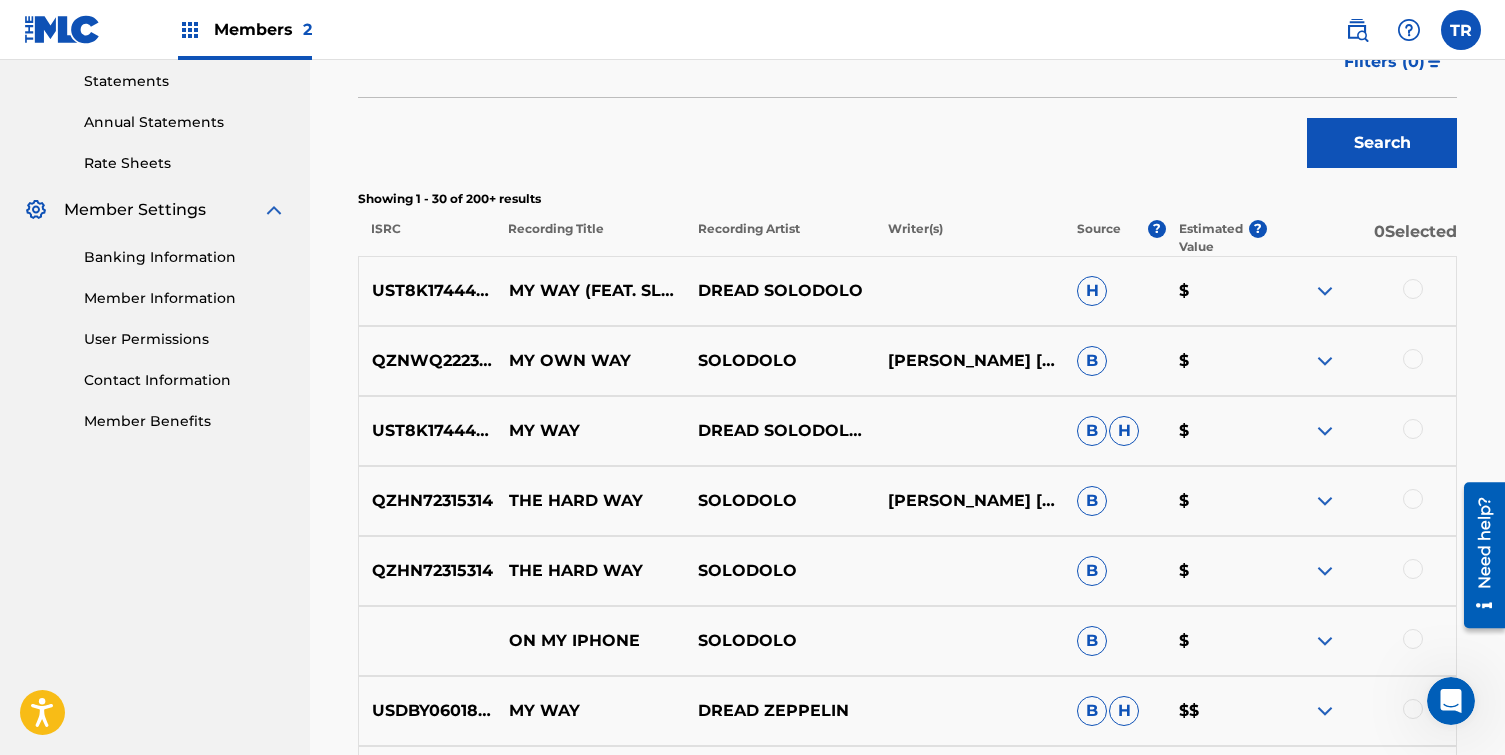click at bounding box center (1325, 291) 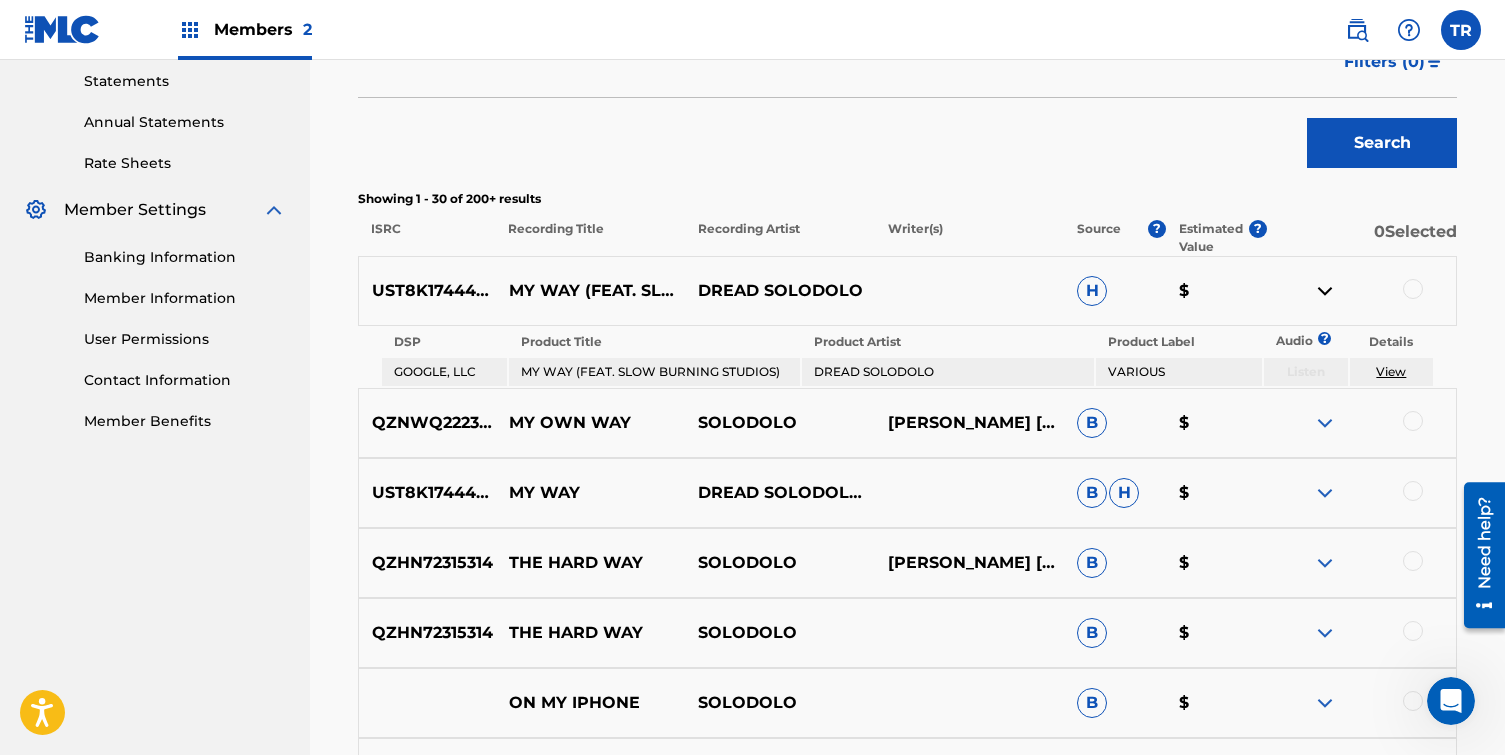 click at bounding box center [1325, 493] 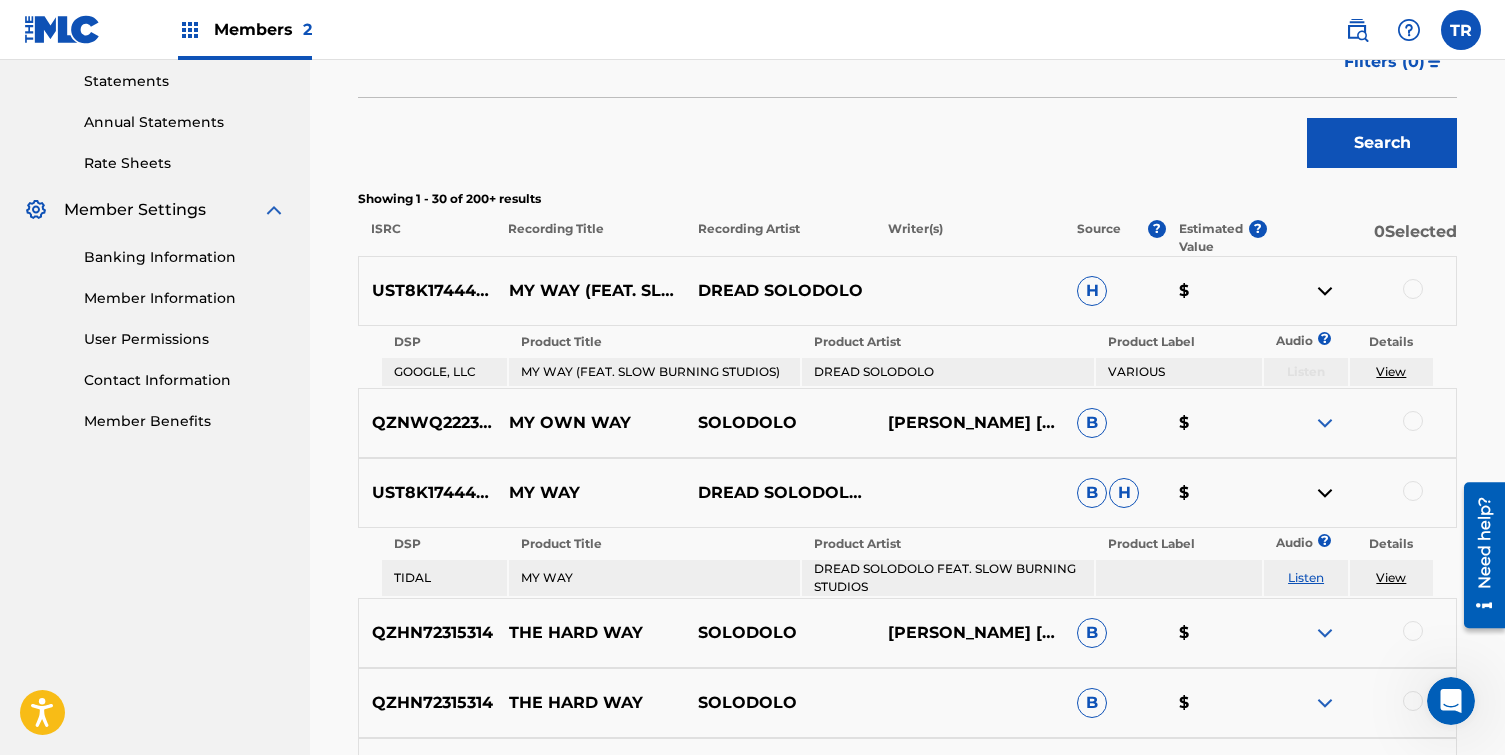 click on "MY WAY (FEAT. SLOW BURNING STUDIOS)" at bounding box center [654, 372] 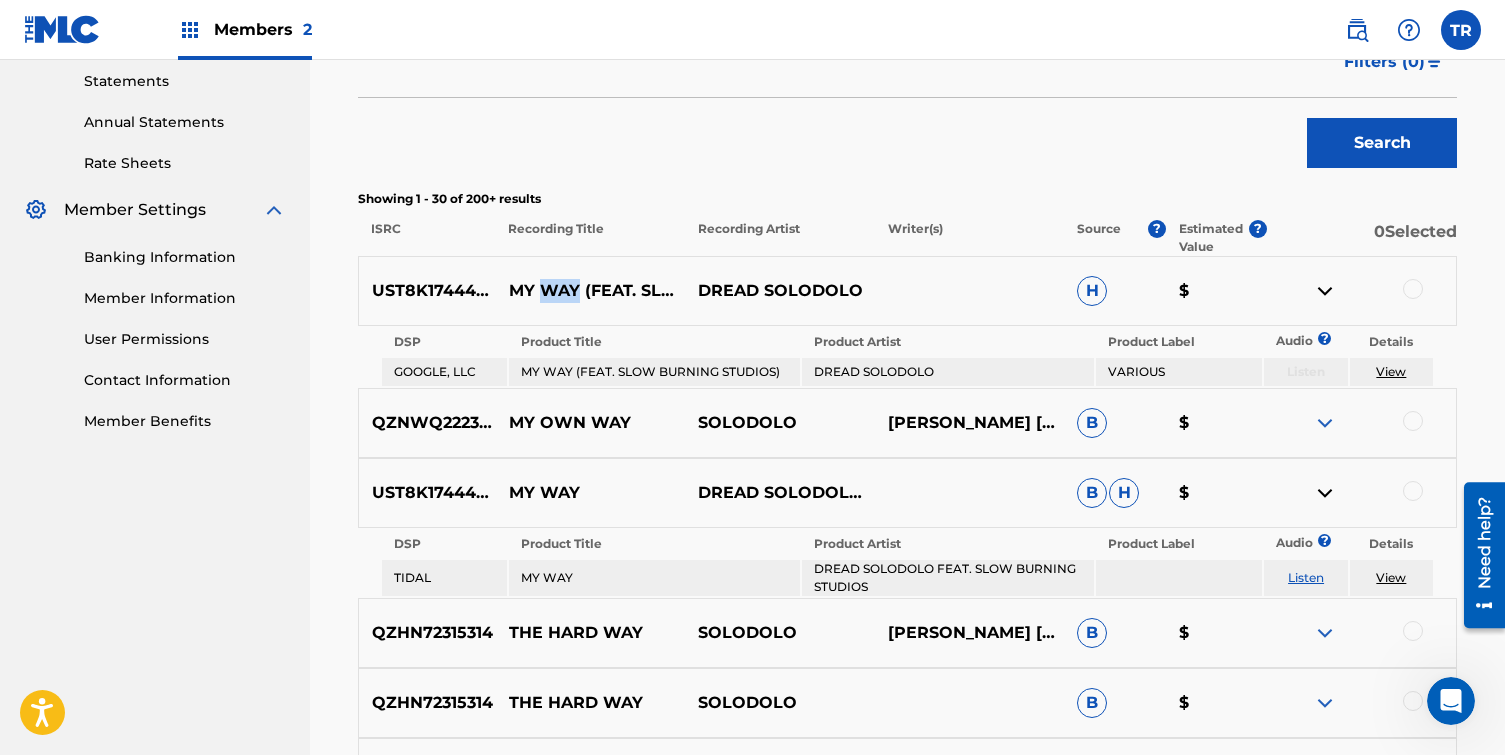 click on "MY WAY (FEAT. SLOW BURNING STUDIOS)" at bounding box center [590, 291] 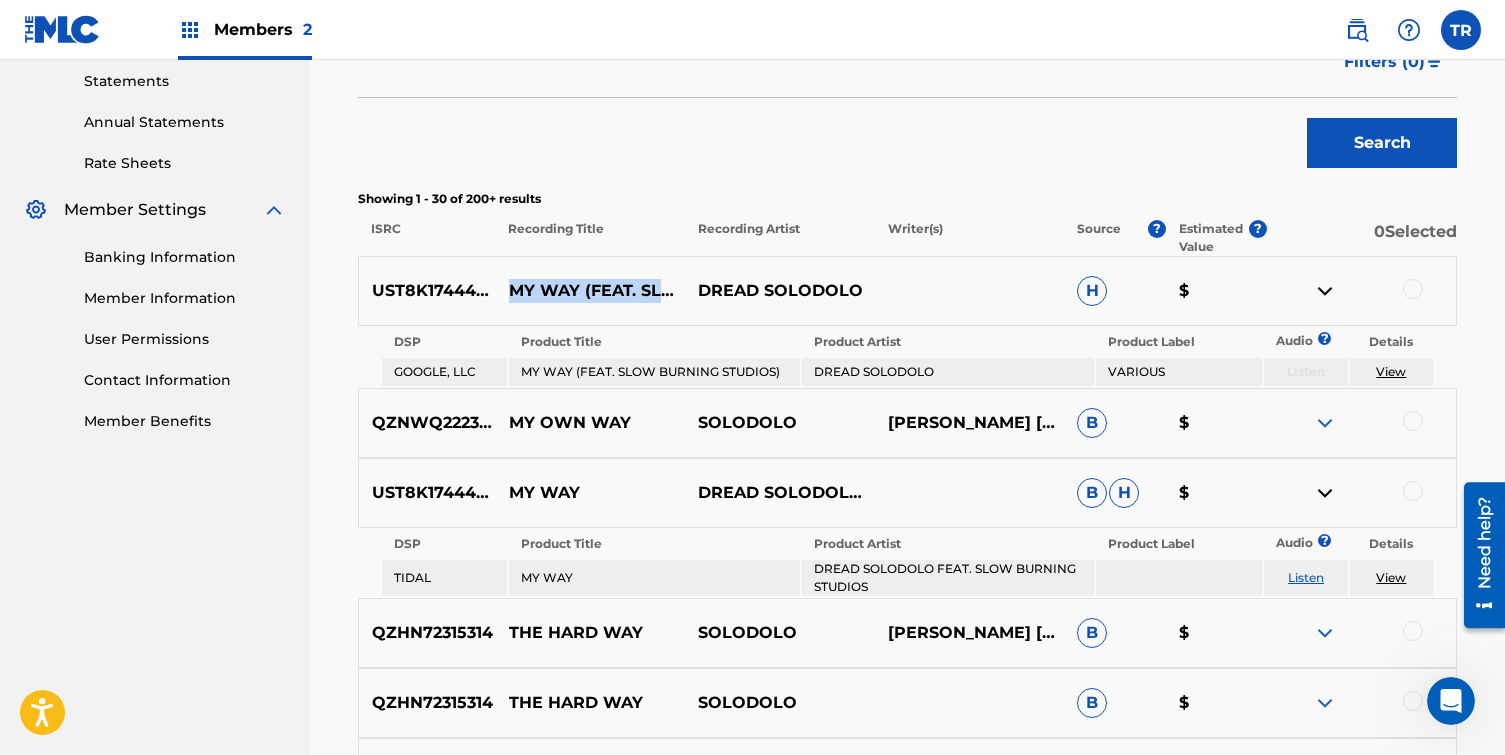 click on "MY WAY (FEAT. SLOW BURNING STUDIOS)" at bounding box center (590, 291) 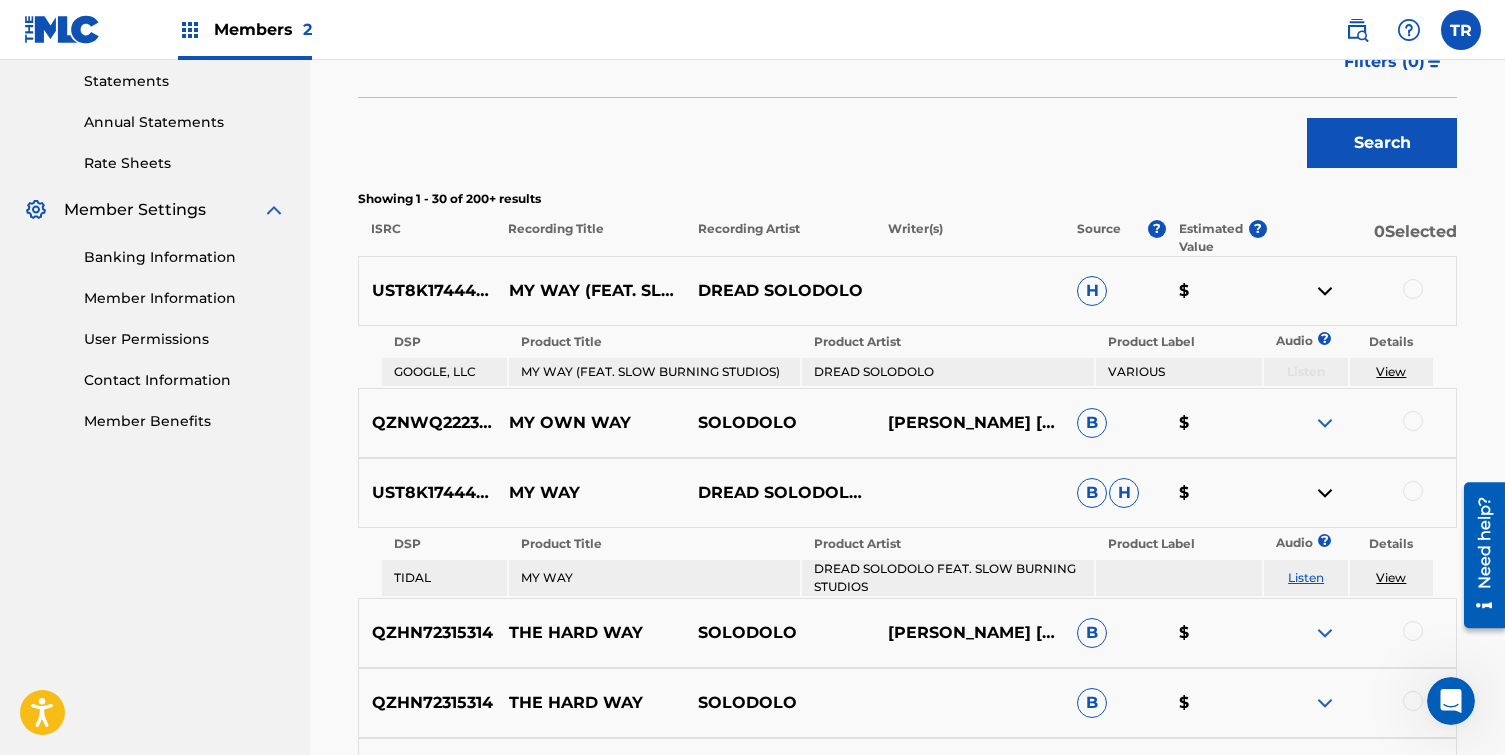 click at bounding box center [190, 30] 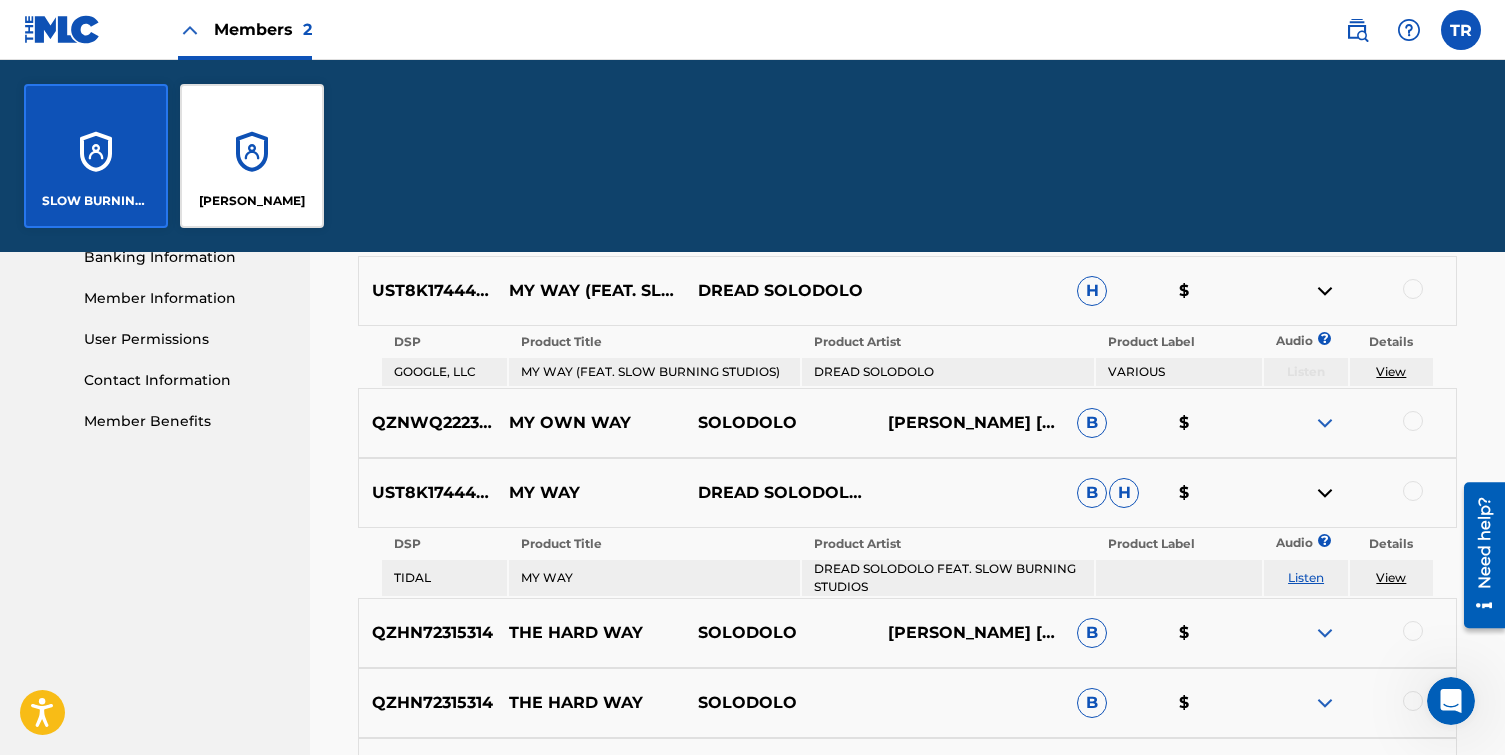 click at bounding box center (62, 29) 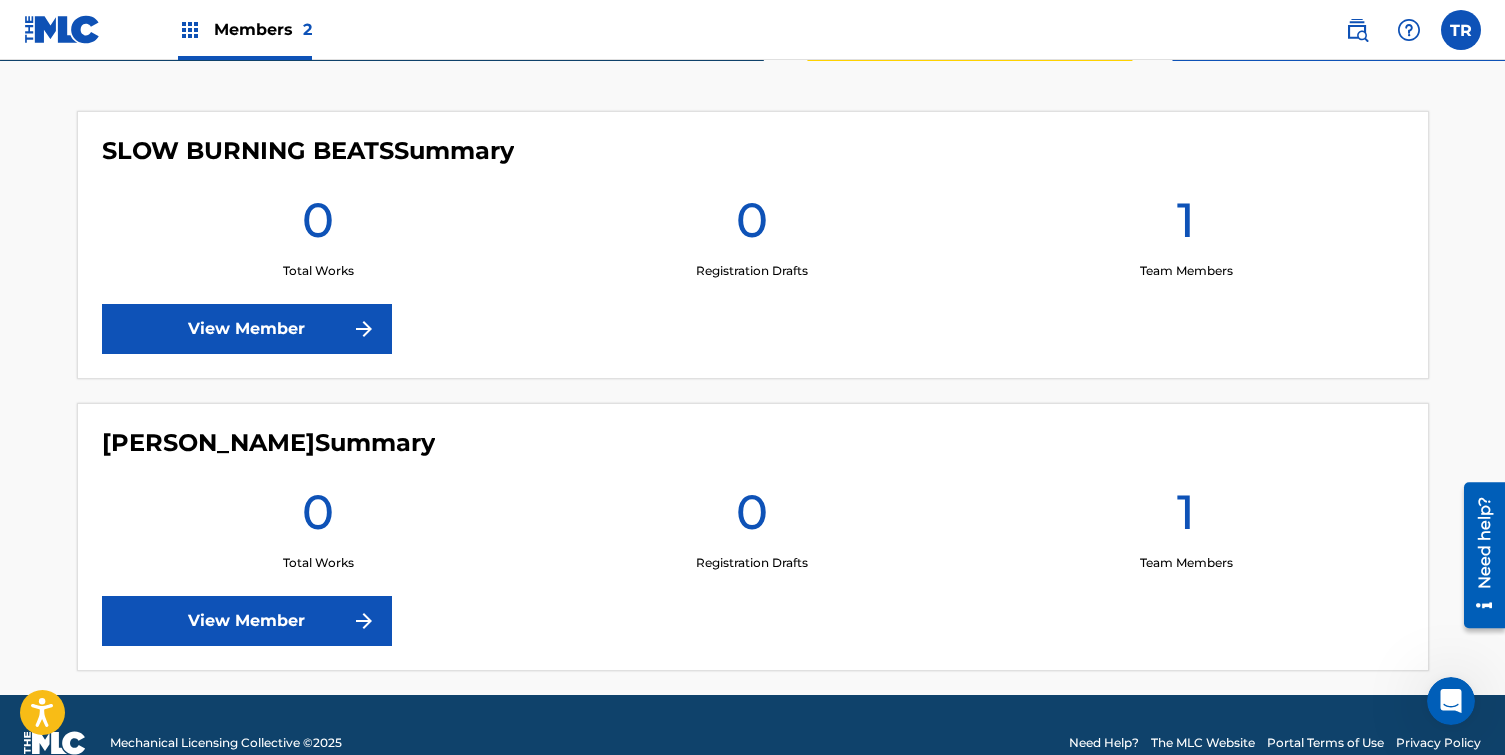 scroll, scrollTop: 561, scrollLeft: 0, axis: vertical 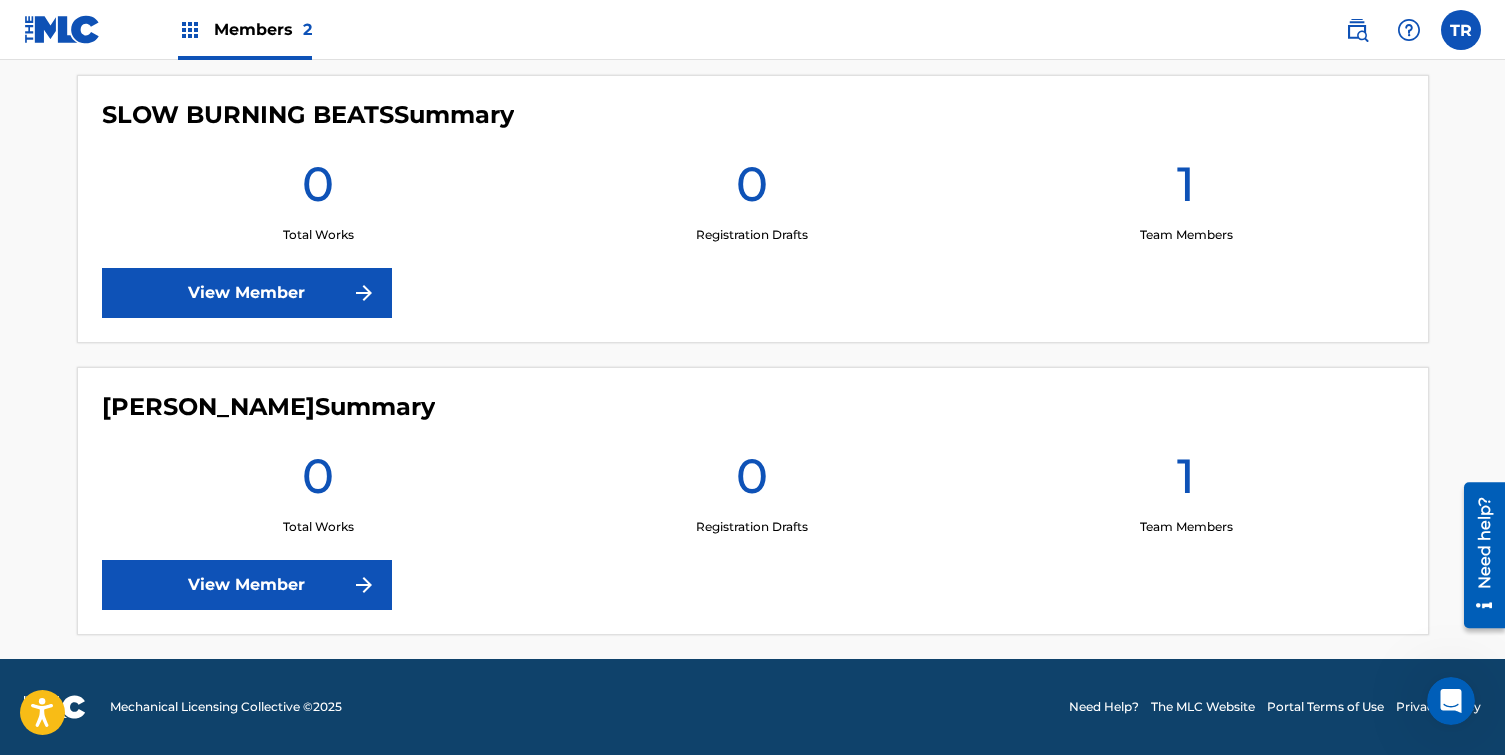 click at bounding box center [1461, 30] 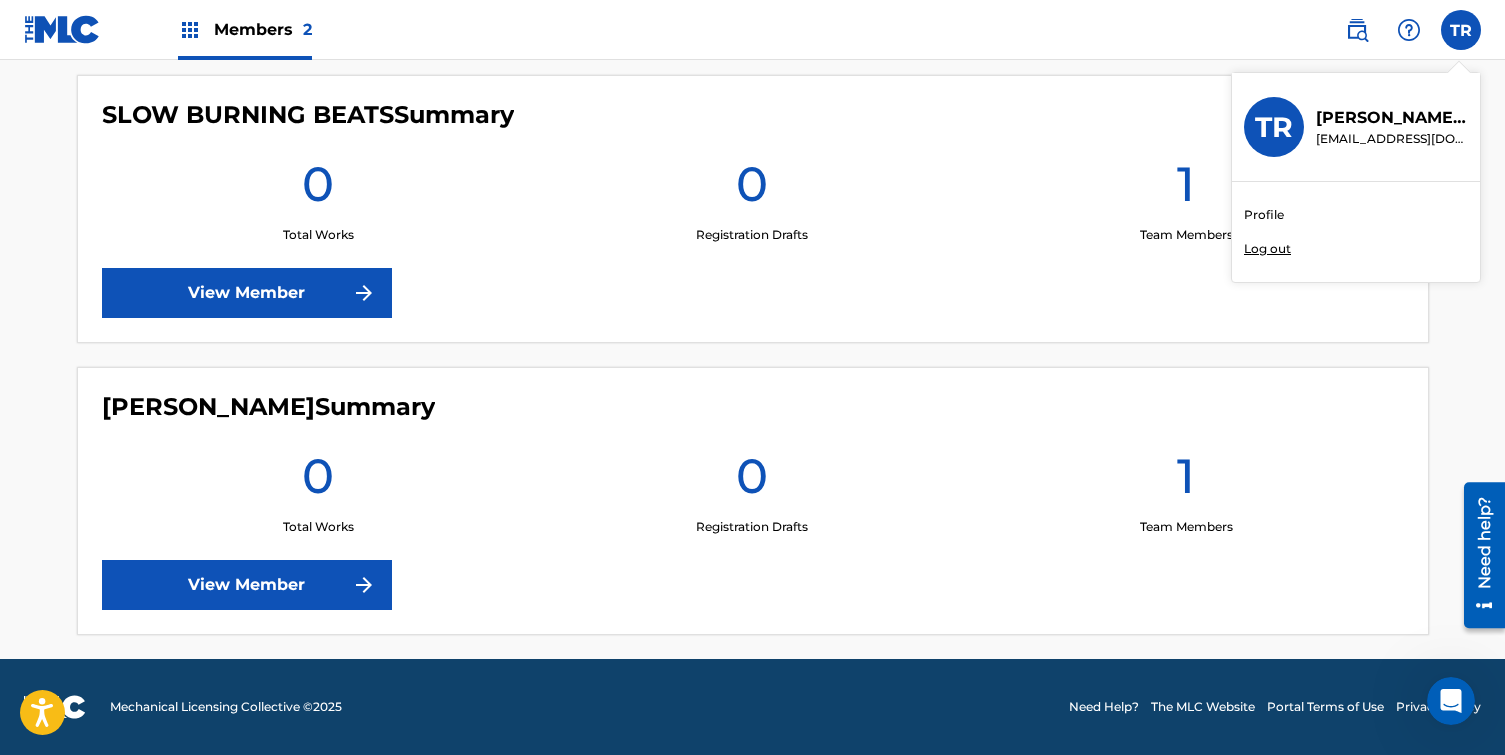 click on "SLOW BURNING BEATS  Summary 0 Total Works 0 Registration Drafts 1 Team Members View Member TOBY RODRIGUEZ II  Summary 0 Total Works 0 Registration Drafts 1 Team Members View Member" at bounding box center (753, 355) 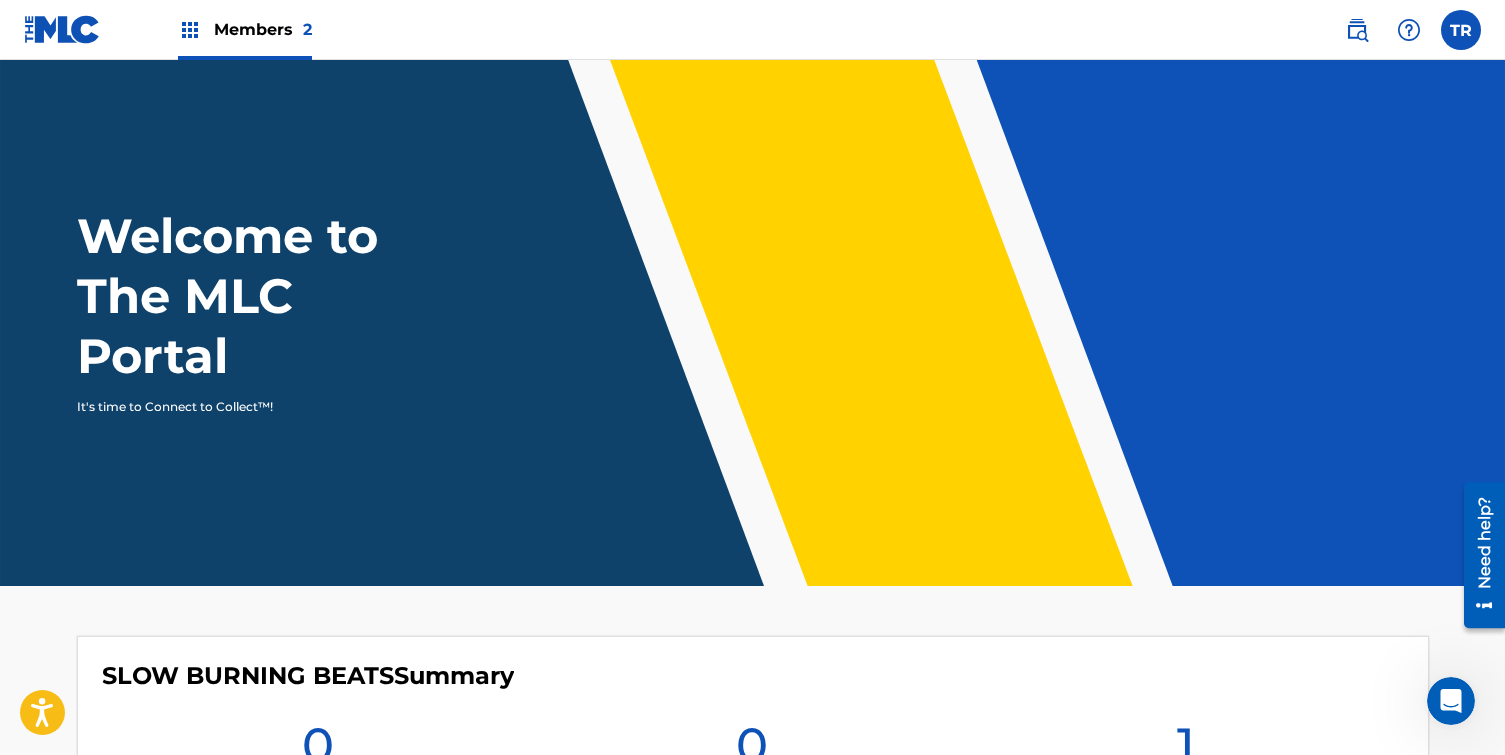 scroll, scrollTop: 561, scrollLeft: 0, axis: vertical 